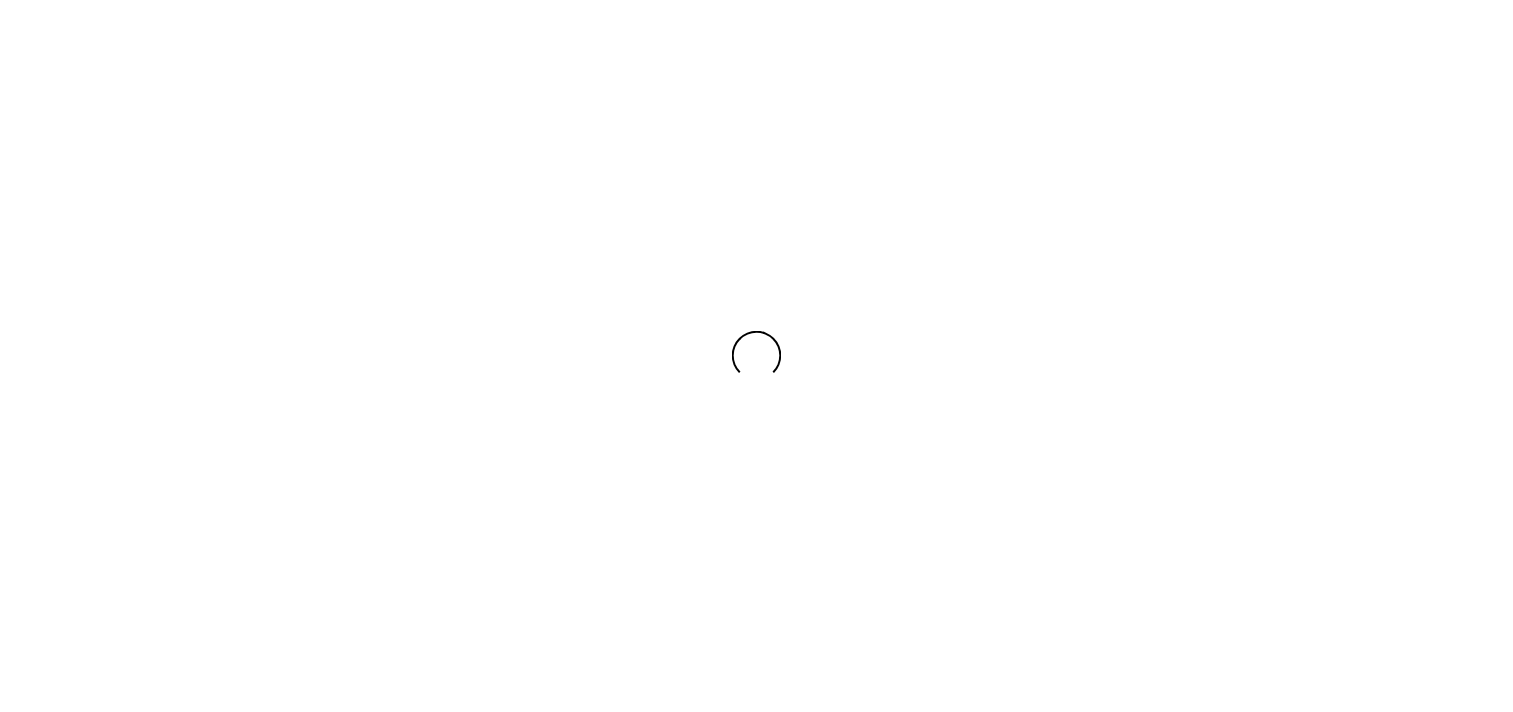 scroll, scrollTop: 0, scrollLeft: 0, axis: both 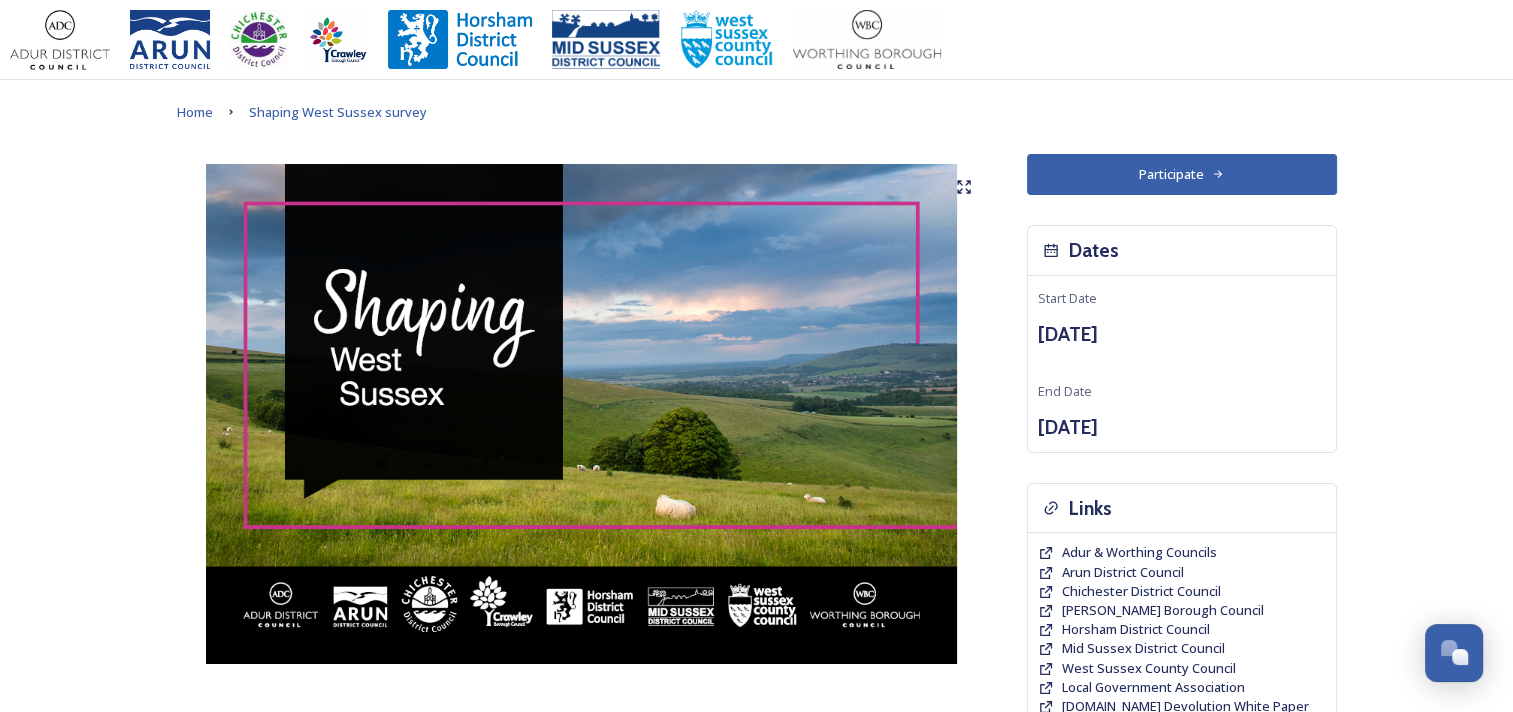 click 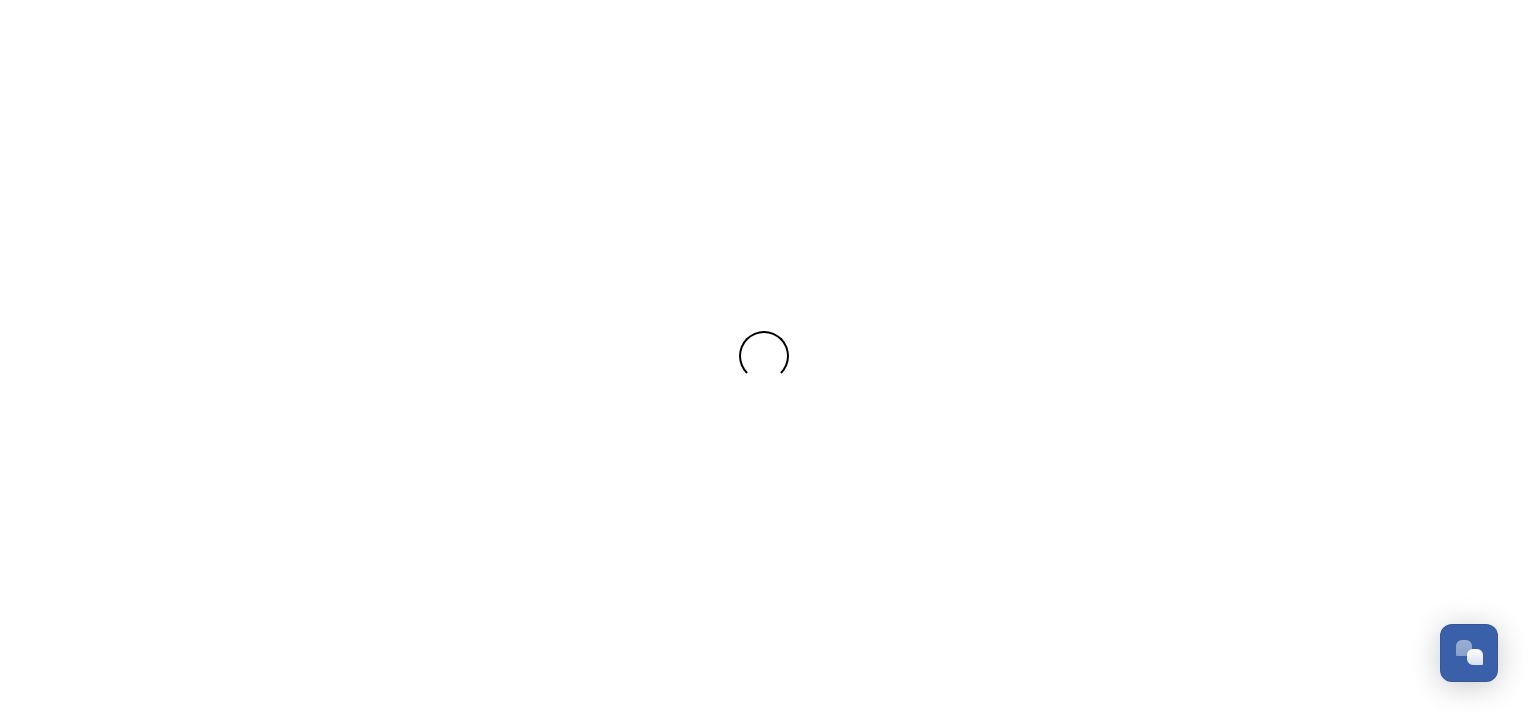 scroll, scrollTop: 0, scrollLeft: 0, axis: both 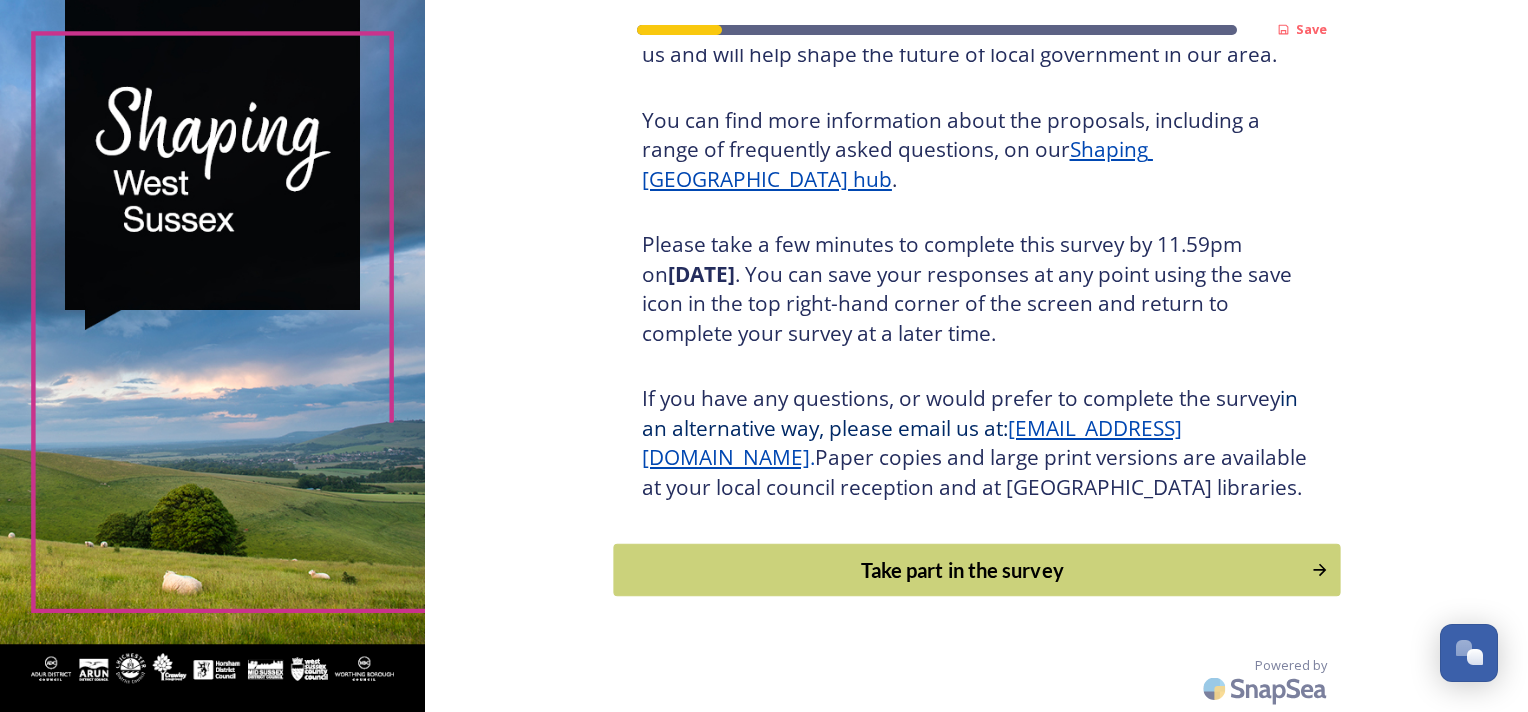 click on "Take part in the survey" at bounding box center (962, 570) 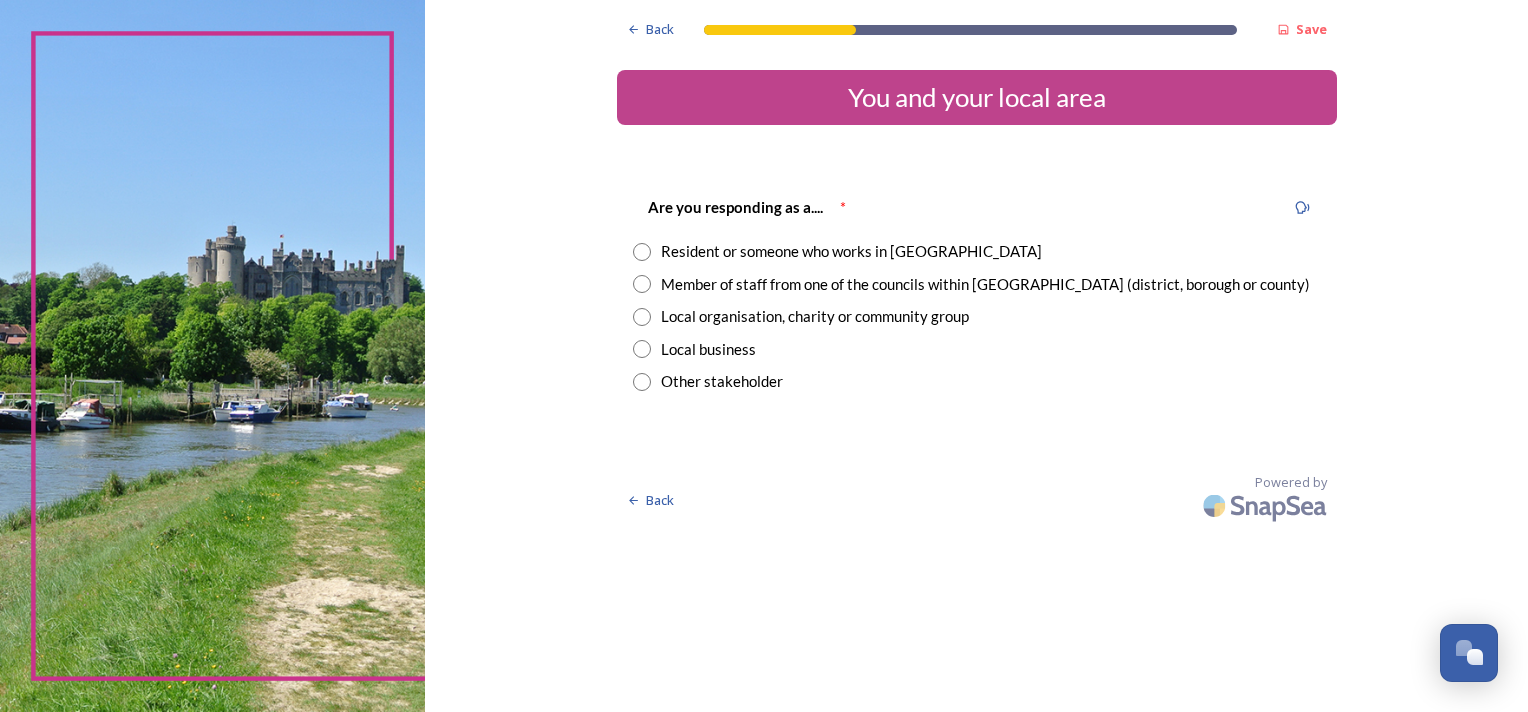 click on "Member of staff from one of the councils within [GEOGRAPHIC_DATA] (district, borough or county)" at bounding box center [985, 284] 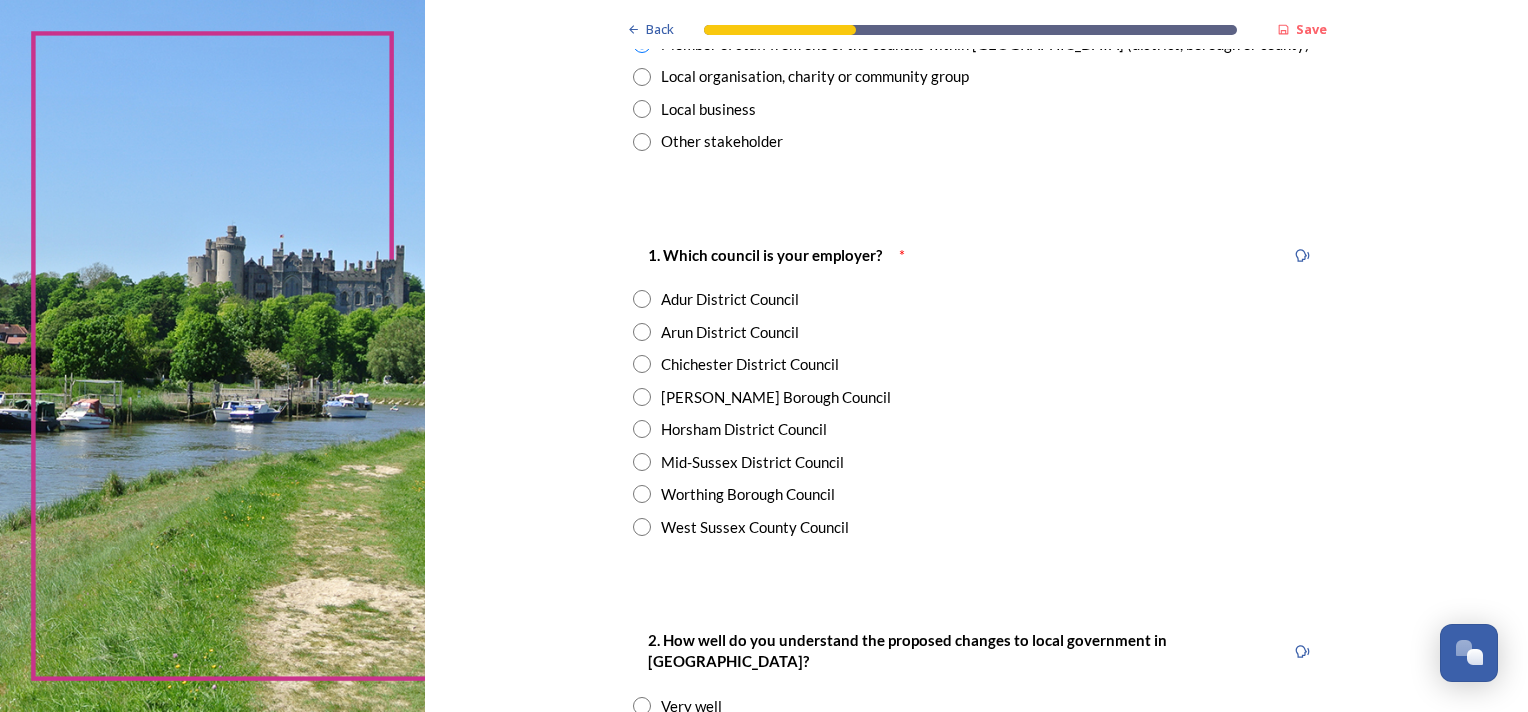 scroll, scrollTop: 247, scrollLeft: 0, axis: vertical 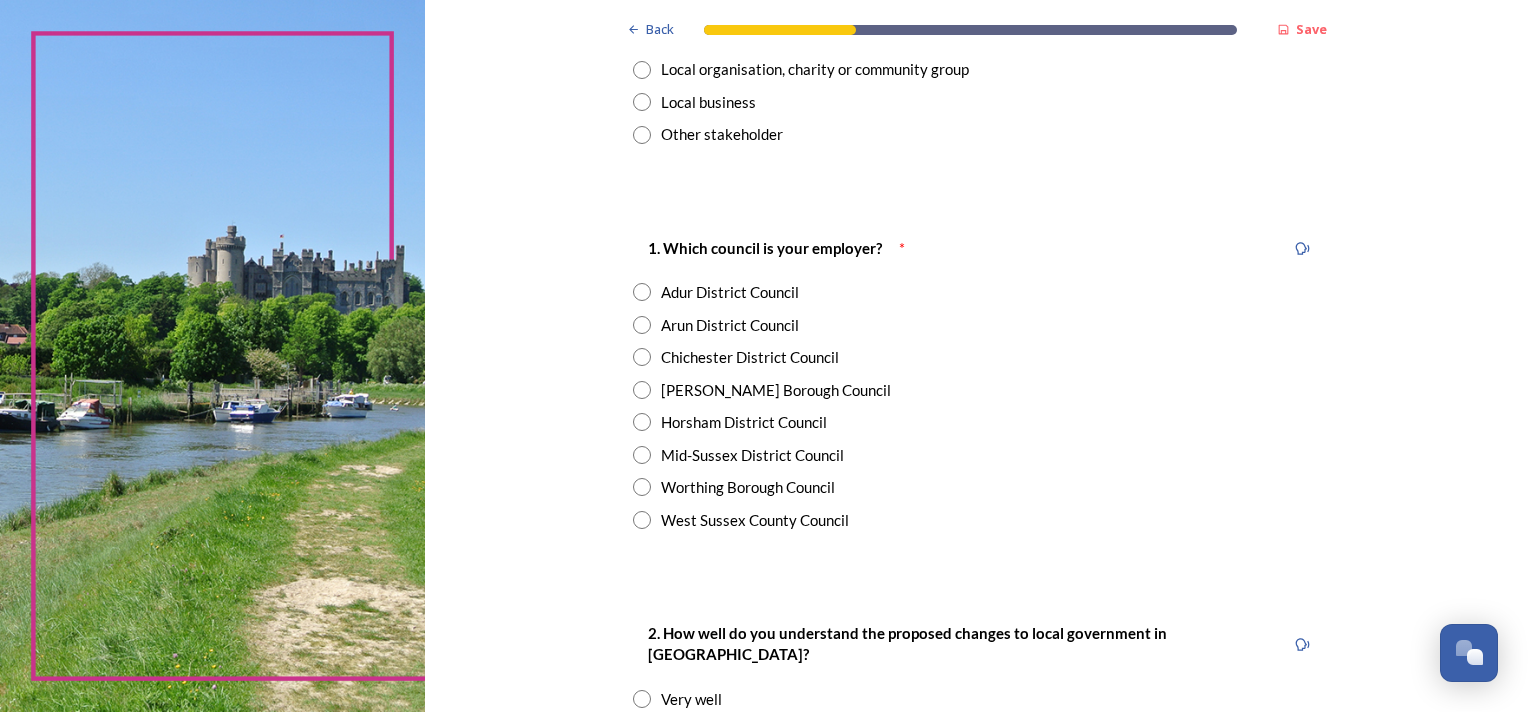click on "West Sussex County Council" at bounding box center (755, 520) 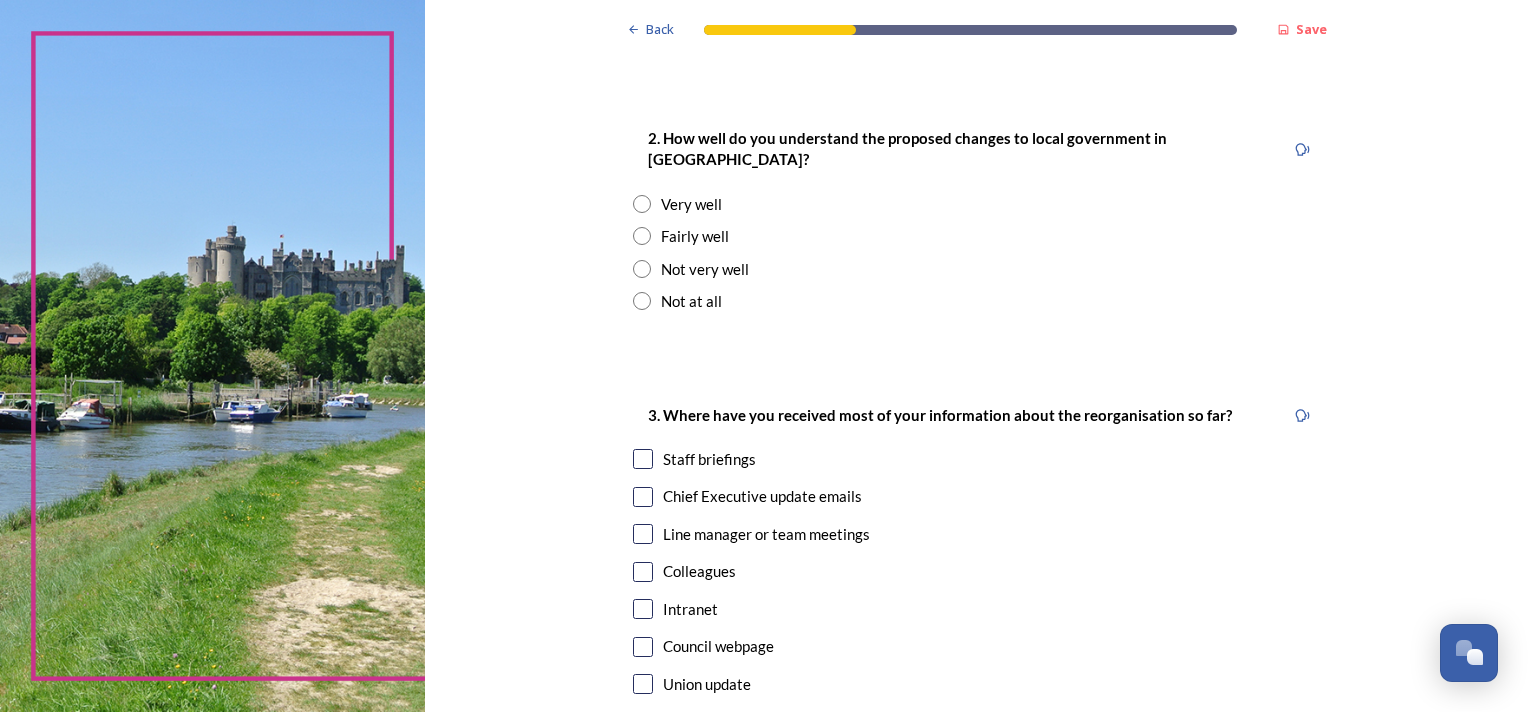 scroll, scrollTop: 748, scrollLeft: 0, axis: vertical 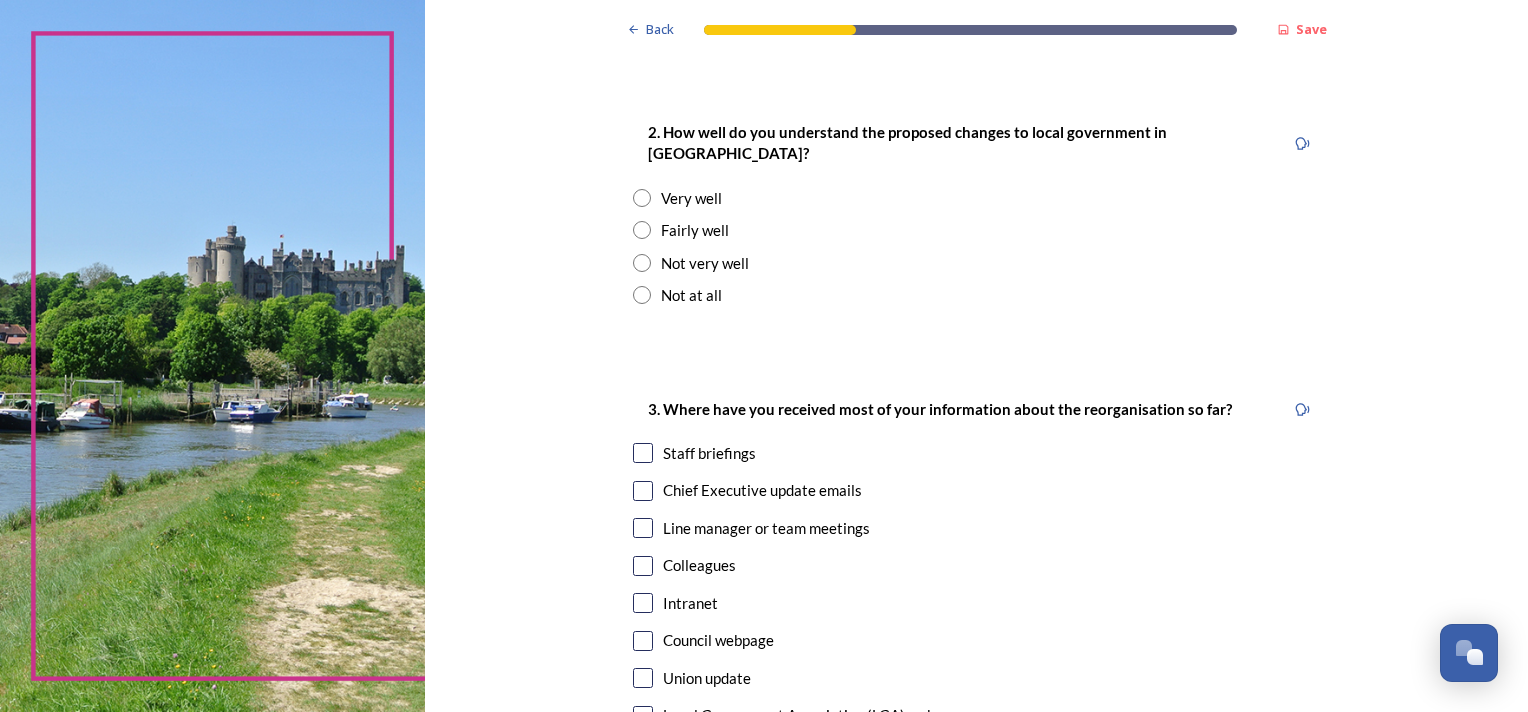 click at bounding box center [642, 230] 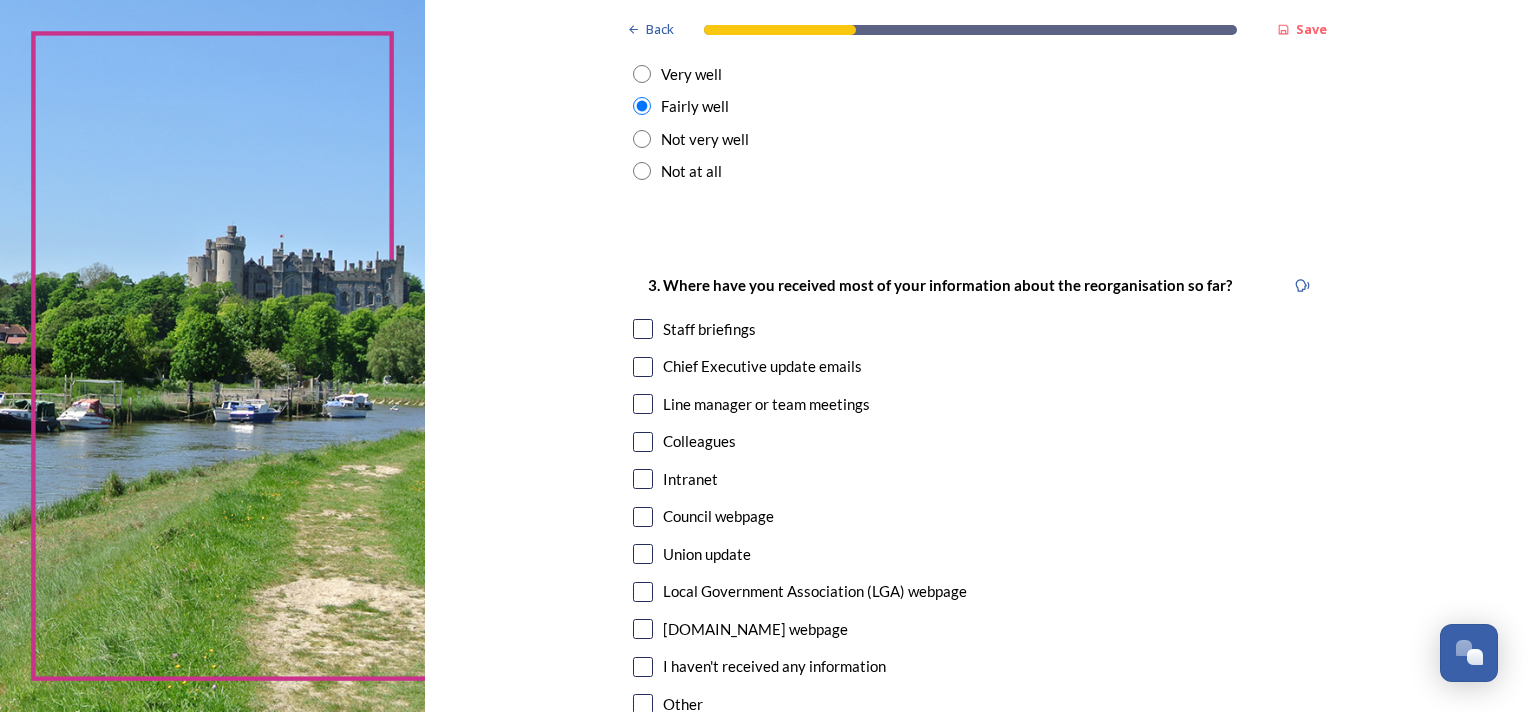 scroll, scrollTop: 1041, scrollLeft: 0, axis: vertical 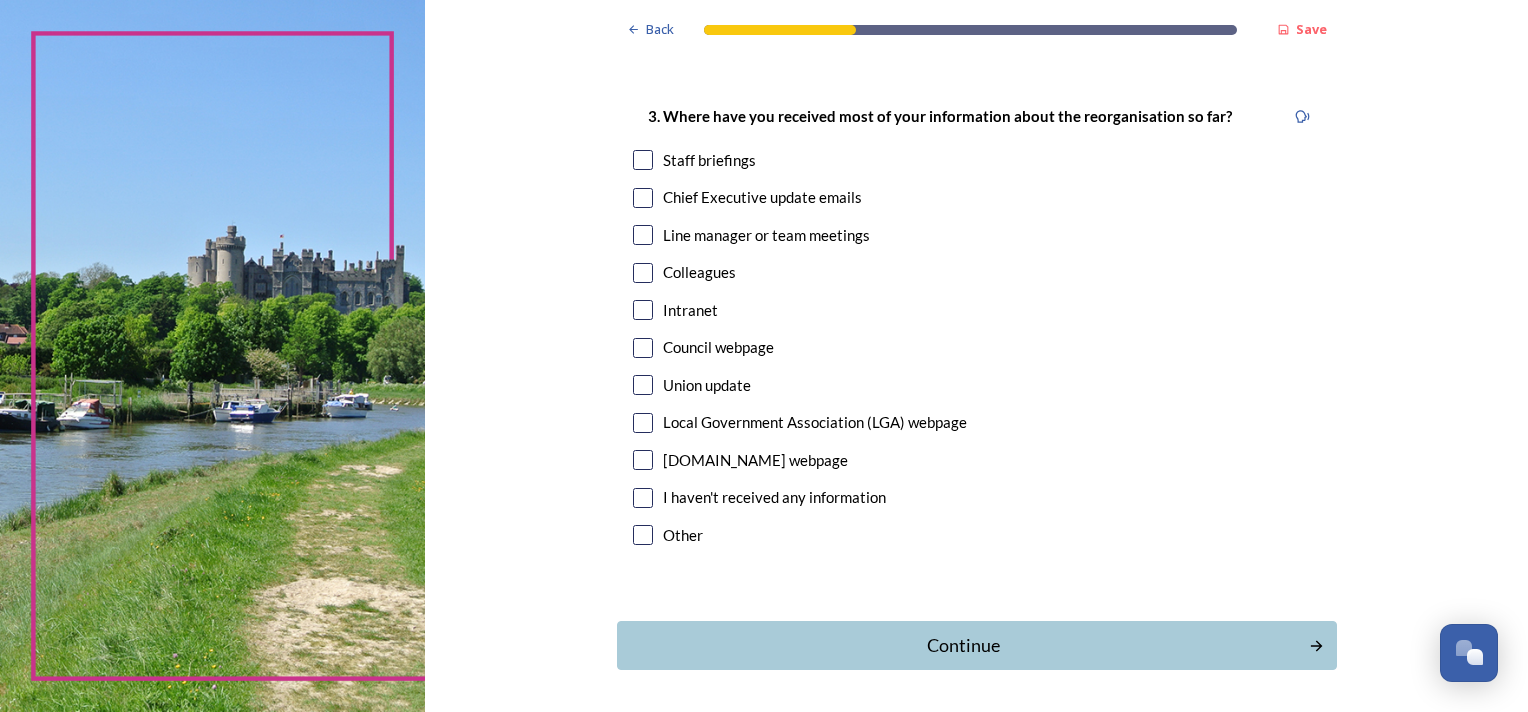 click at bounding box center [643, 160] 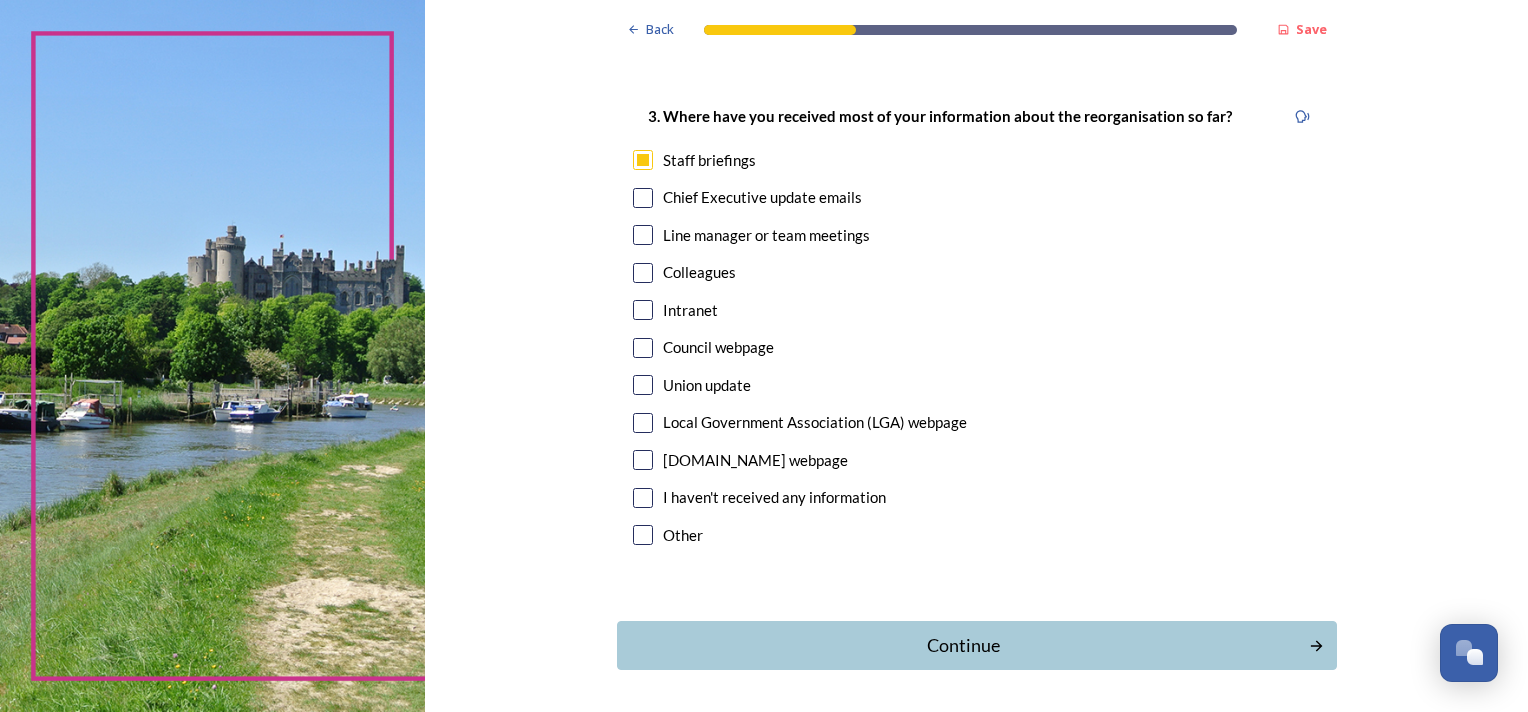 click on "3. Where have you received most of your information about the reorganisation so far? Staff briefings Chief Executive update emails Line manager or team meetings Colleagues Intranet Council webpage Union update Local Government Association (LGA) webpage GOV.UK webpage I haven't received any information Other" at bounding box center (977, 328) 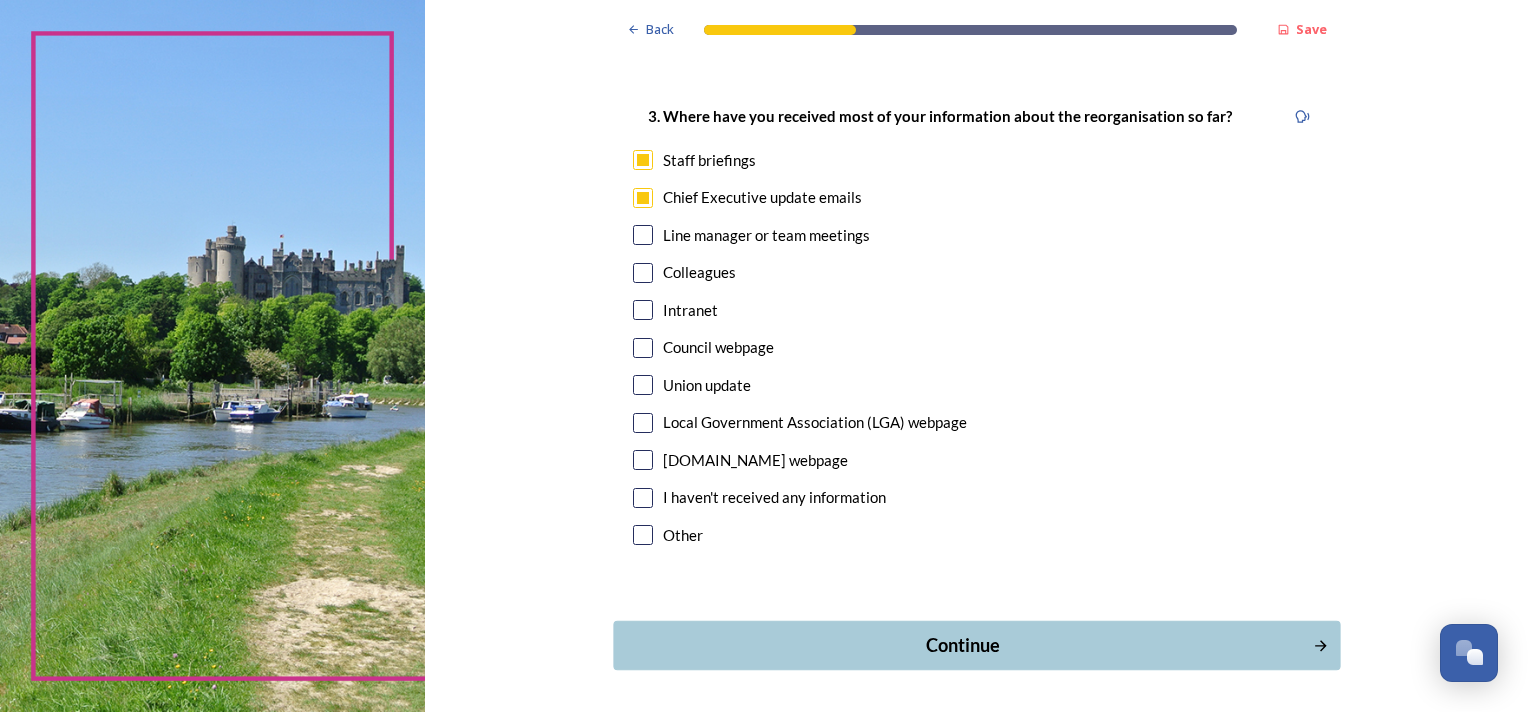 click on "Continue" at bounding box center (976, 645) 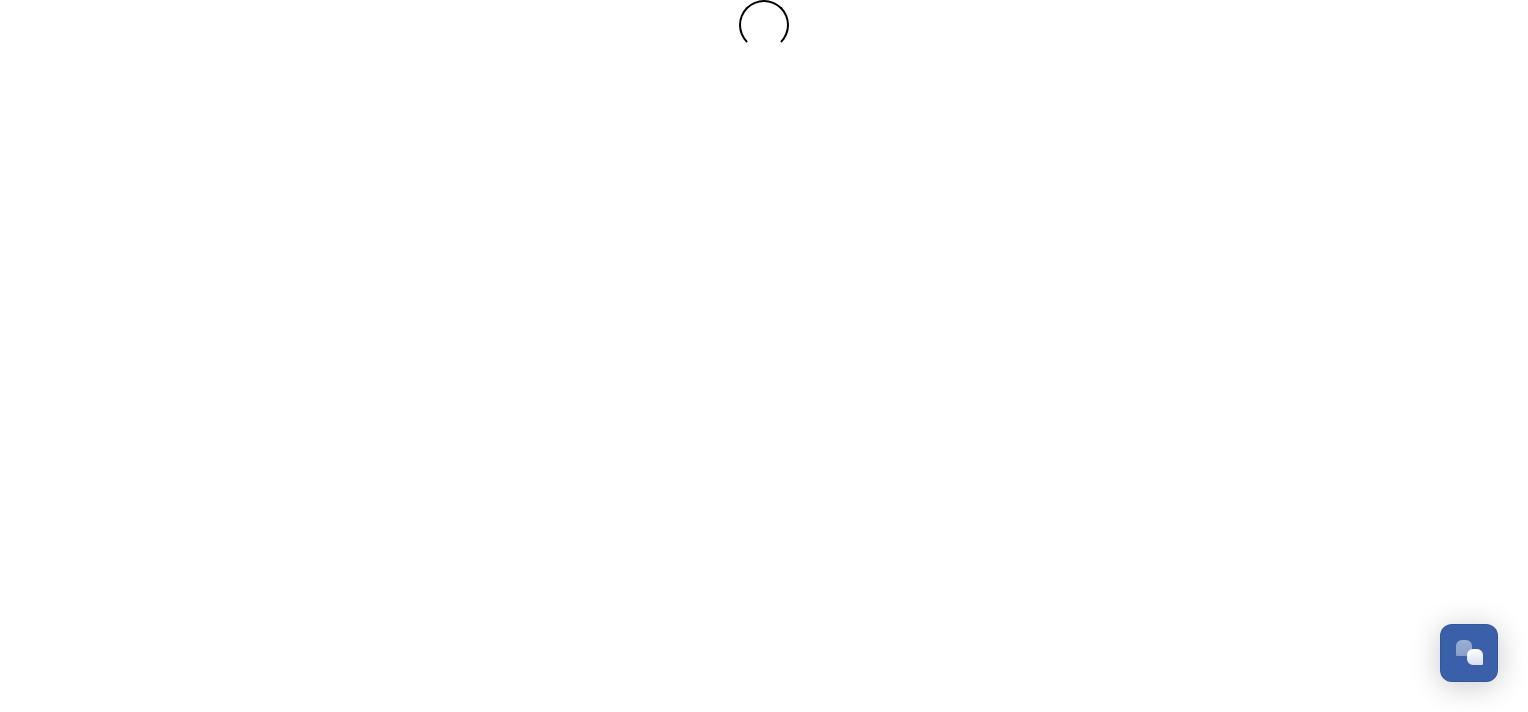 scroll, scrollTop: 0, scrollLeft: 0, axis: both 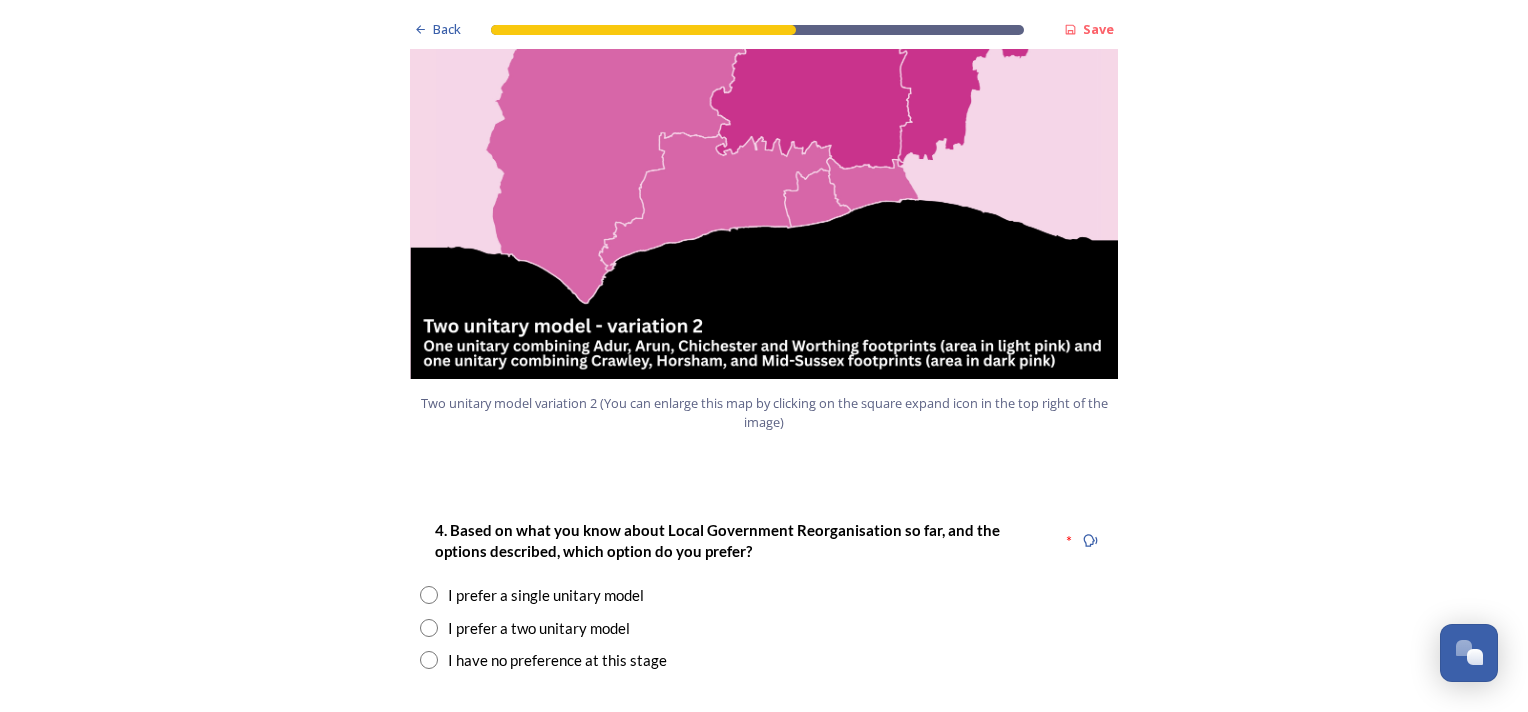 click at bounding box center (429, 595) 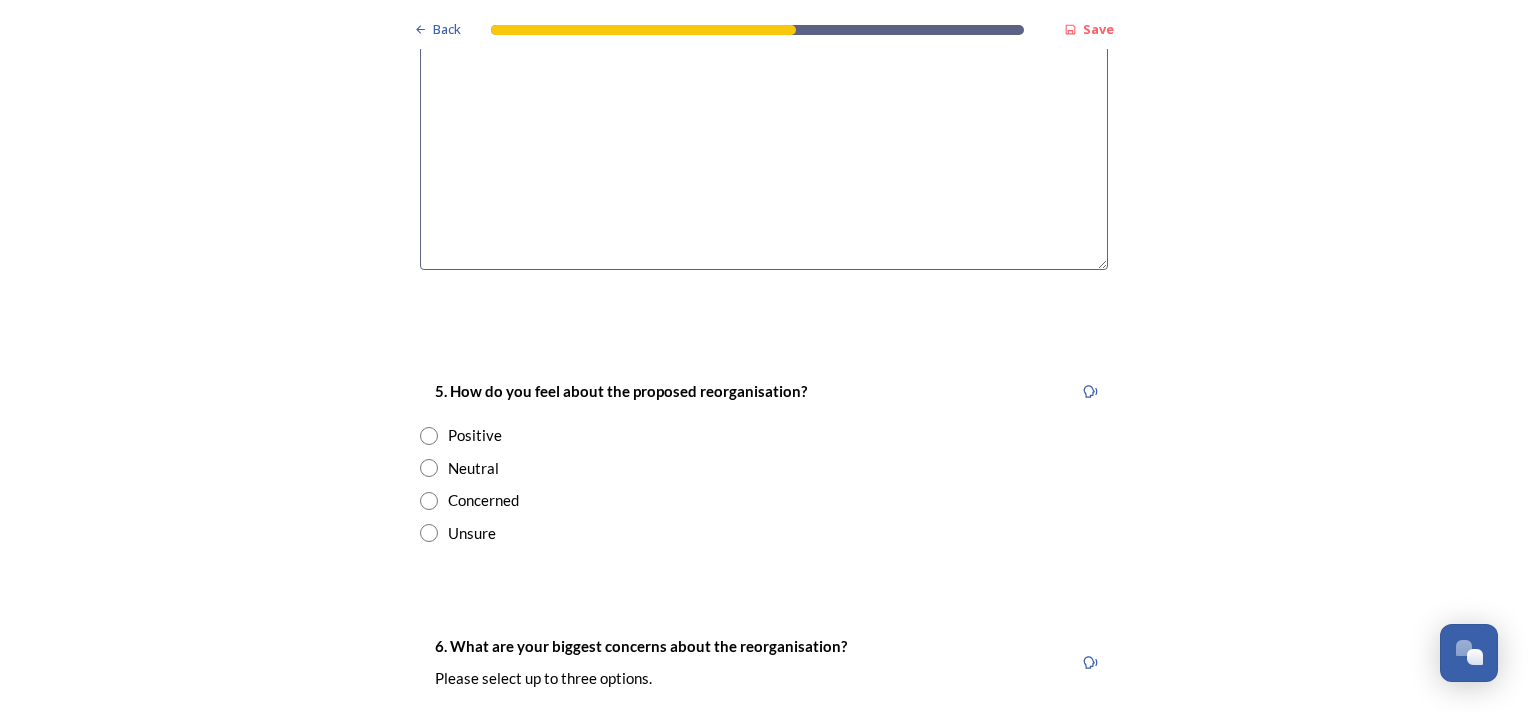scroll, scrollTop: 3163, scrollLeft: 0, axis: vertical 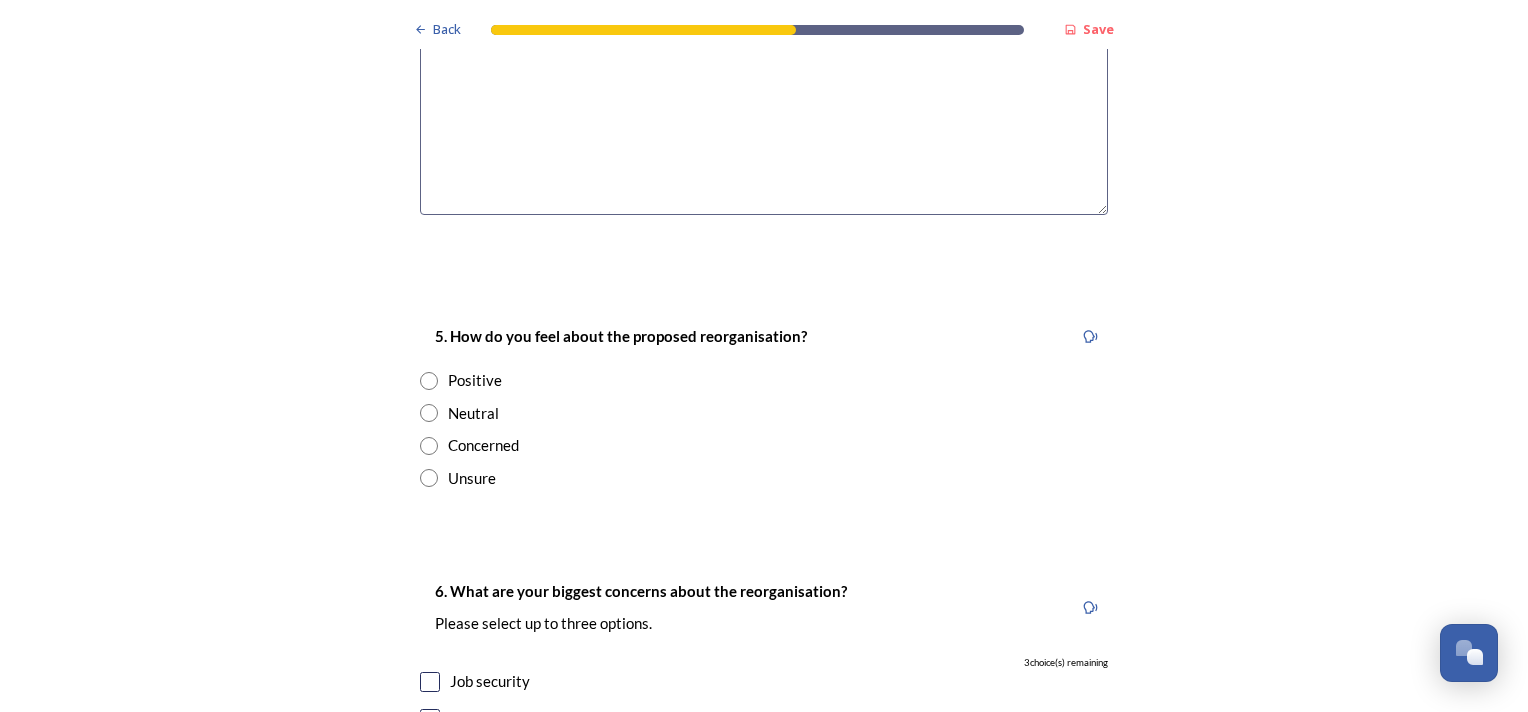 click at bounding box center [429, 446] 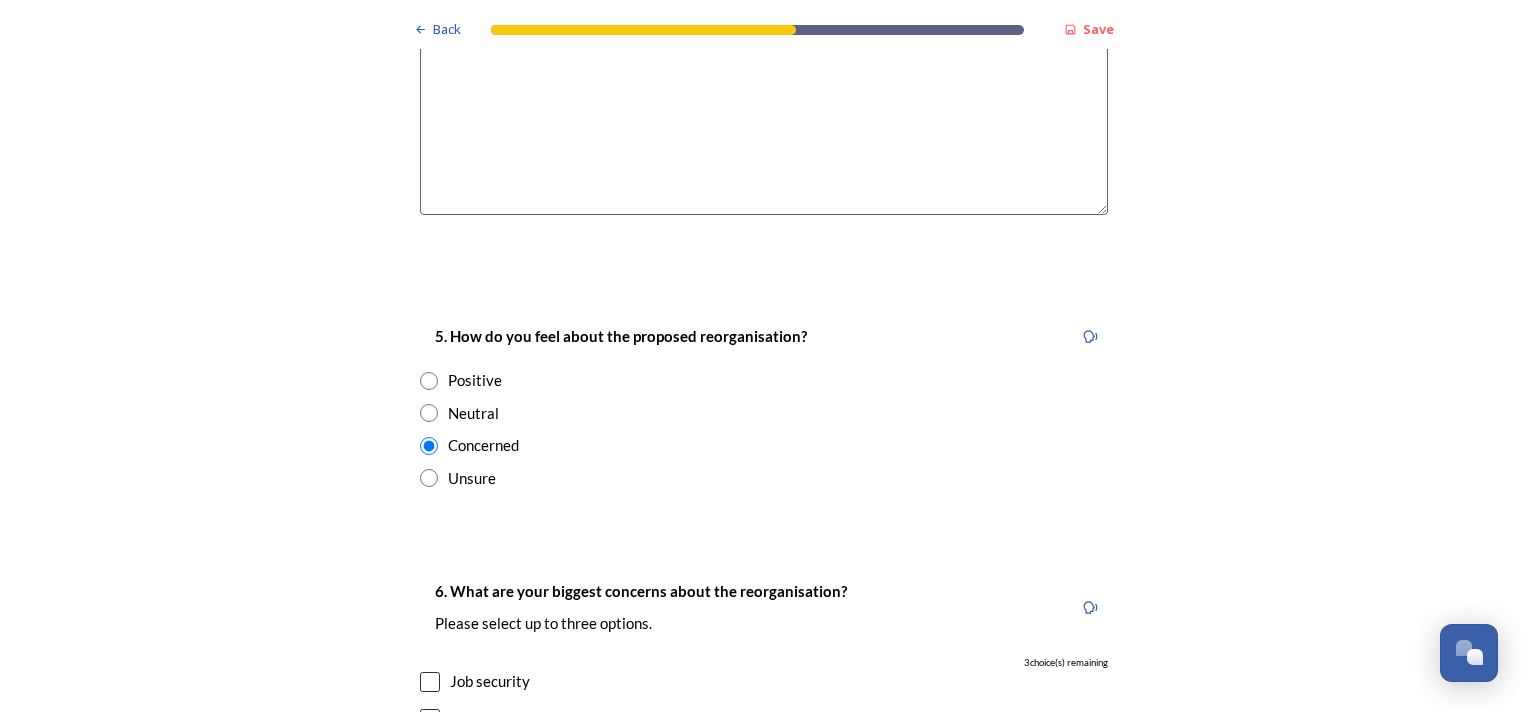 click at bounding box center (429, 478) 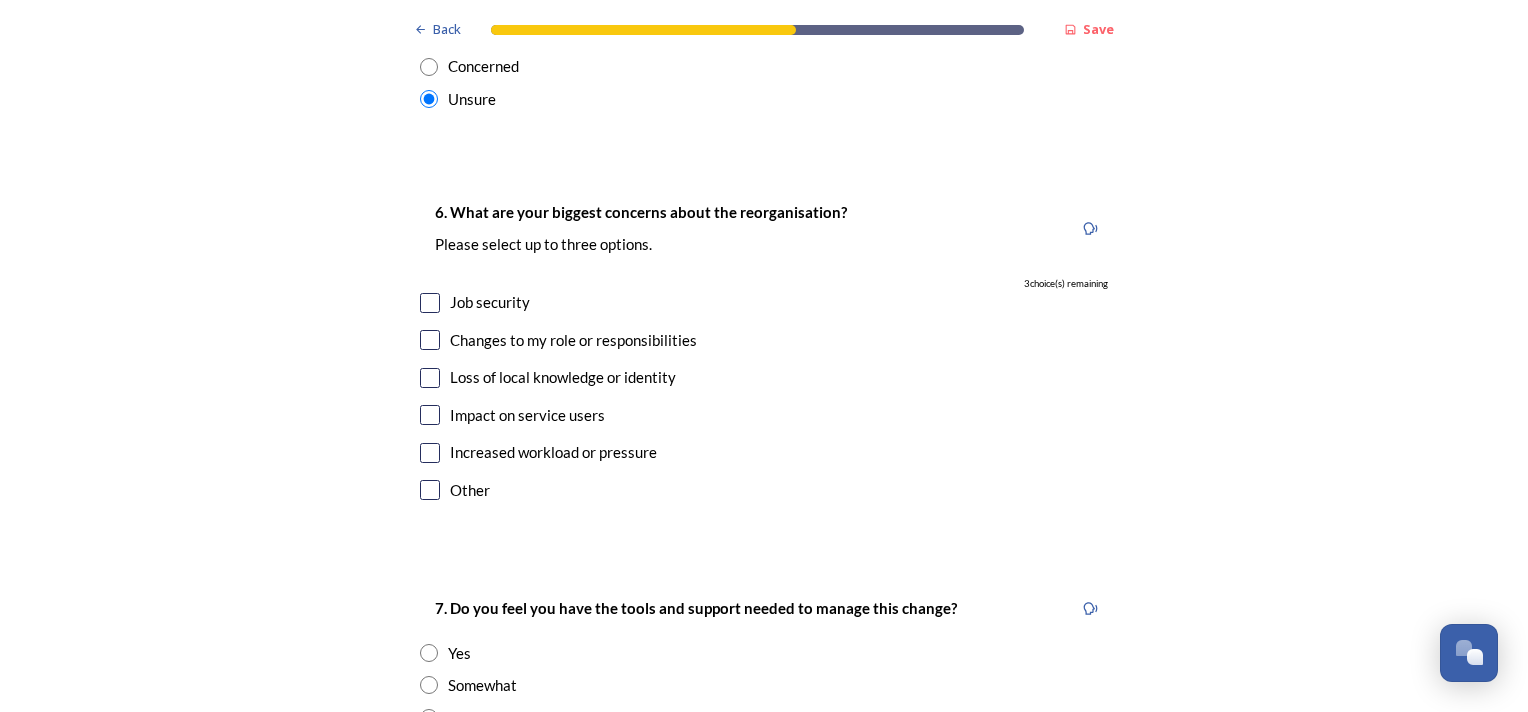 scroll, scrollTop: 3596, scrollLeft: 0, axis: vertical 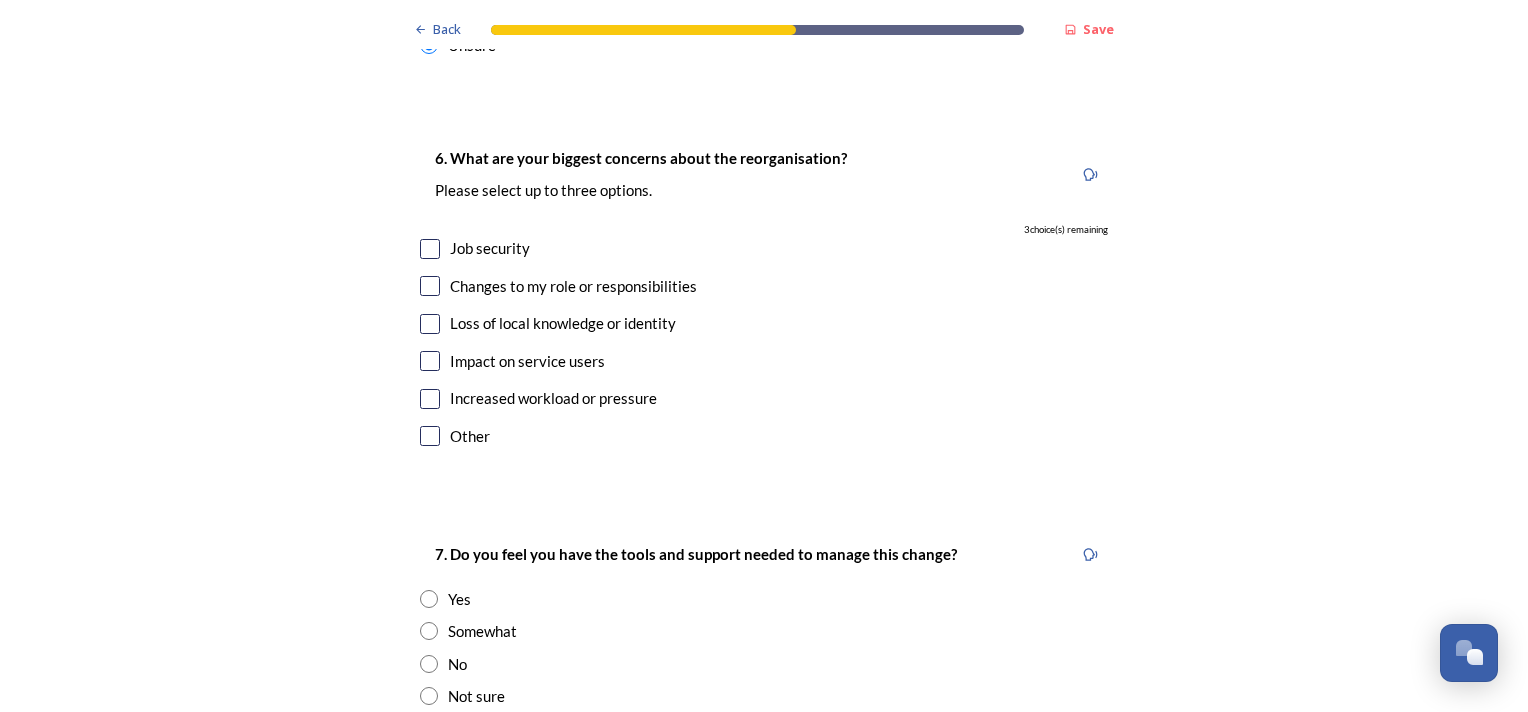 click at bounding box center [430, 249] 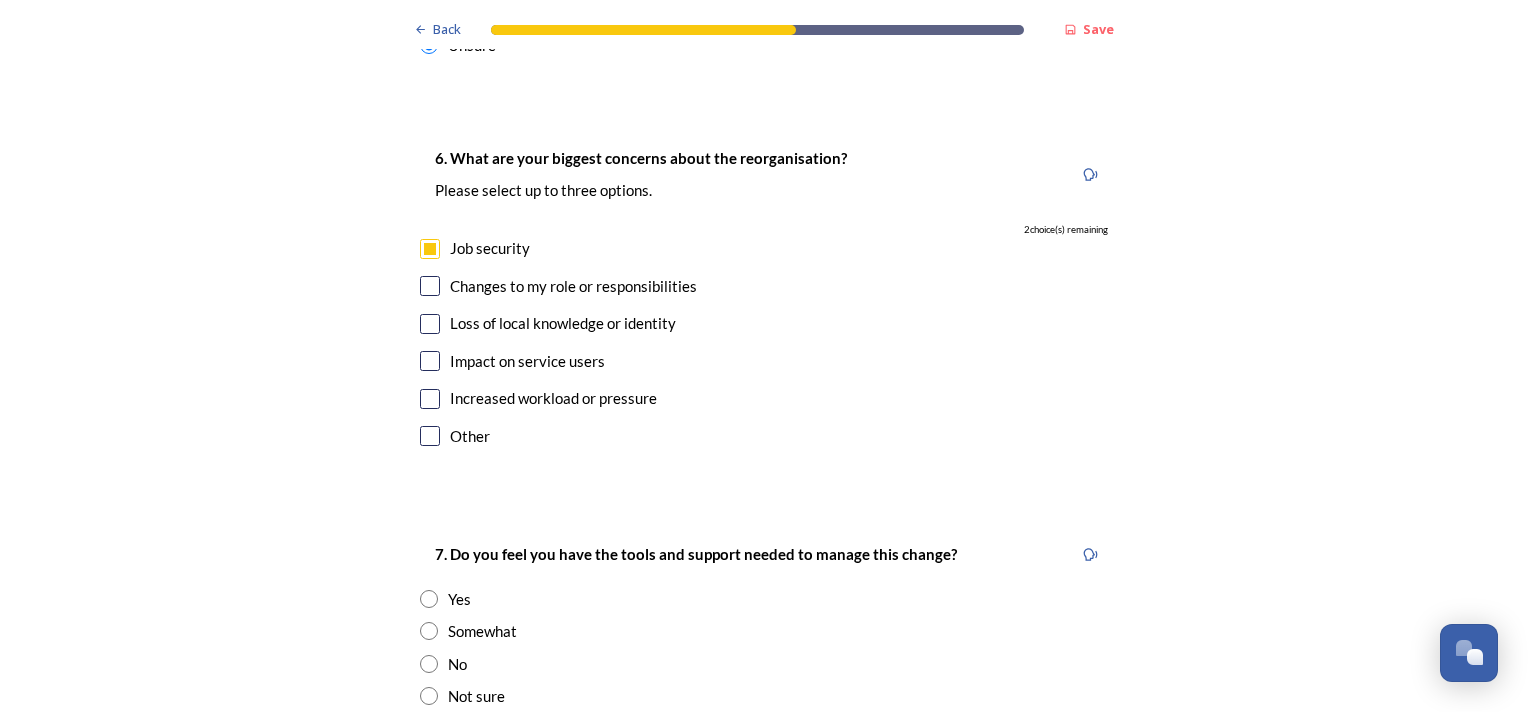 click at bounding box center [430, 399] 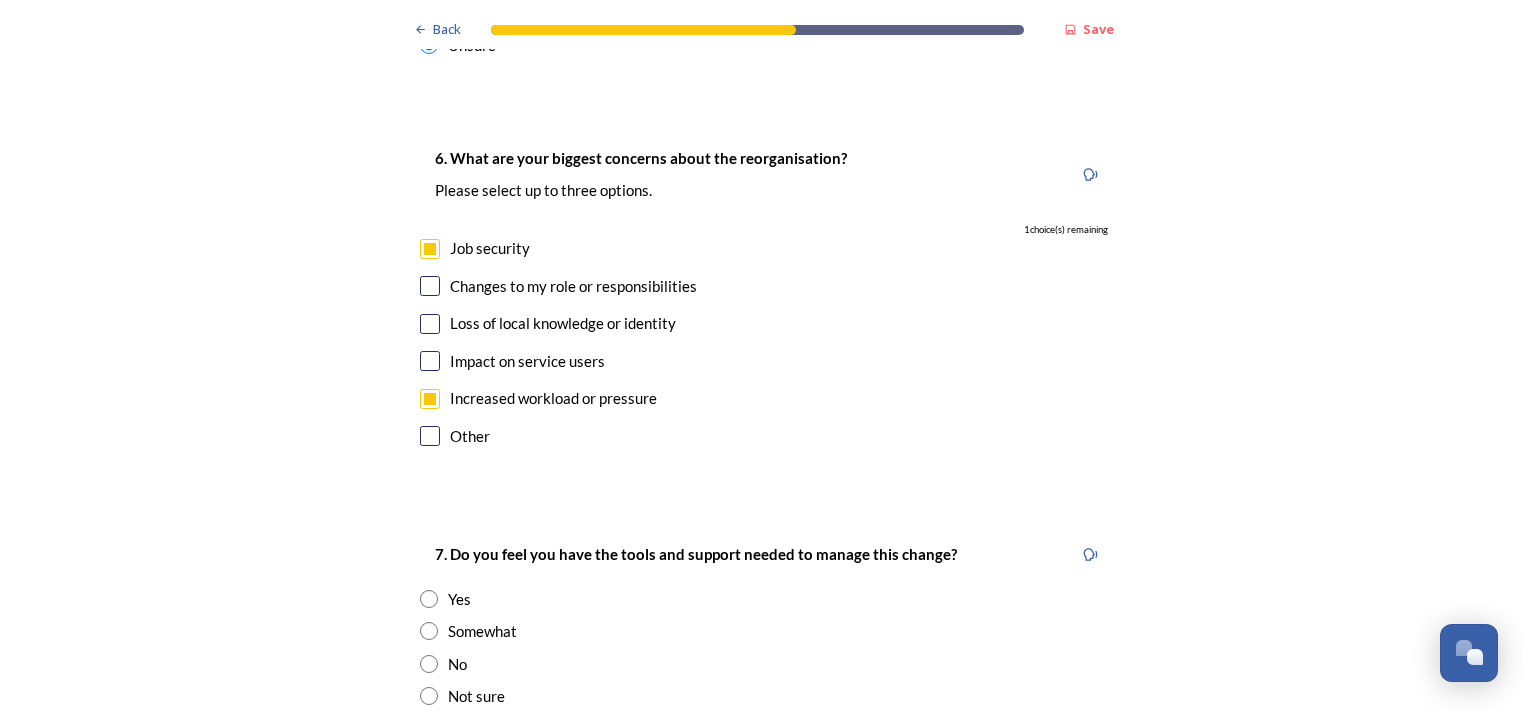 click at bounding box center [430, 399] 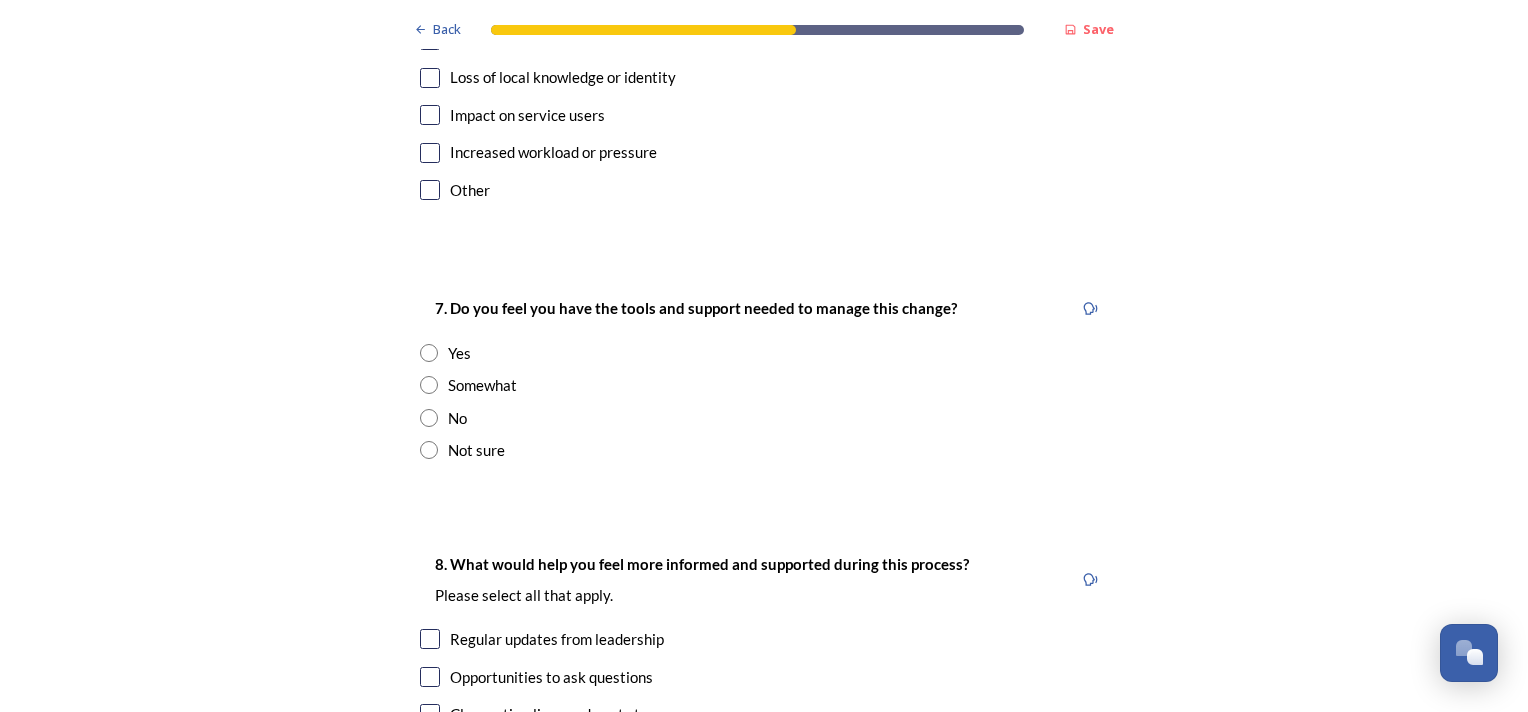 scroll, scrollTop: 3881, scrollLeft: 0, axis: vertical 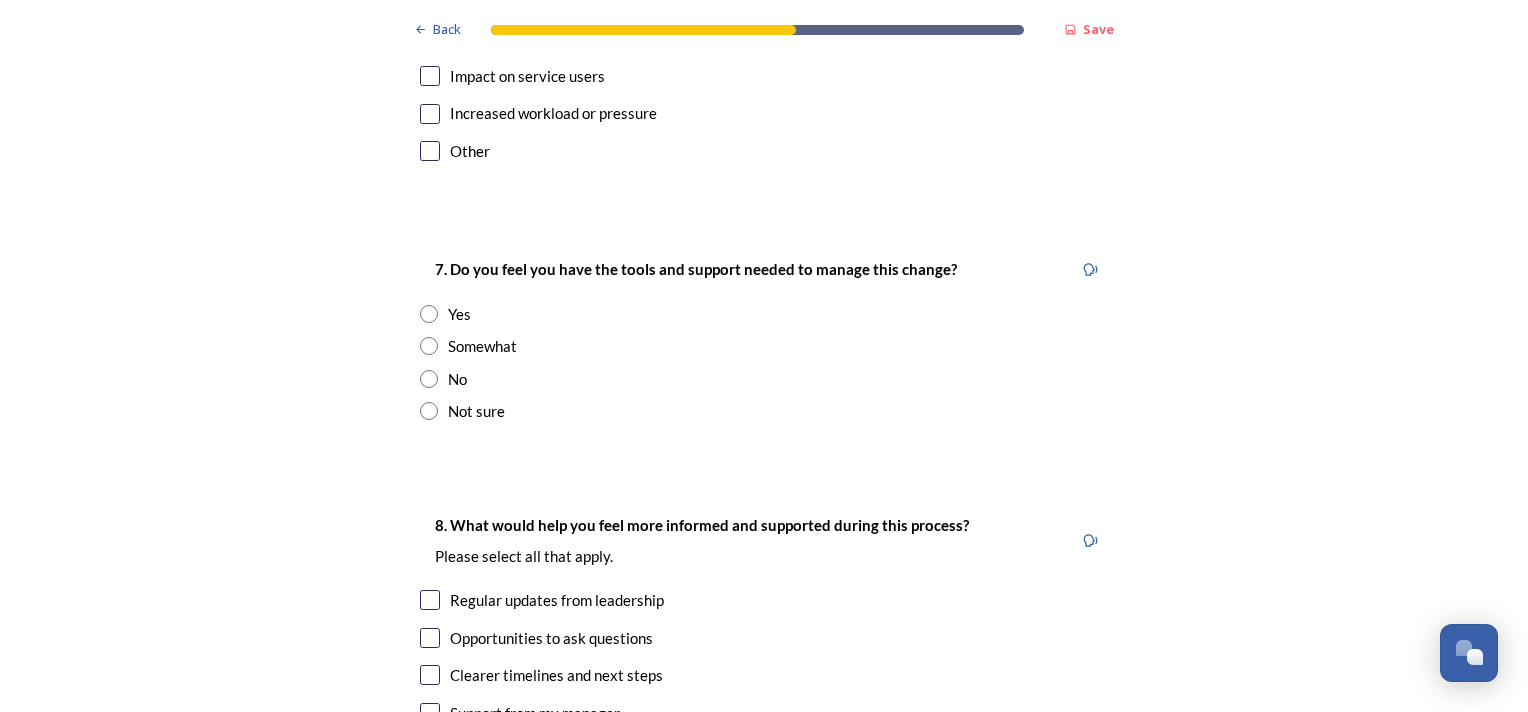 click at bounding box center [429, 346] 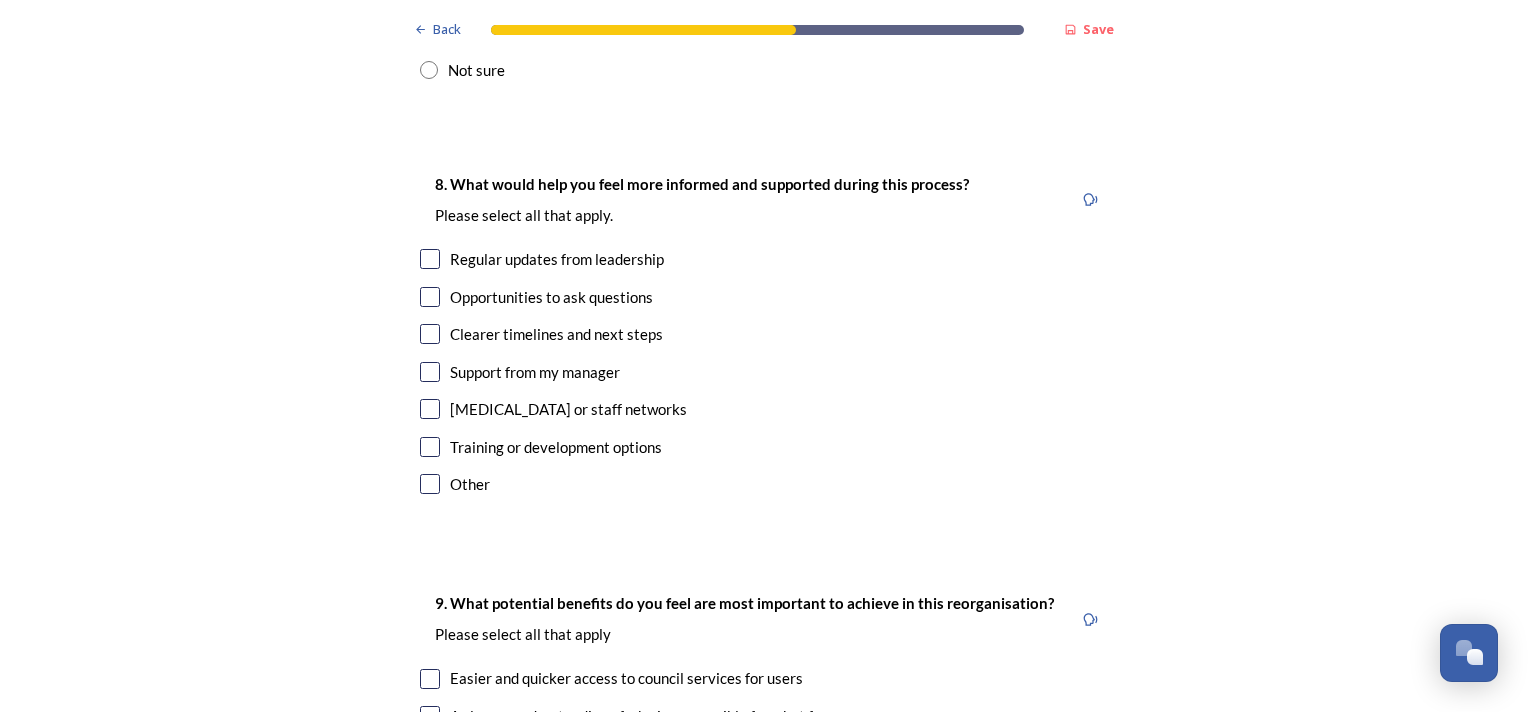 scroll, scrollTop: 4229, scrollLeft: 0, axis: vertical 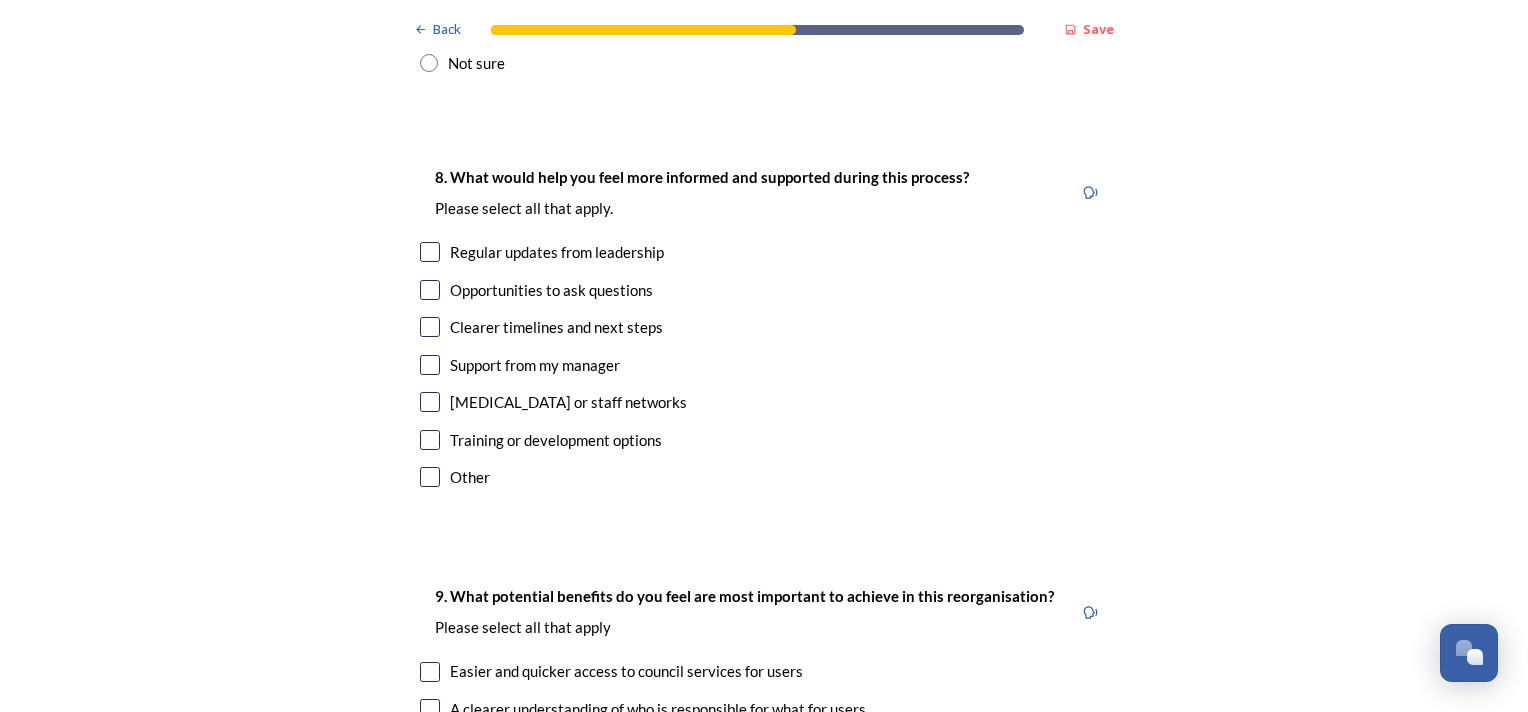click at bounding box center (430, 440) 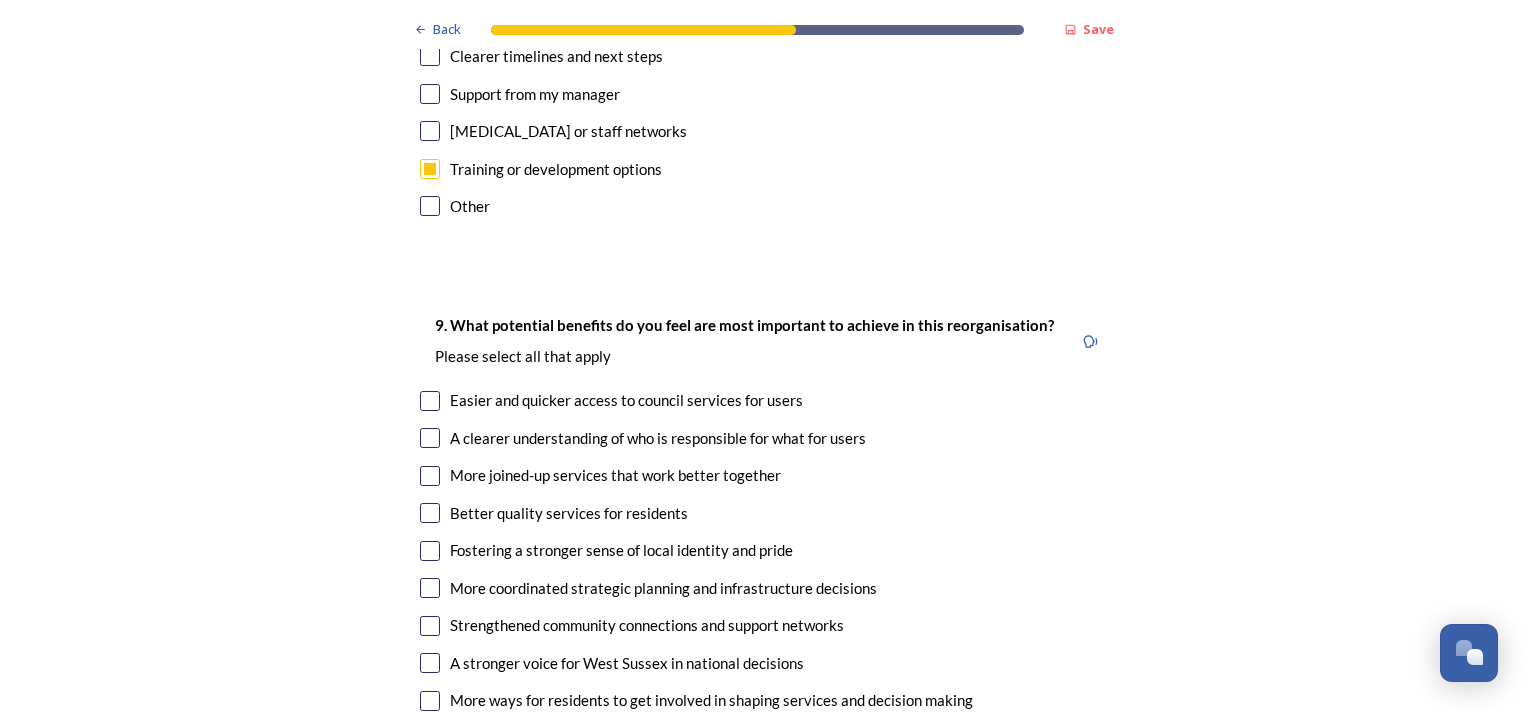 scroll, scrollTop: 4532, scrollLeft: 0, axis: vertical 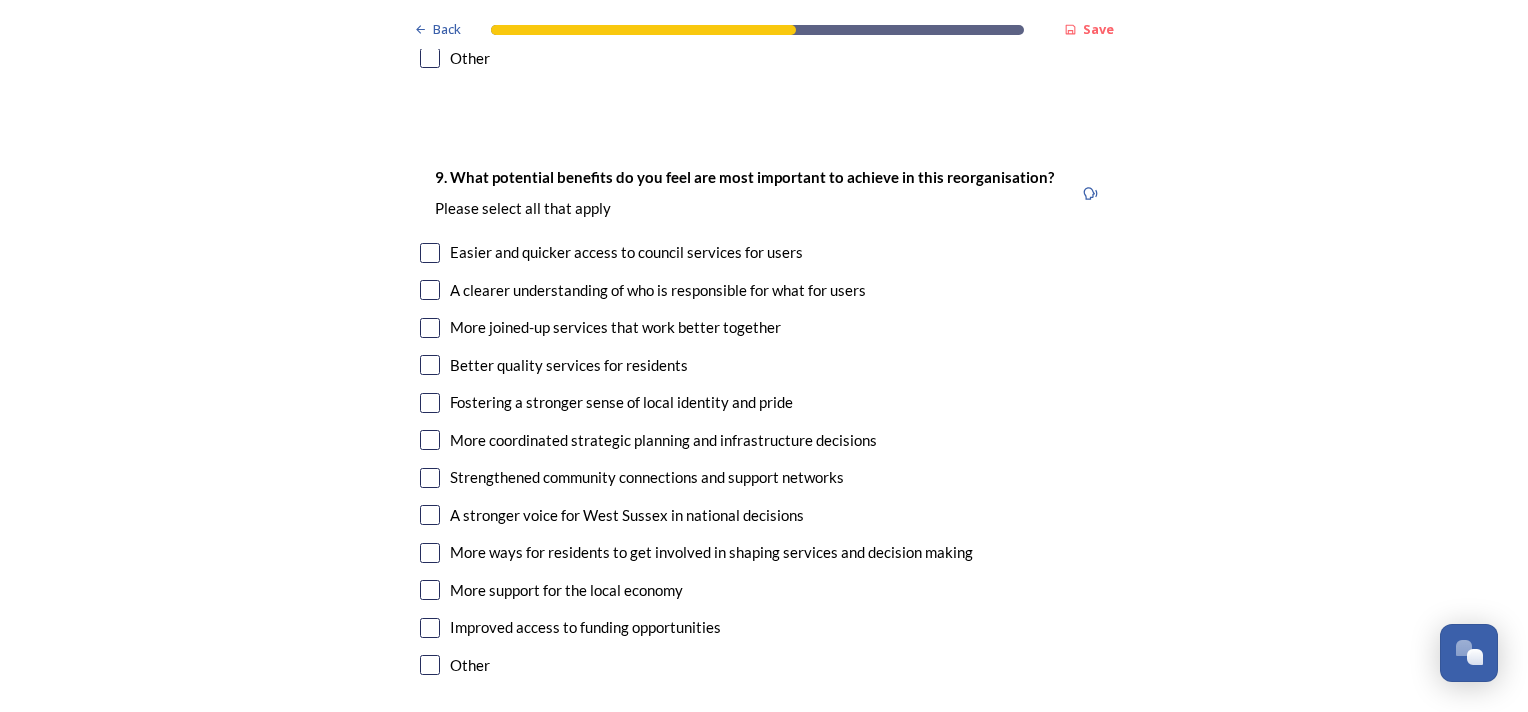 click at bounding box center [430, 253] 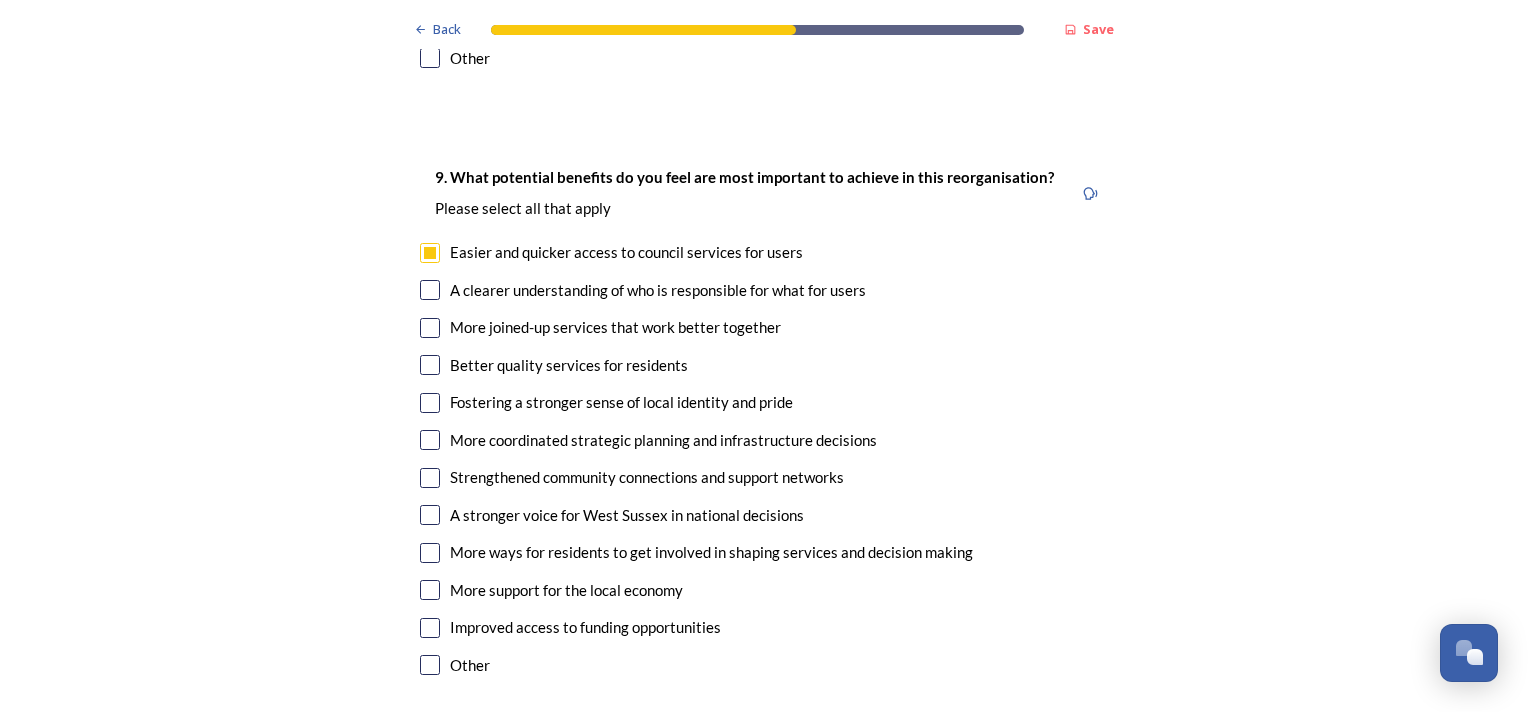 click at bounding box center (430, 365) 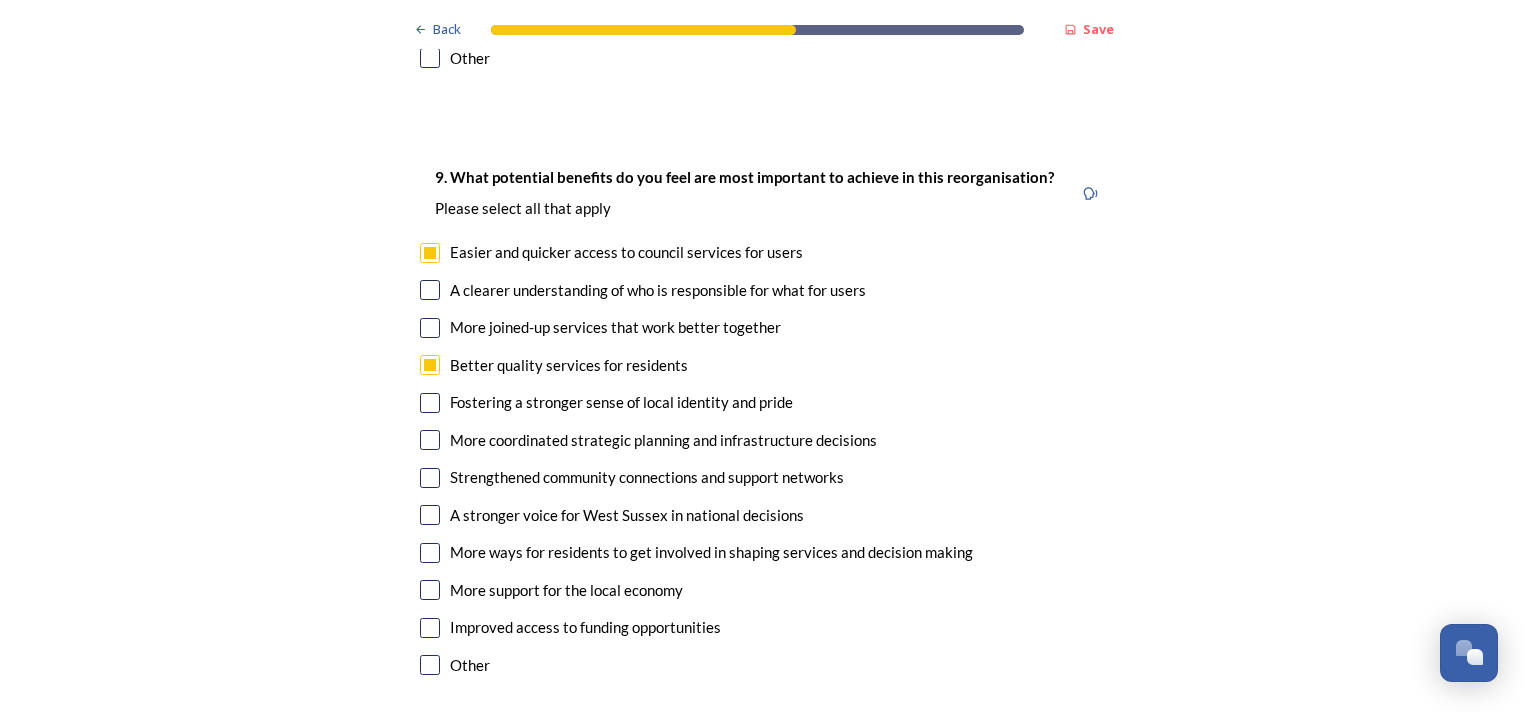 click at bounding box center [430, 553] 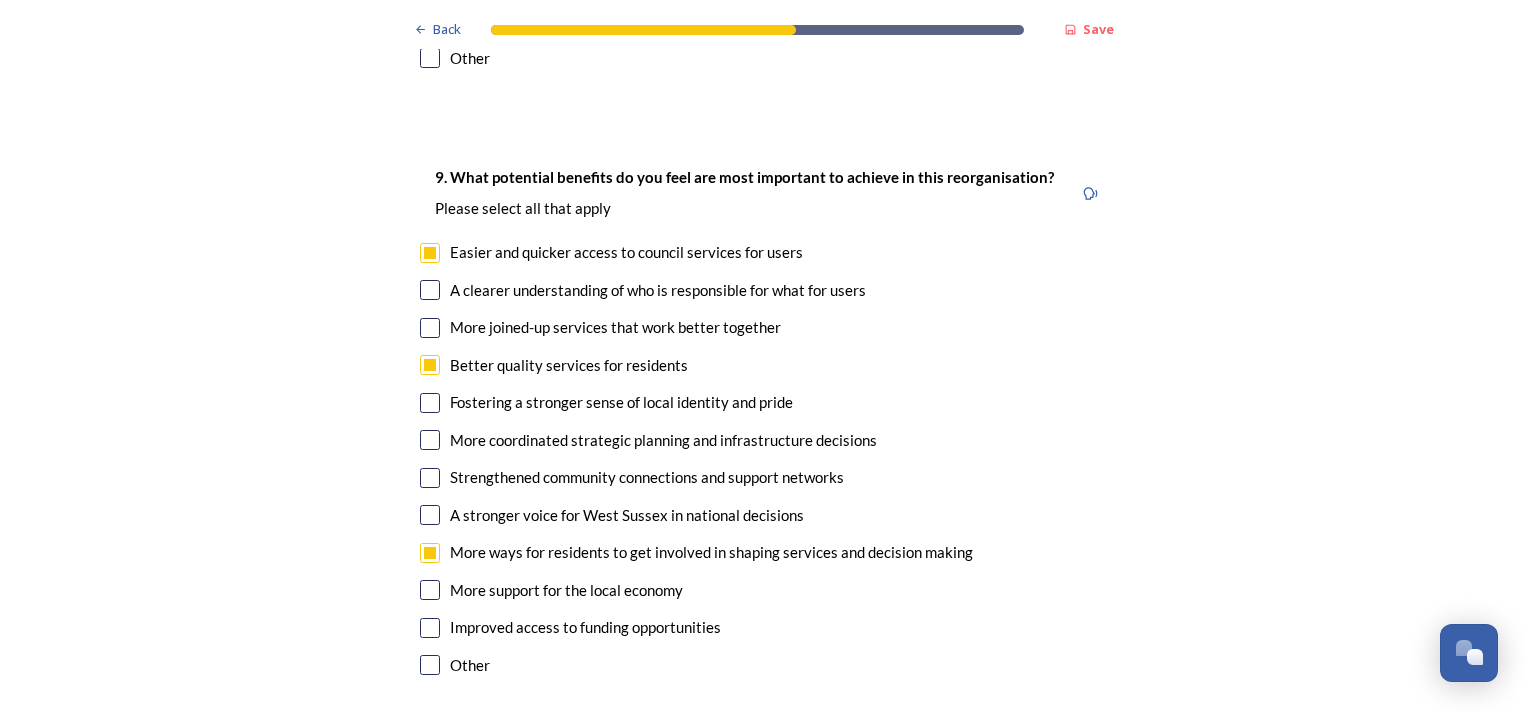 click on "More support for the local economy" at bounding box center (764, 590) 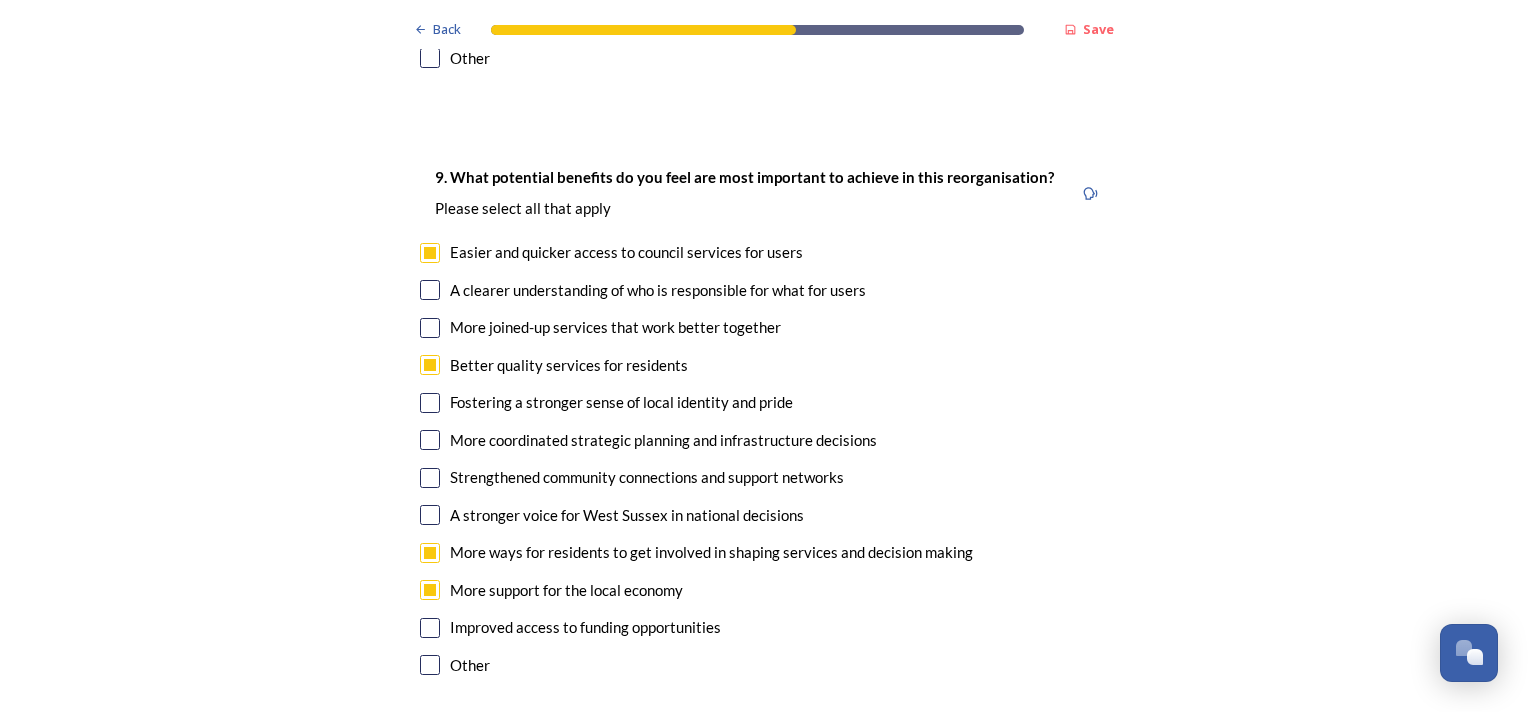 checkbox on "true" 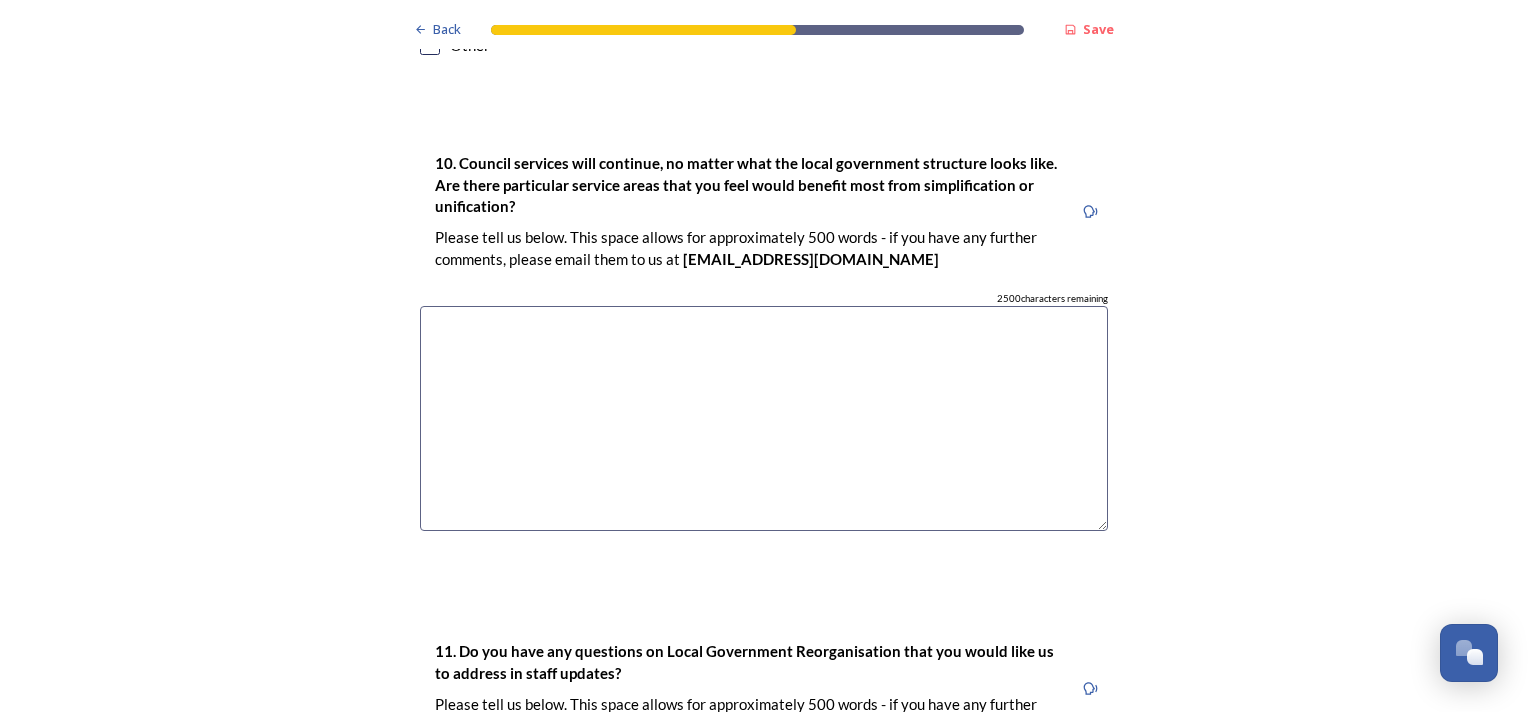 scroll, scrollTop: 5276, scrollLeft: 0, axis: vertical 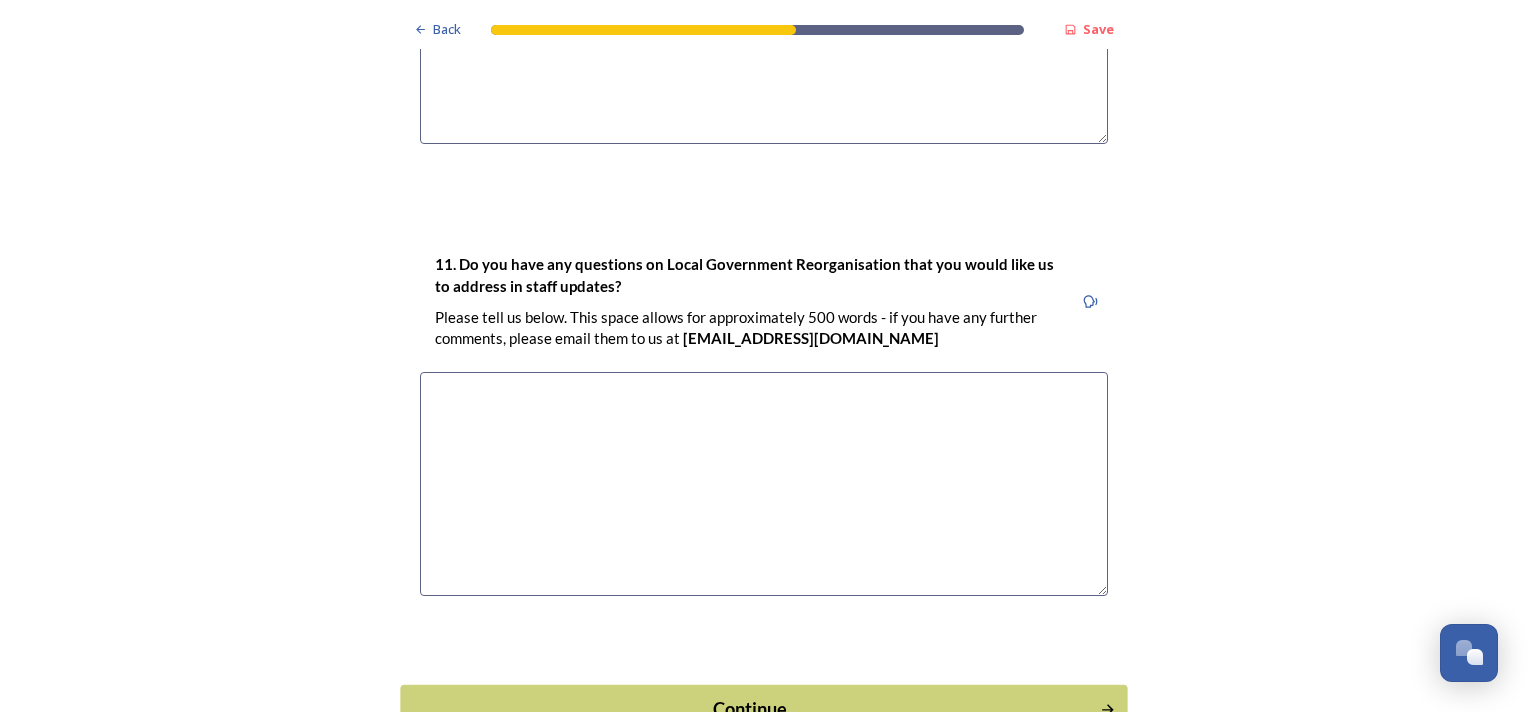 click on "Continue" at bounding box center (750, 709) 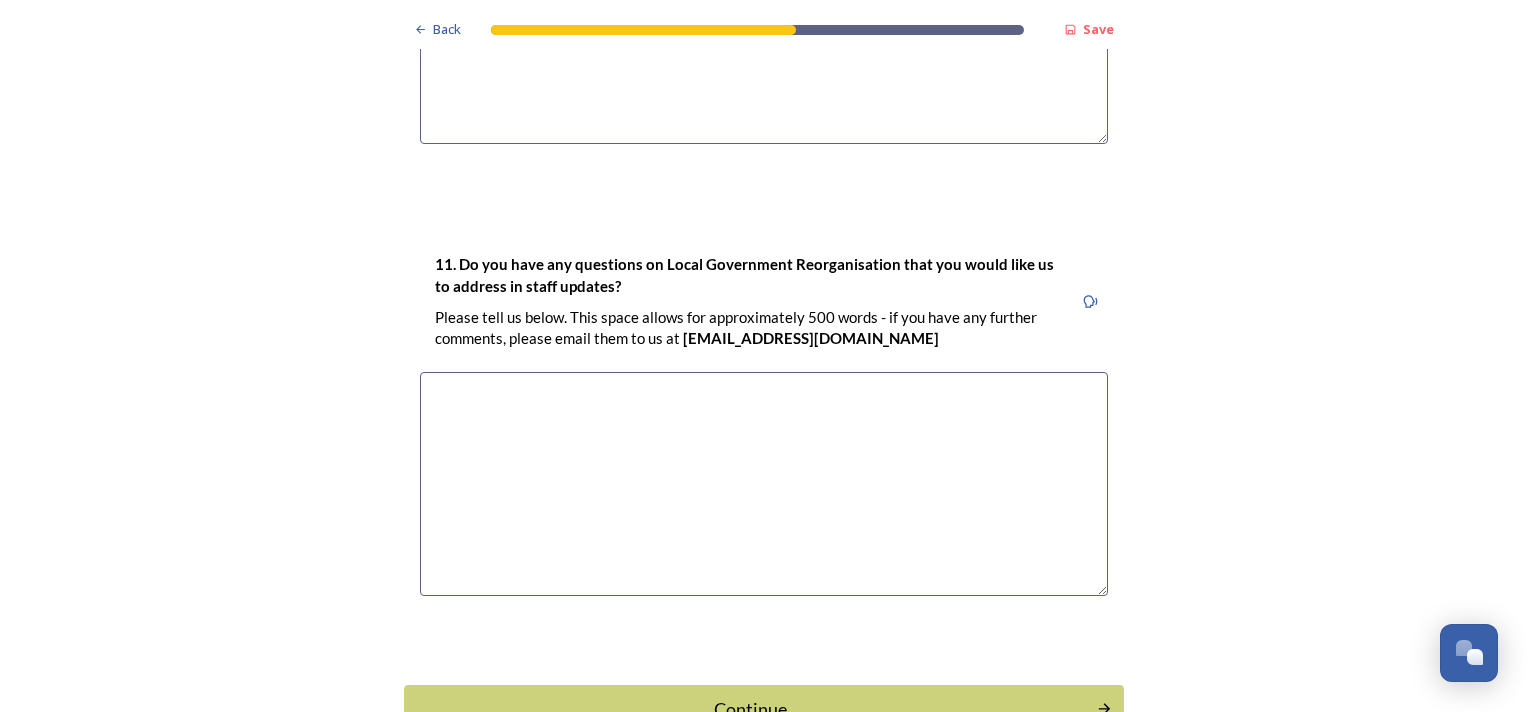 scroll, scrollTop: 0, scrollLeft: 0, axis: both 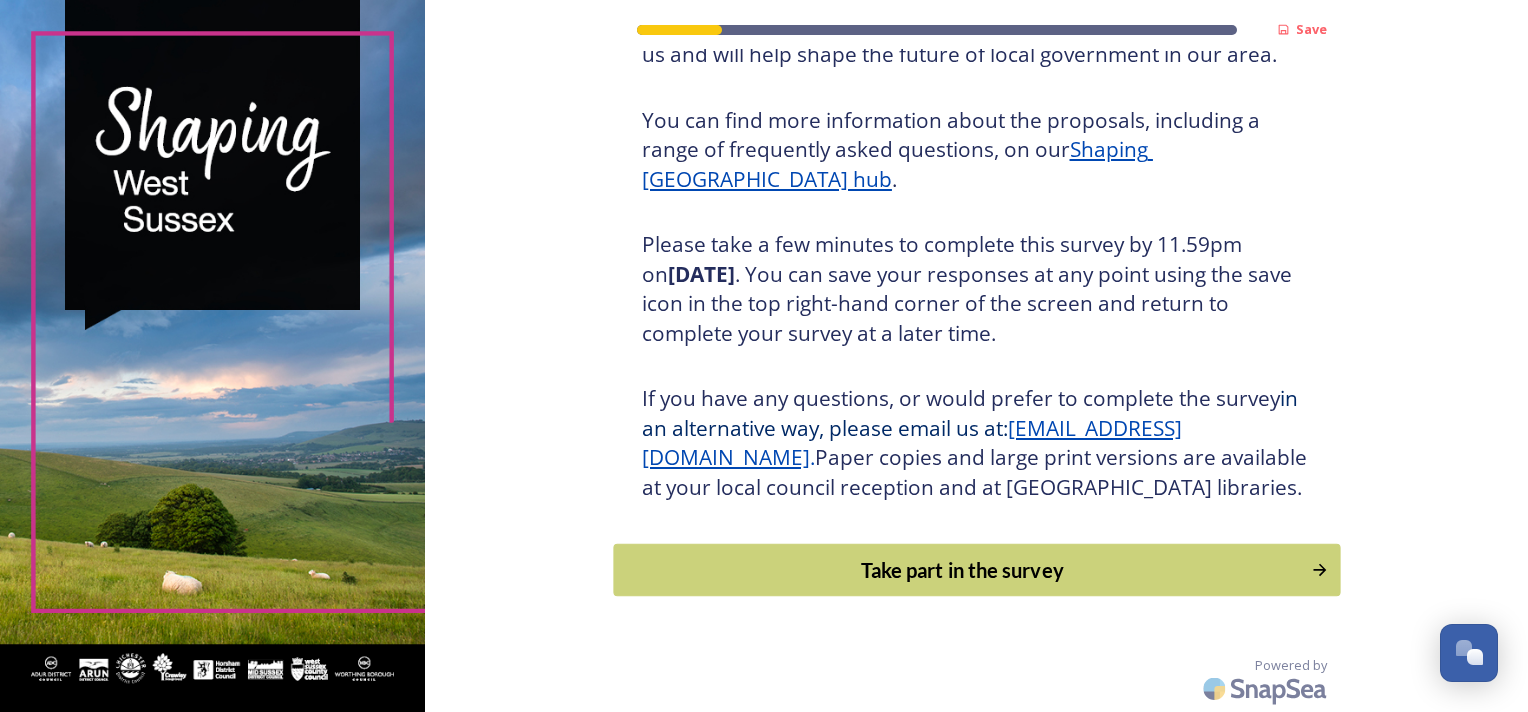 click on "Take part in the survey" at bounding box center (962, 570) 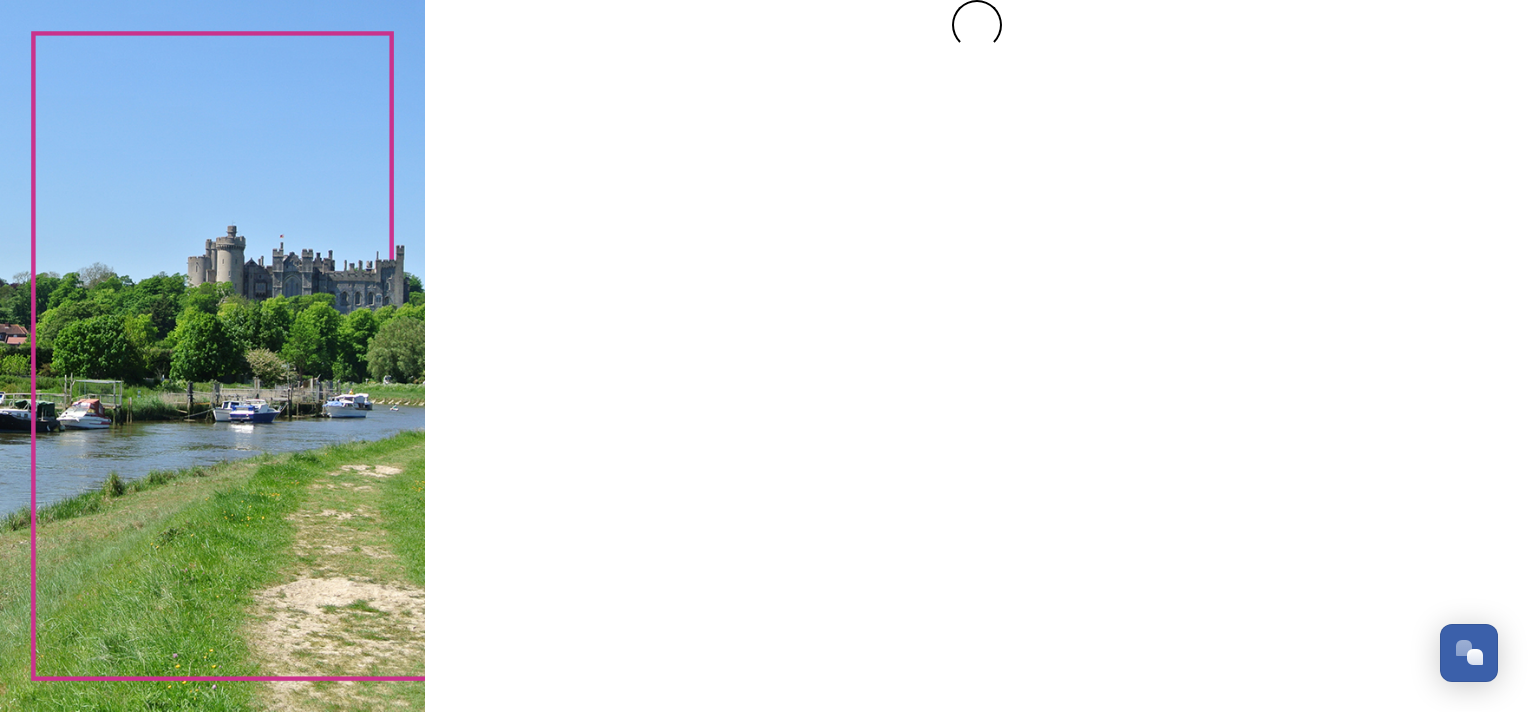 scroll, scrollTop: 0, scrollLeft: 0, axis: both 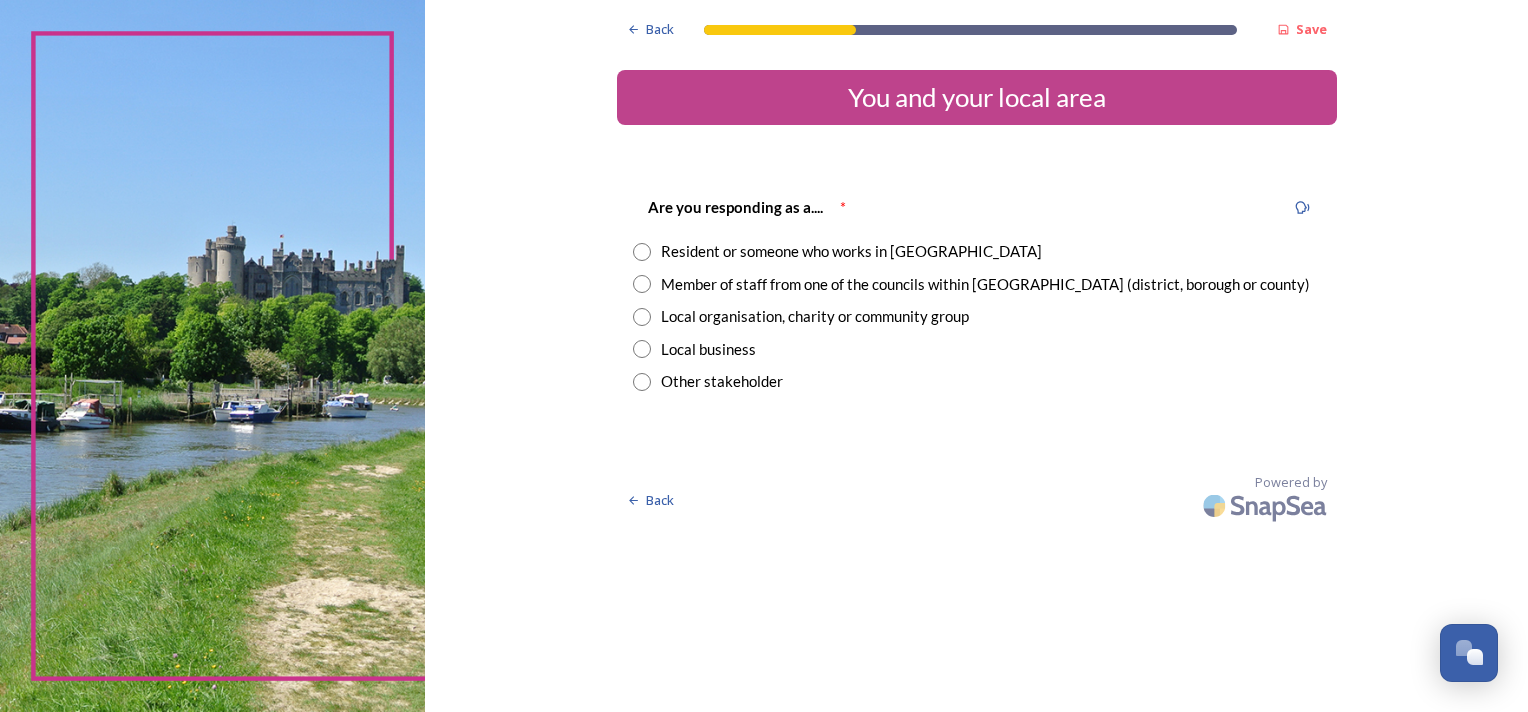 click on "Resident or someone who works in [GEOGRAPHIC_DATA]" at bounding box center (851, 251) 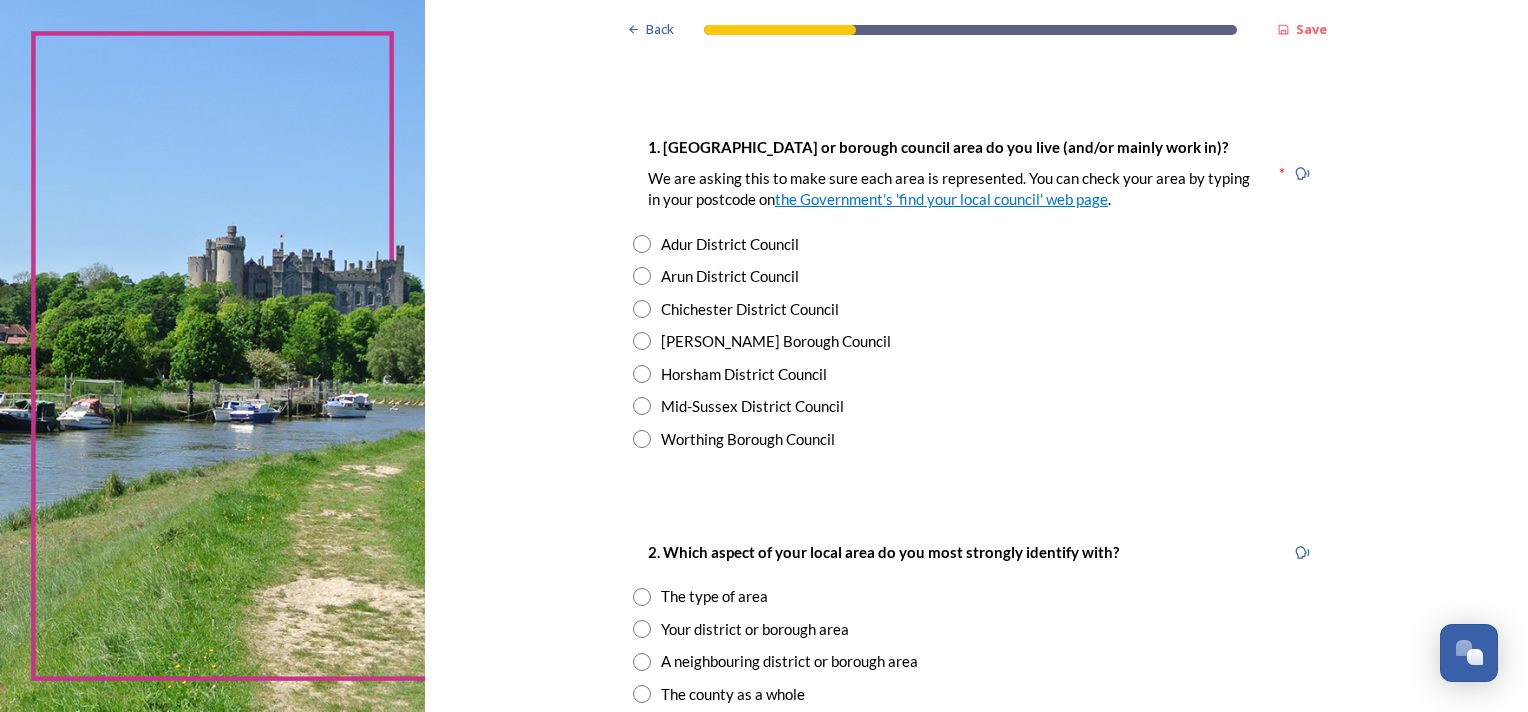 scroll, scrollTop: 365, scrollLeft: 0, axis: vertical 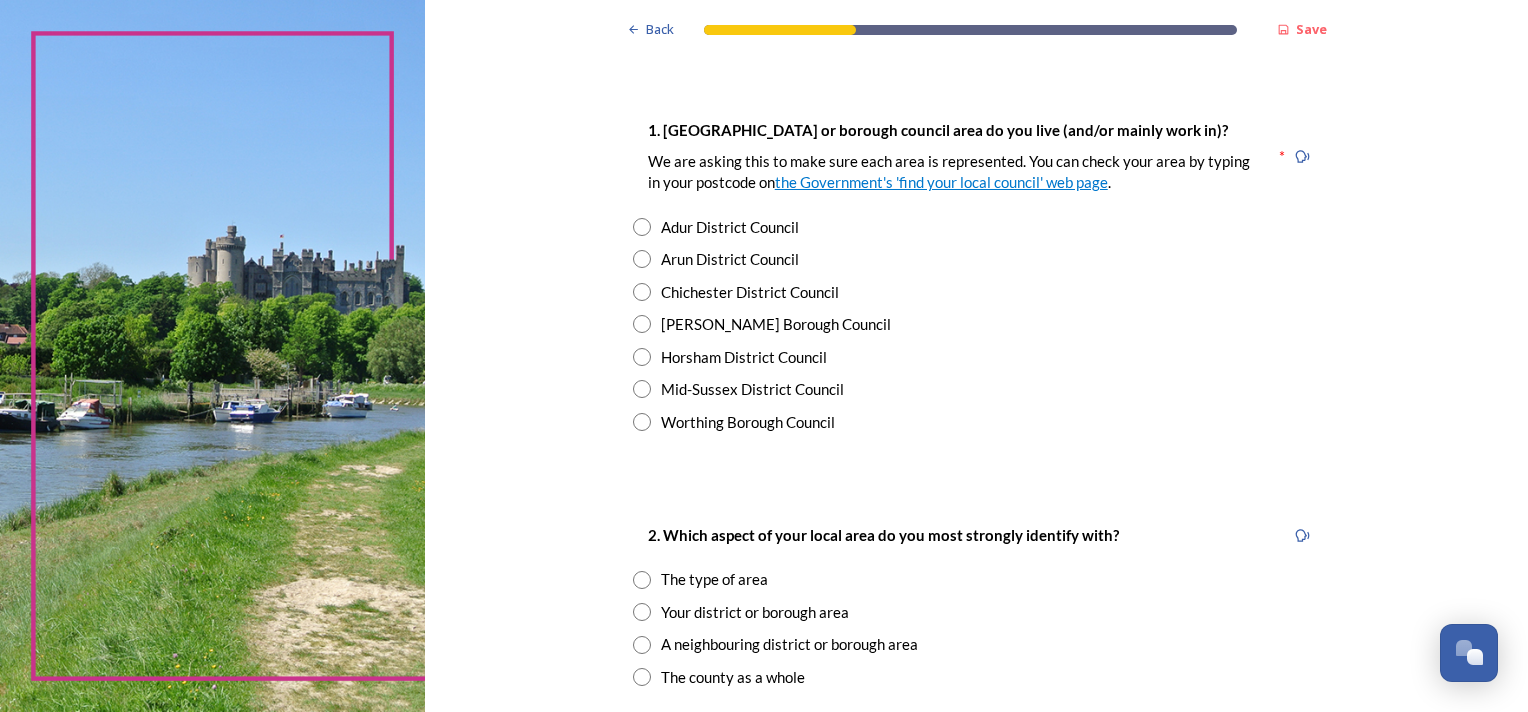 click at bounding box center [642, 259] 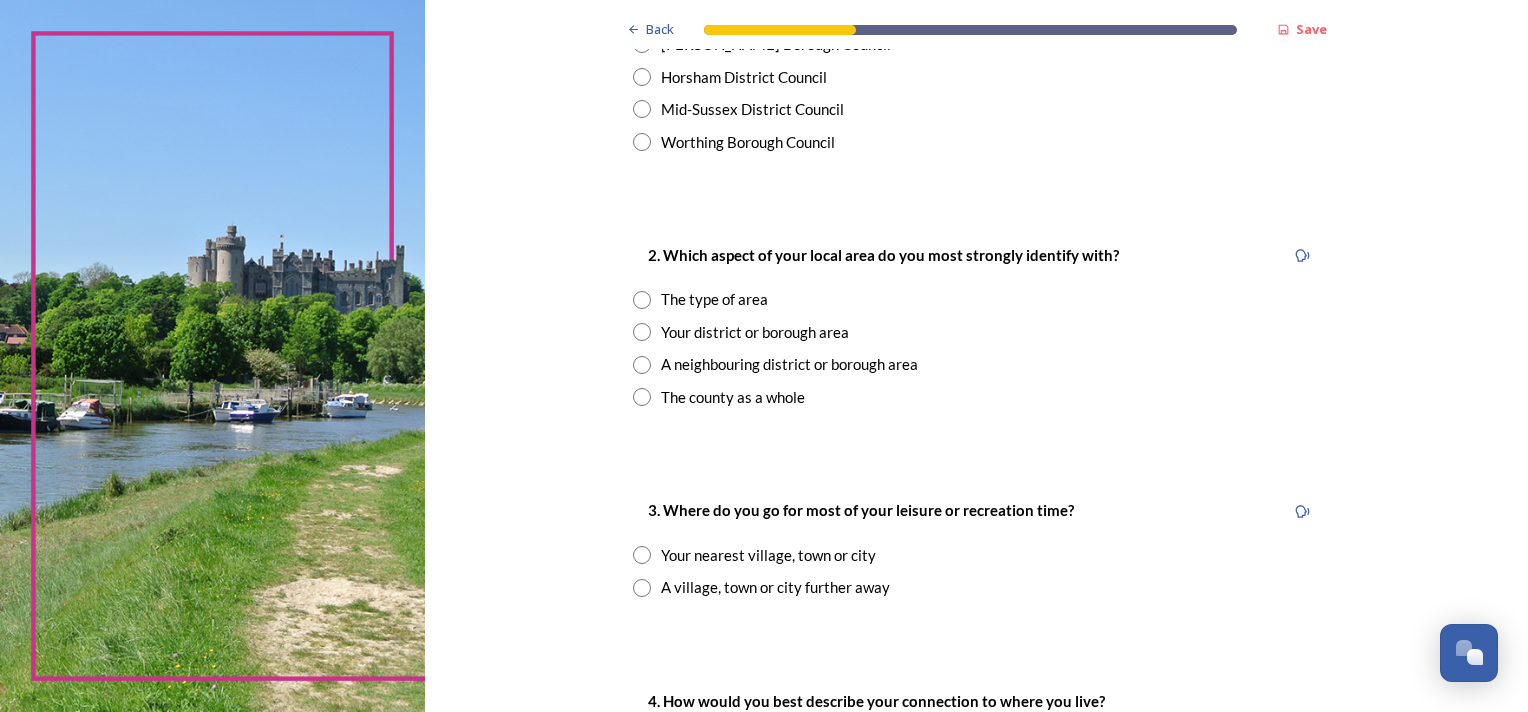 scroll, scrollTop: 708, scrollLeft: 0, axis: vertical 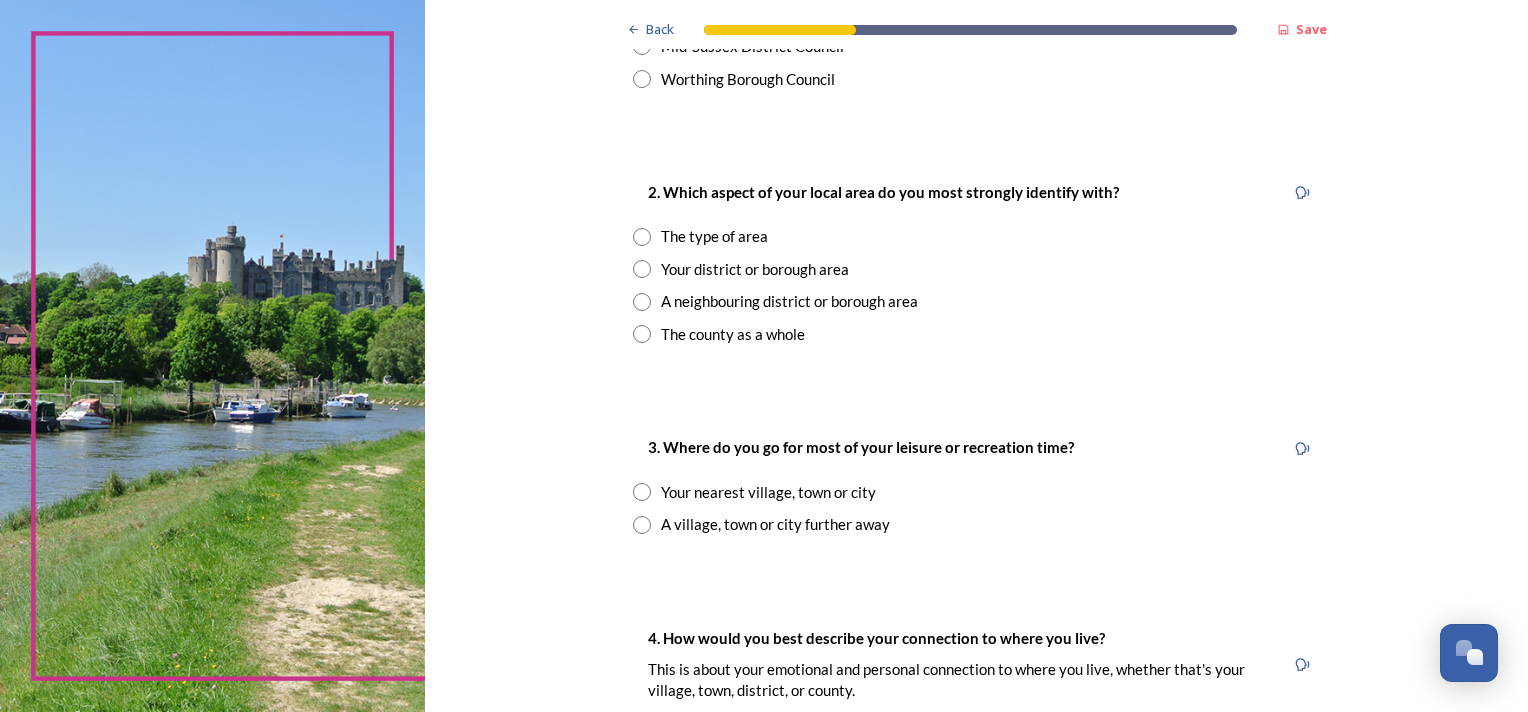 click at bounding box center [642, 334] 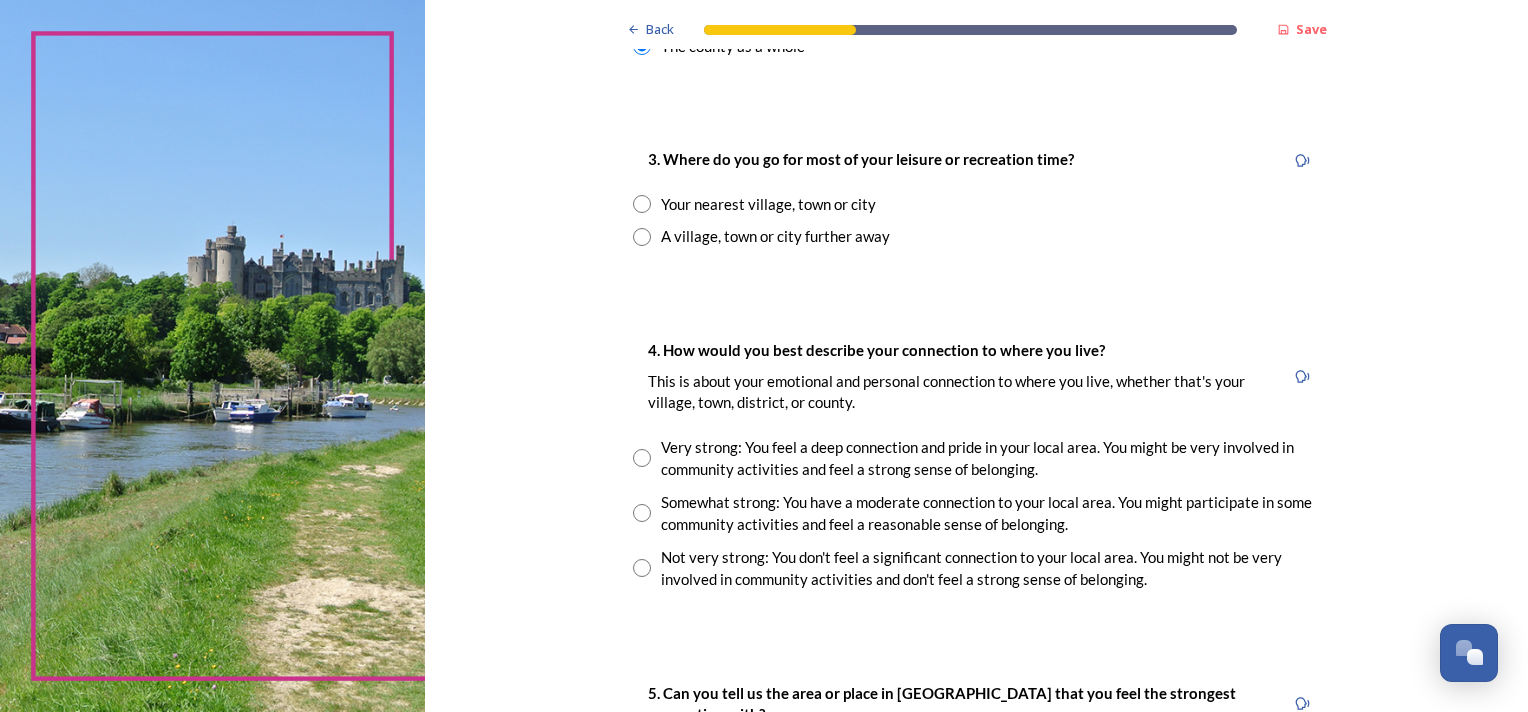 scroll, scrollTop: 999, scrollLeft: 0, axis: vertical 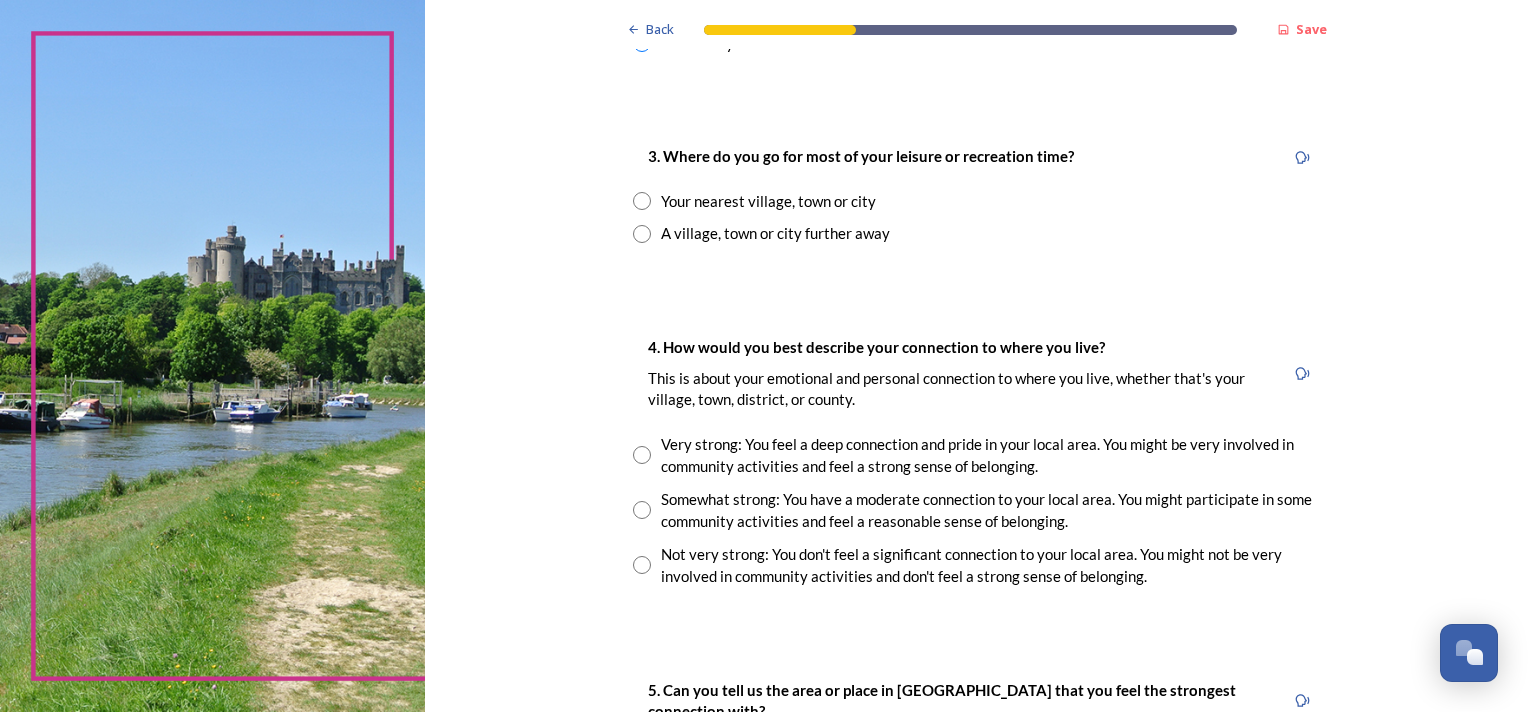 click at bounding box center [642, 201] 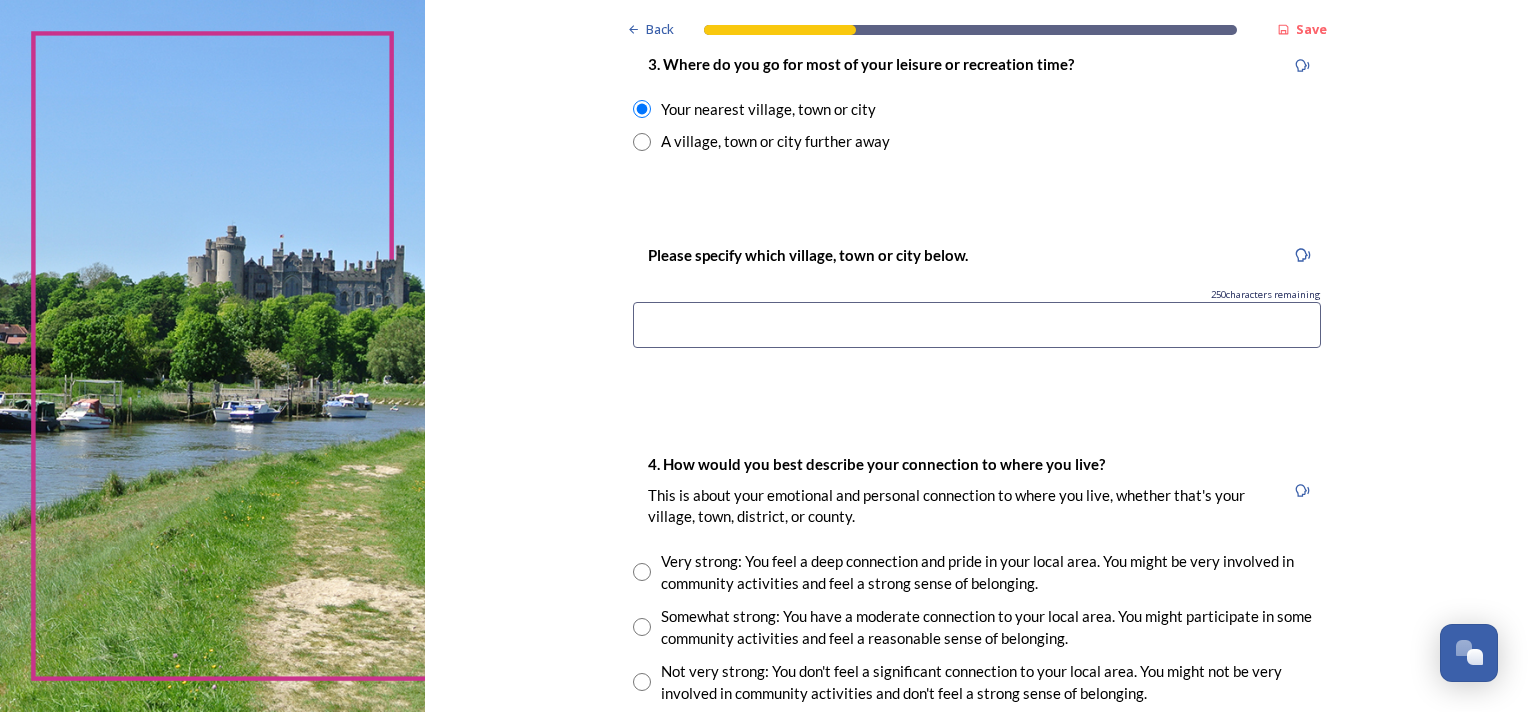 scroll, scrollTop: 1106, scrollLeft: 0, axis: vertical 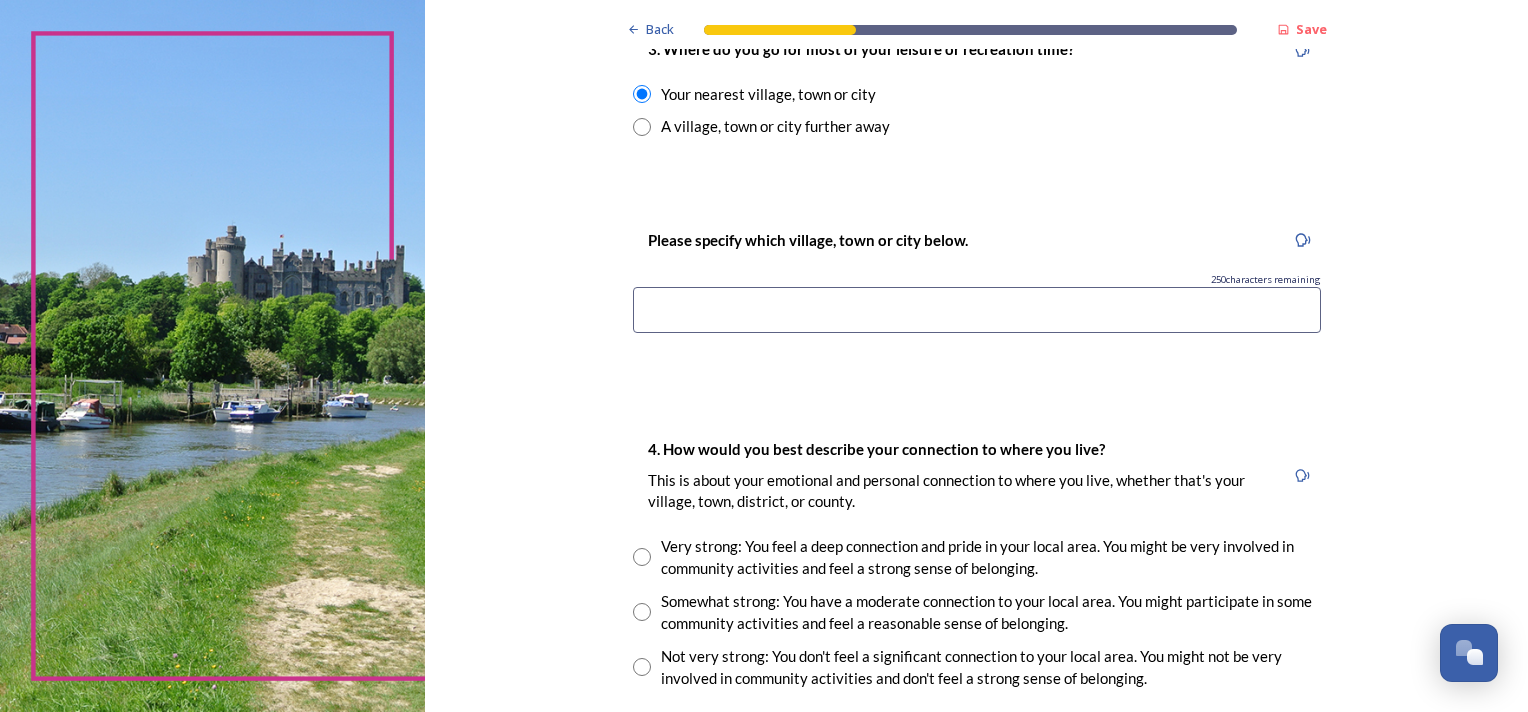 click at bounding box center (977, 310) 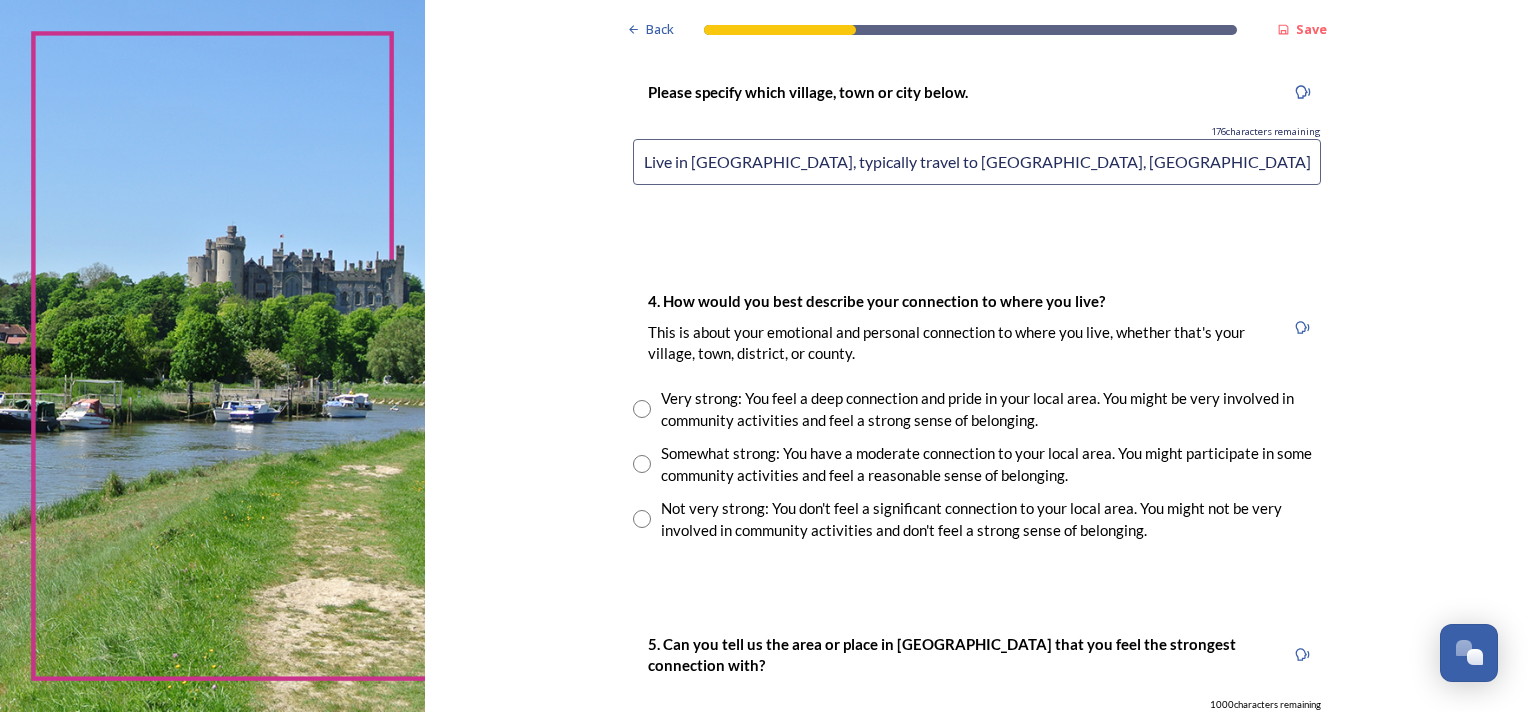 scroll, scrollTop: 1260, scrollLeft: 0, axis: vertical 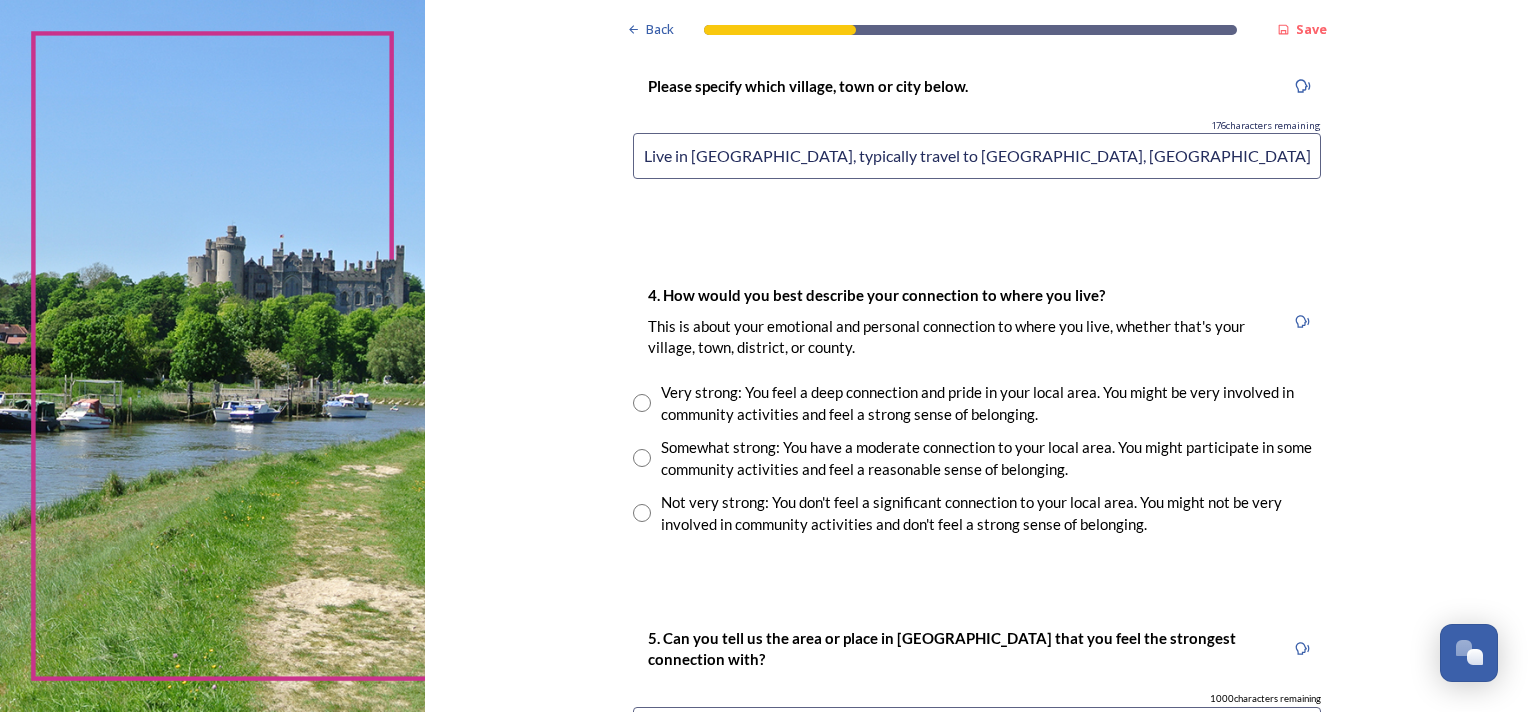 drag, startPoint x: 795, startPoint y: 156, endPoint x: 460, endPoint y: 239, distance: 345.12897 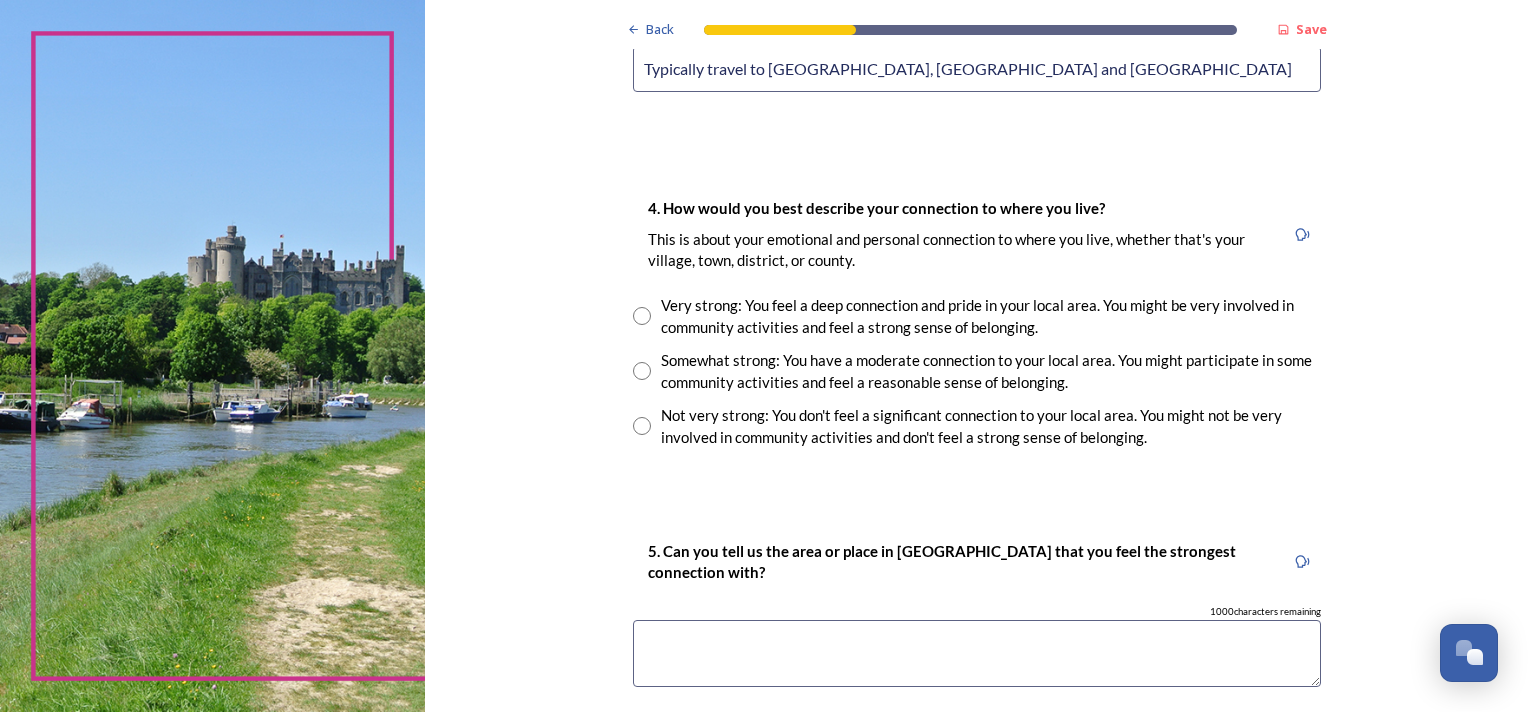 scroll, scrollTop: 1365, scrollLeft: 0, axis: vertical 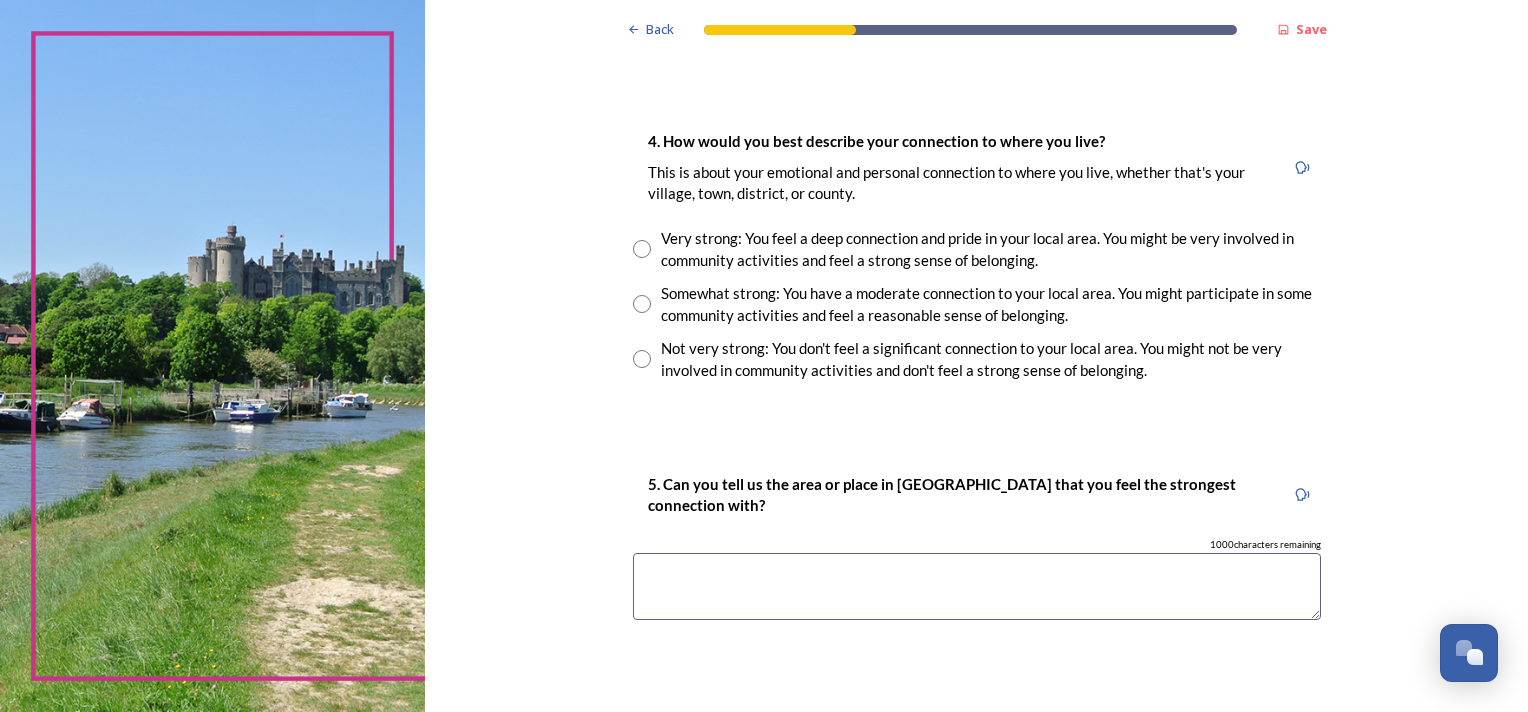 type on "Typically travel to [GEOGRAPHIC_DATA], [GEOGRAPHIC_DATA] and [GEOGRAPHIC_DATA]" 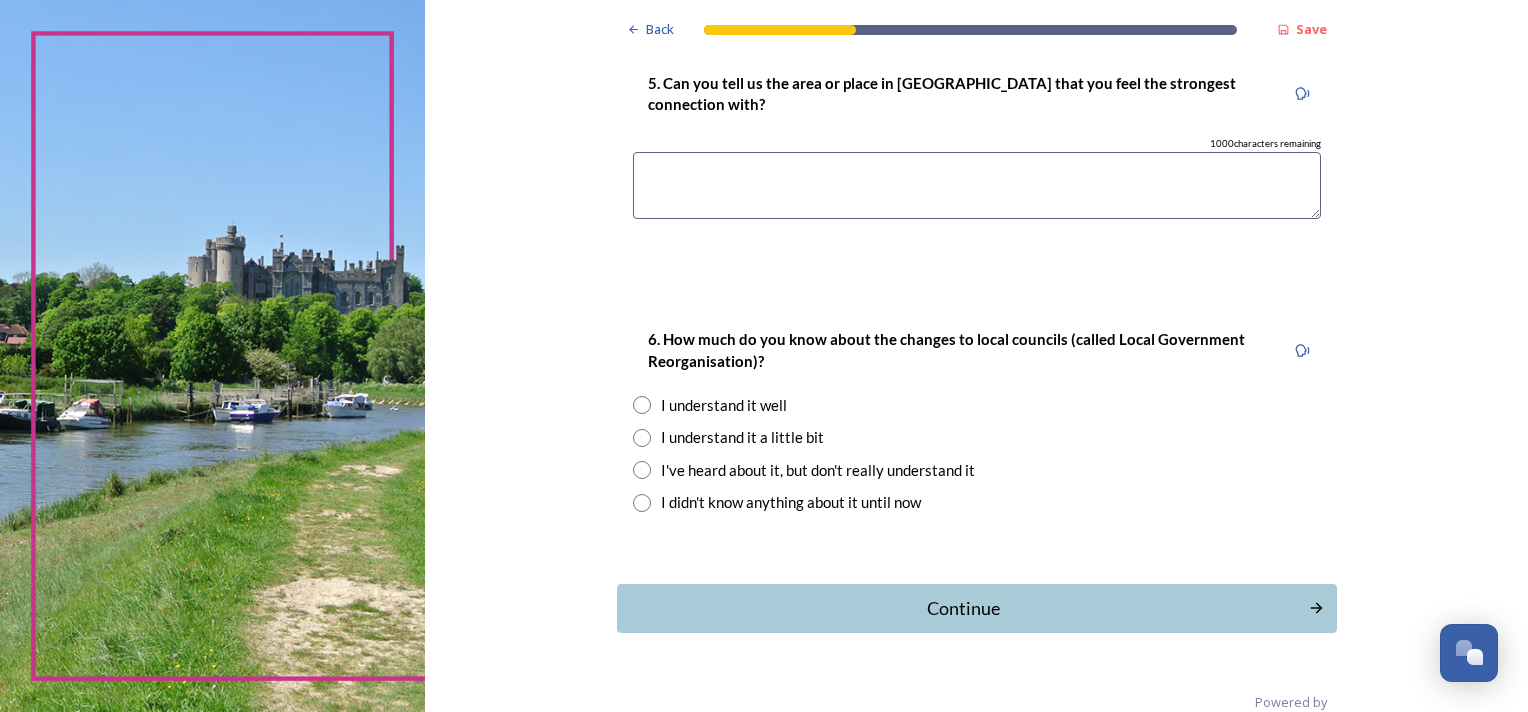 scroll, scrollTop: 1851, scrollLeft: 0, axis: vertical 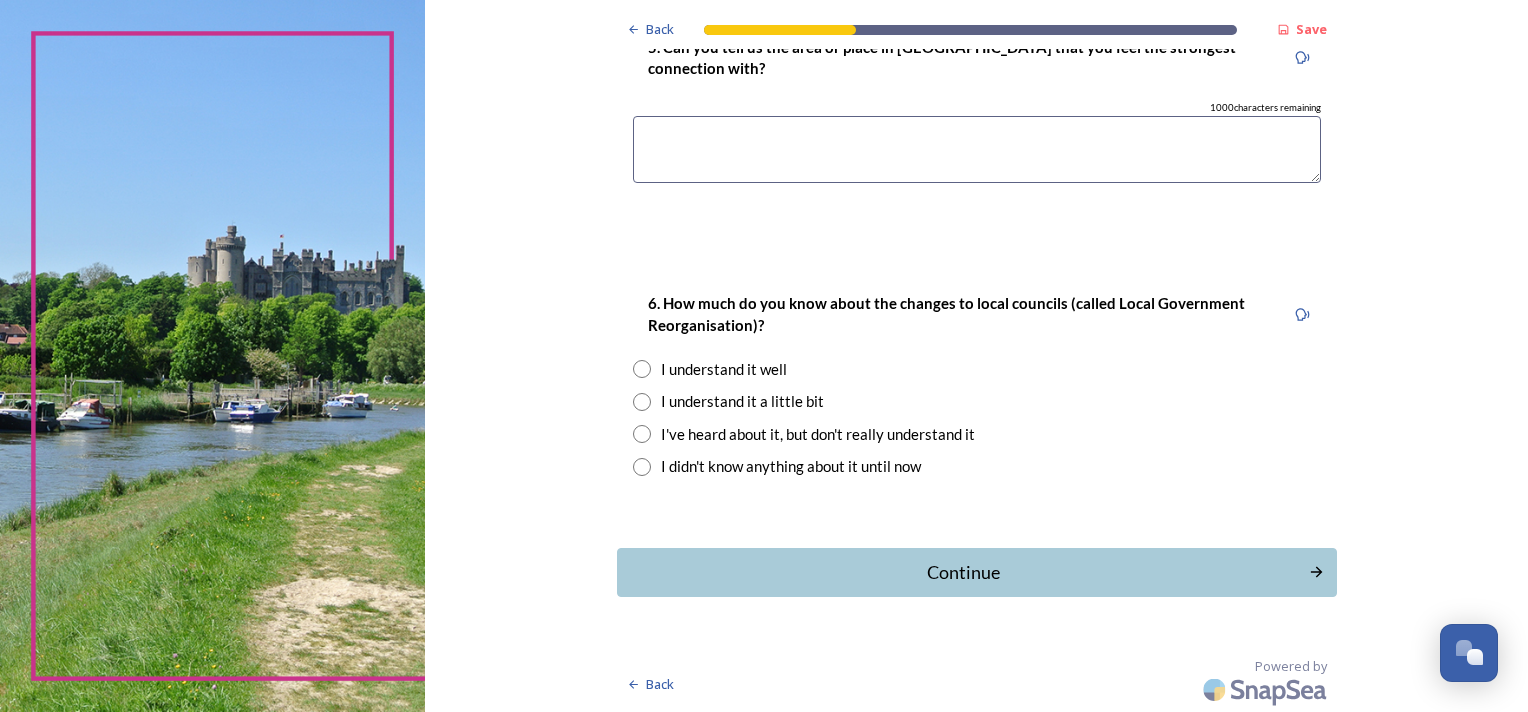 click at bounding box center [642, 402] 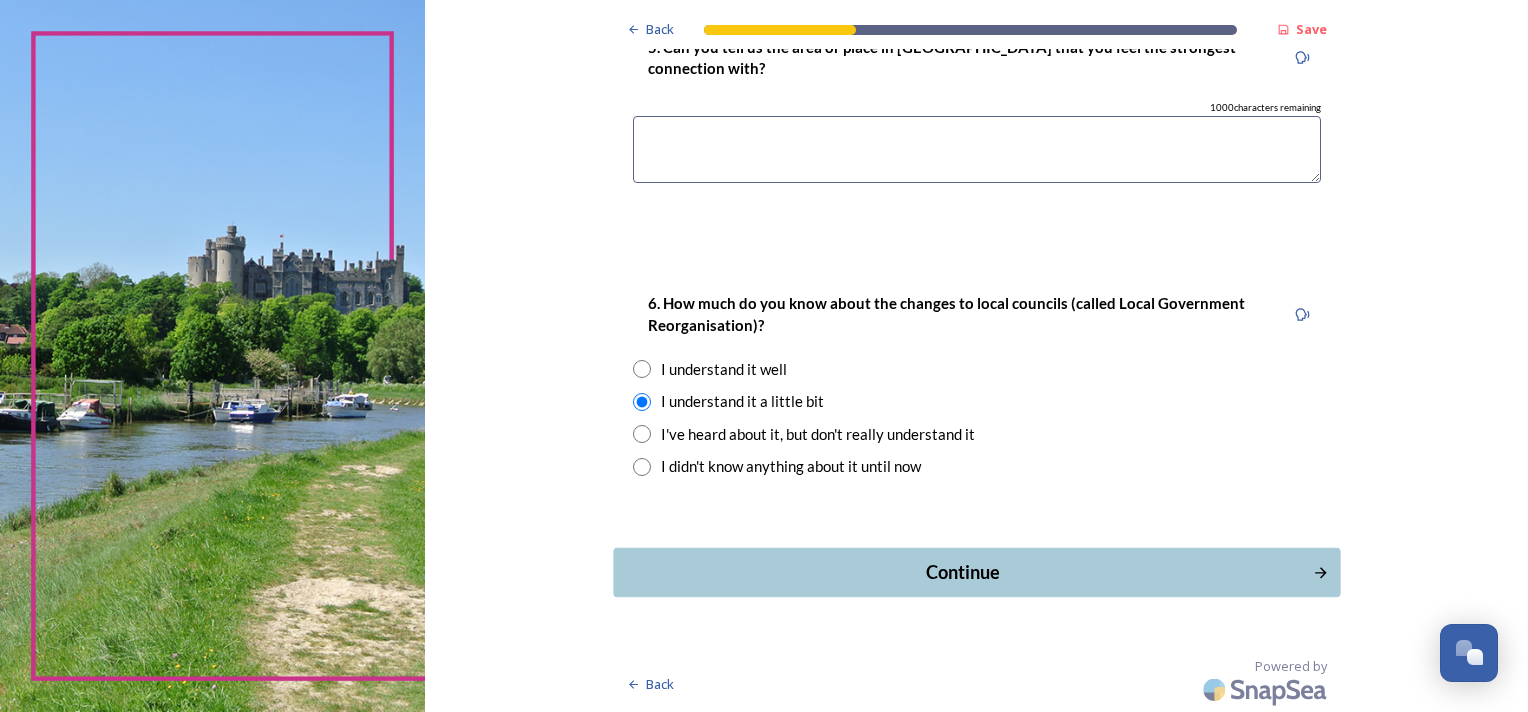 click on "Continue" at bounding box center [962, 572] 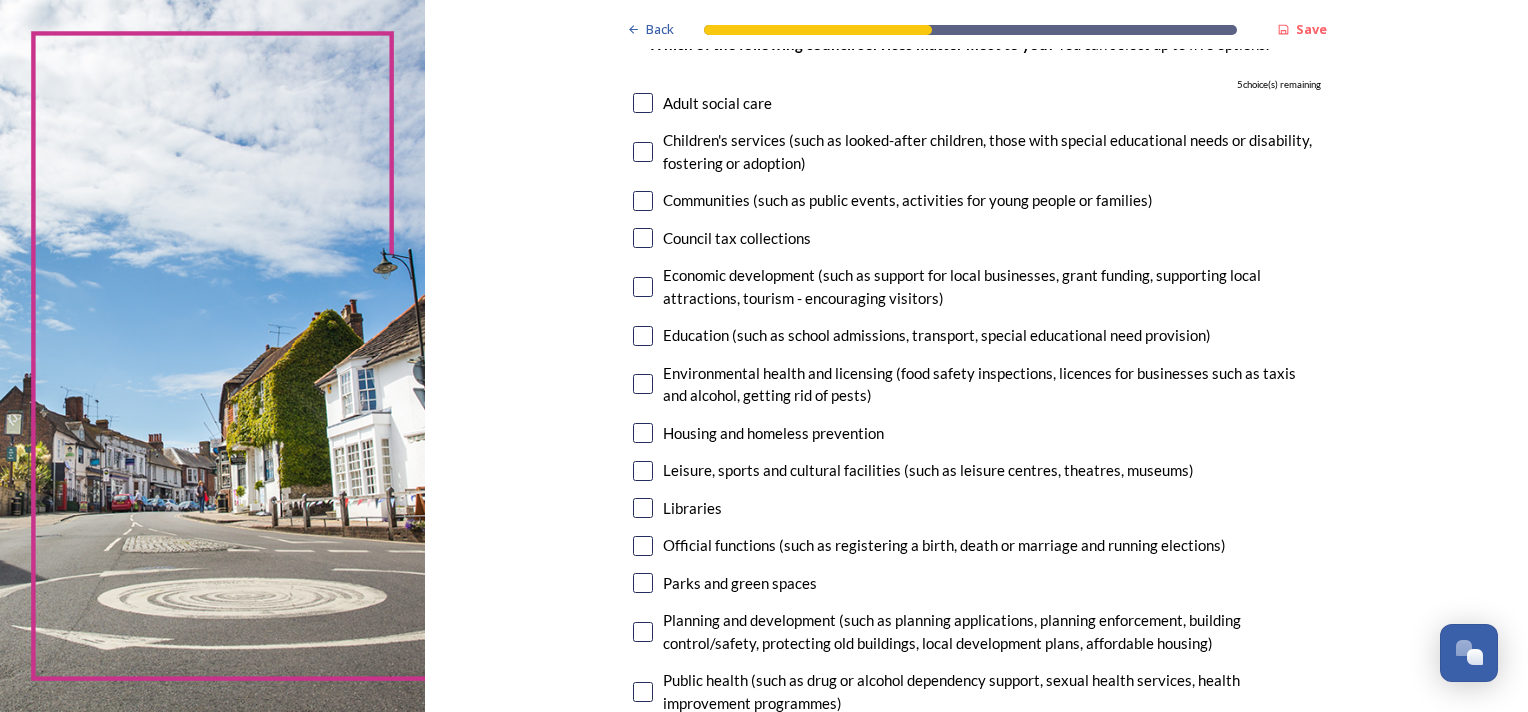 scroll, scrollTop: 188, scrollLeft: 0, axis: vertical 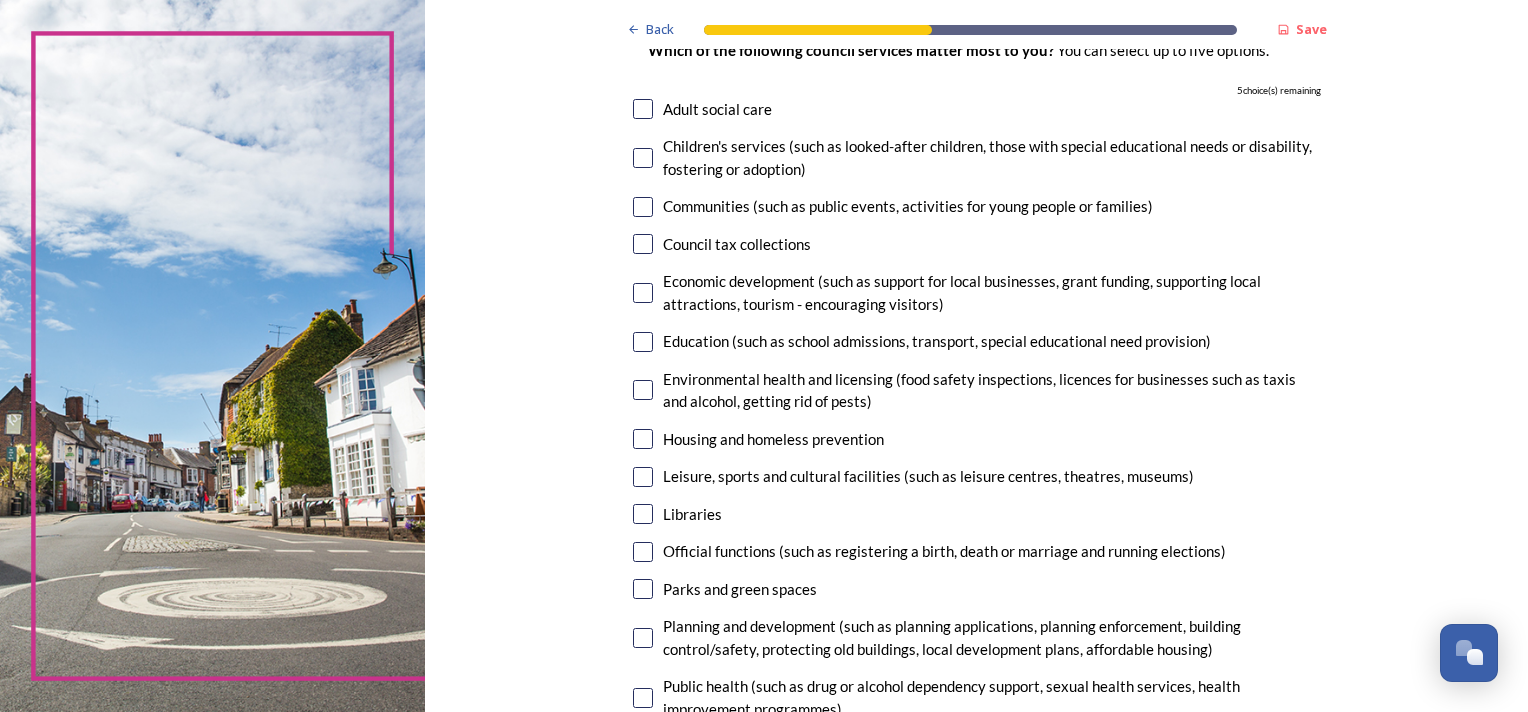 click at bounding box center [643, 158] 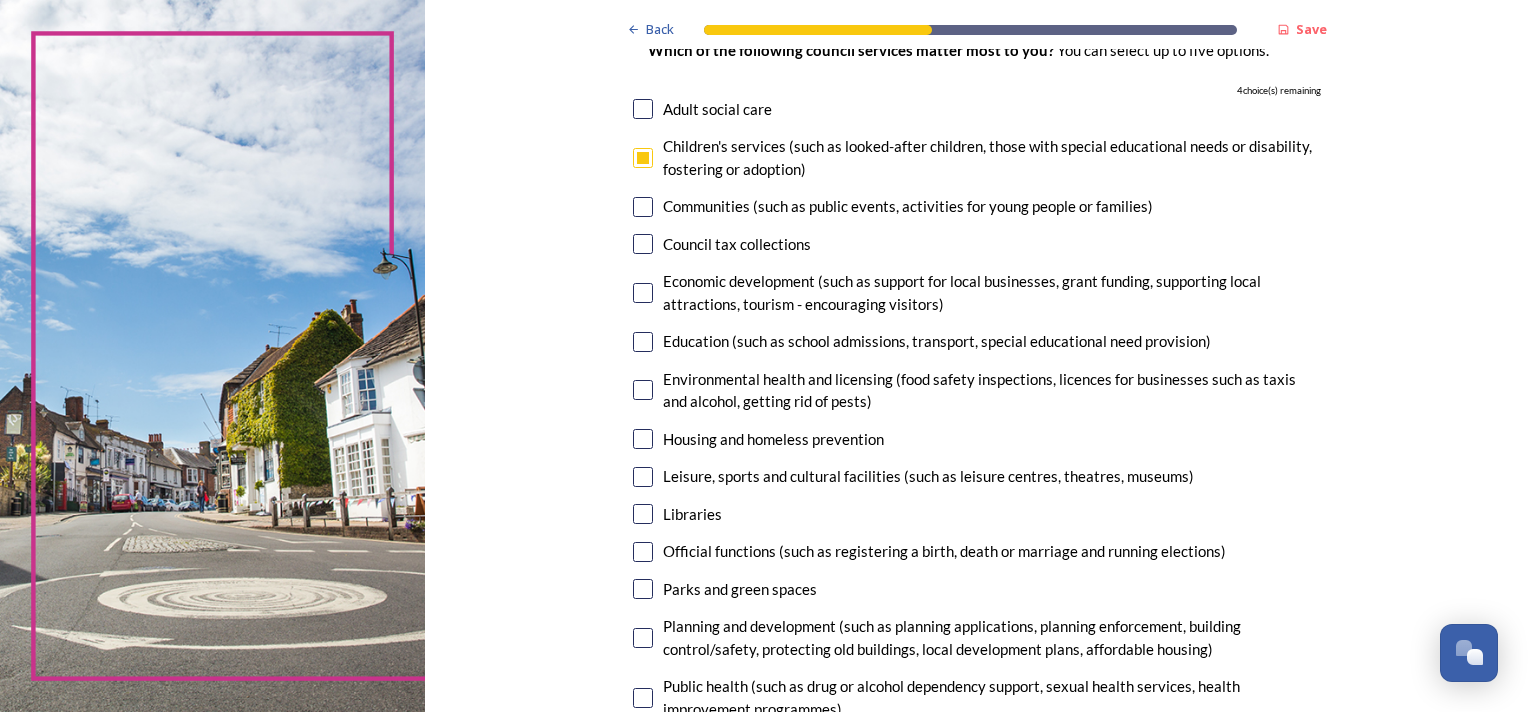 click at bounding box center [643, 293] 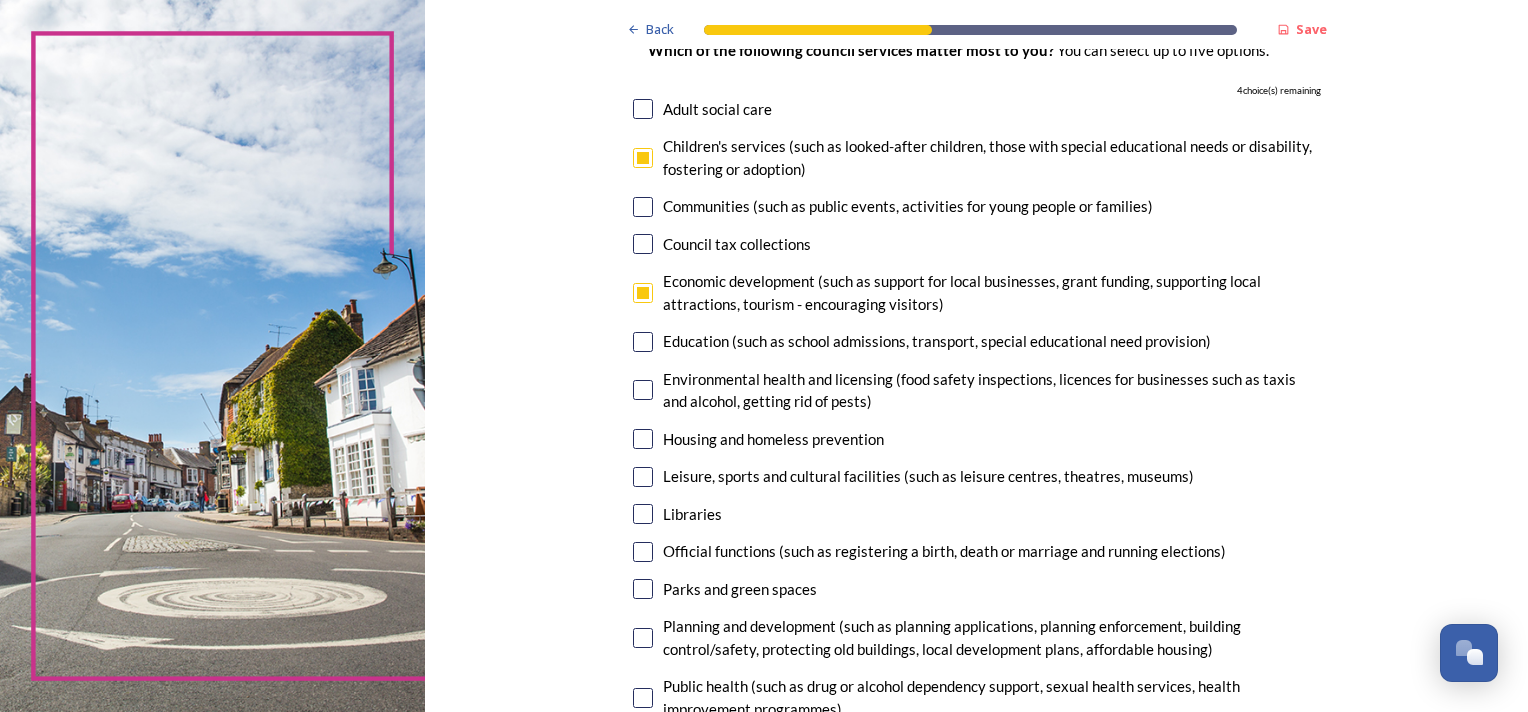 checkbox on "true" 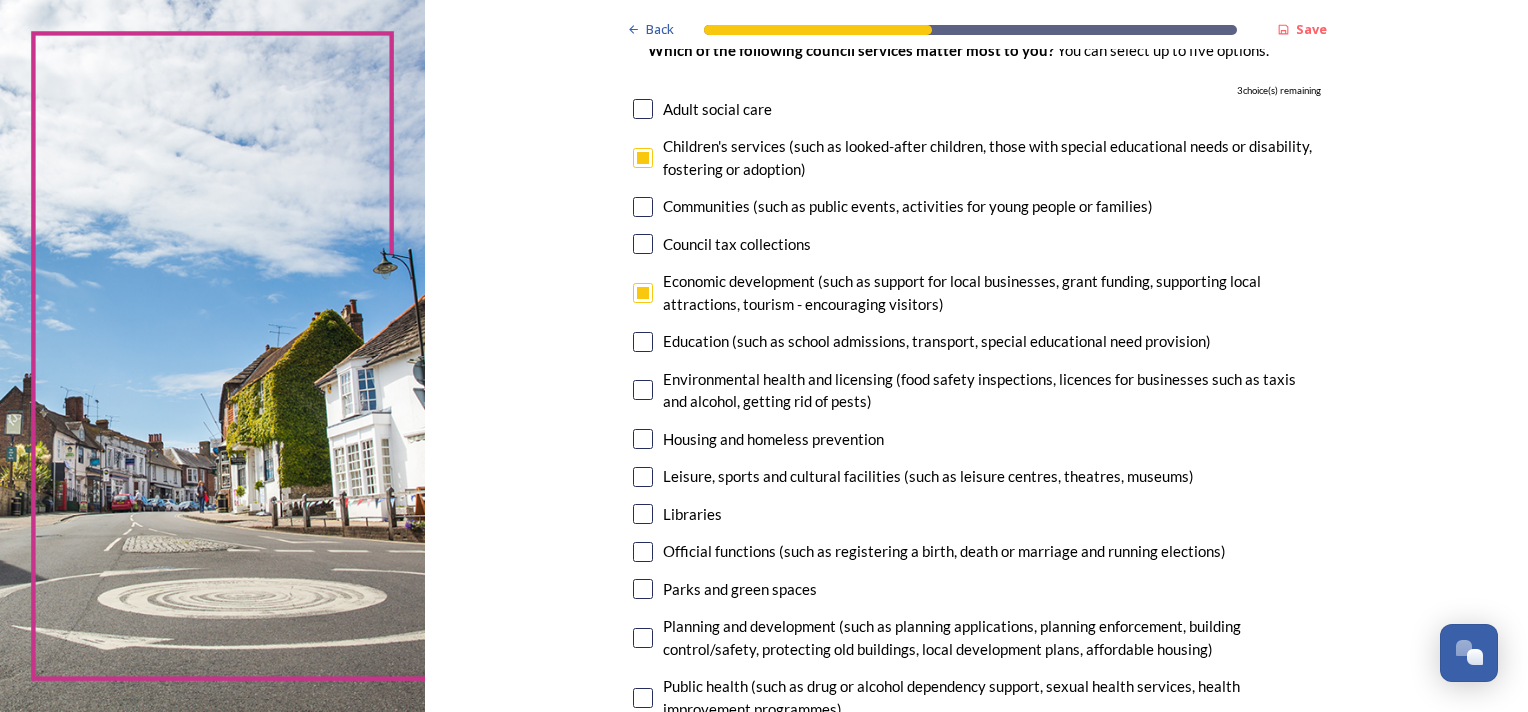 click on "7. Council services will continue, no matter what the local government structure looks like.  ﻿﻿Which of the following council services matter most to you?  You can select up to five options. 3  choice(s) remaining Adult social care   Children's services (such as looked-after children, those with special educational needs or disability, fostering or adoption) Communities (such as public events, activities for young people or families) Council tax collections Economic development (such as support for local businesses, grant funding, supporting local attractions, tourism - encouraging visitors)  Education (such as school admissions, transport, special educational need provision)  Environmental health and licensing (food safety inspections, licences for businesses such as taxis and alcohol, getting rid of pests) Housing and homeless prevention Leisure, sports and cultural facilities (such as leisure centres, theatres, museums) Libraries Parks and green spaces Public safety Trading standards" at bounding box center (977, 460) 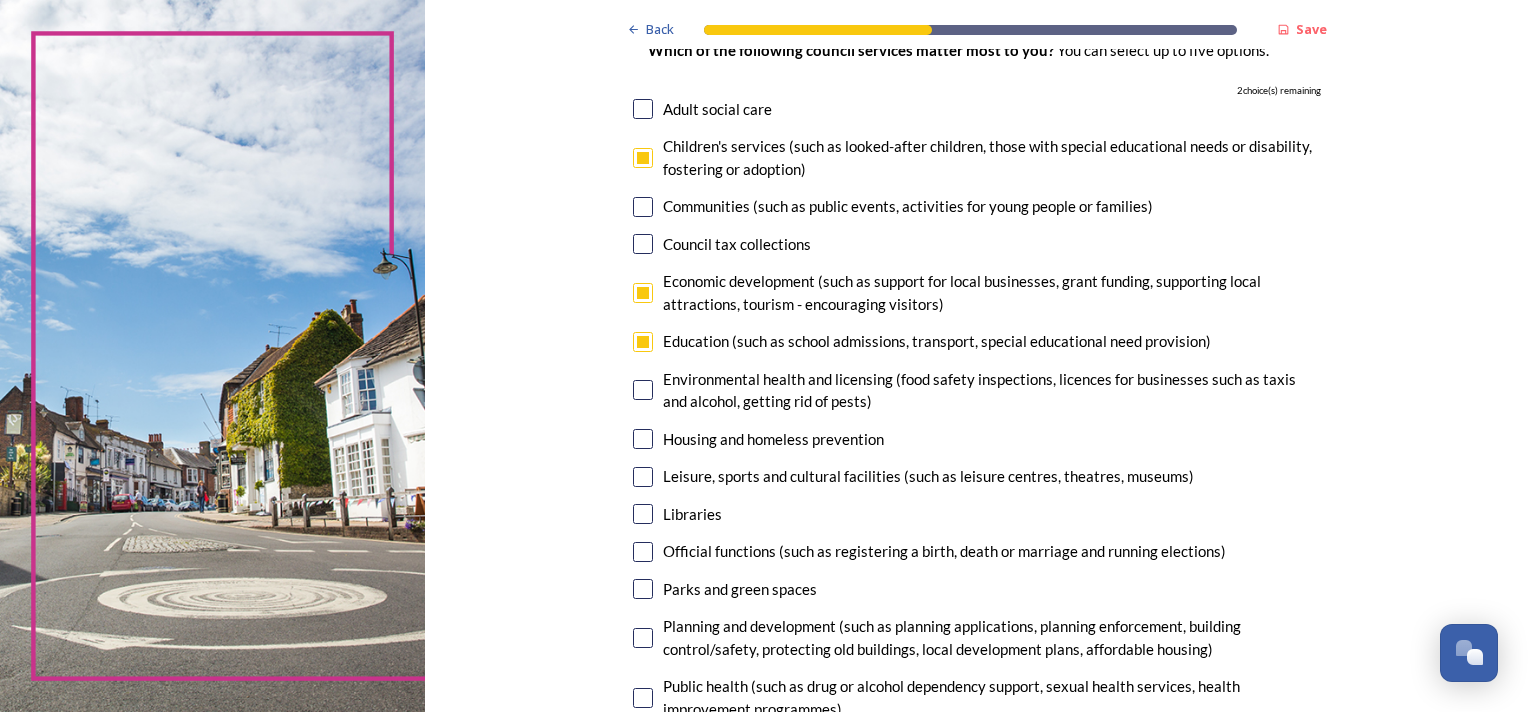 click at bounding box center (643, 390) 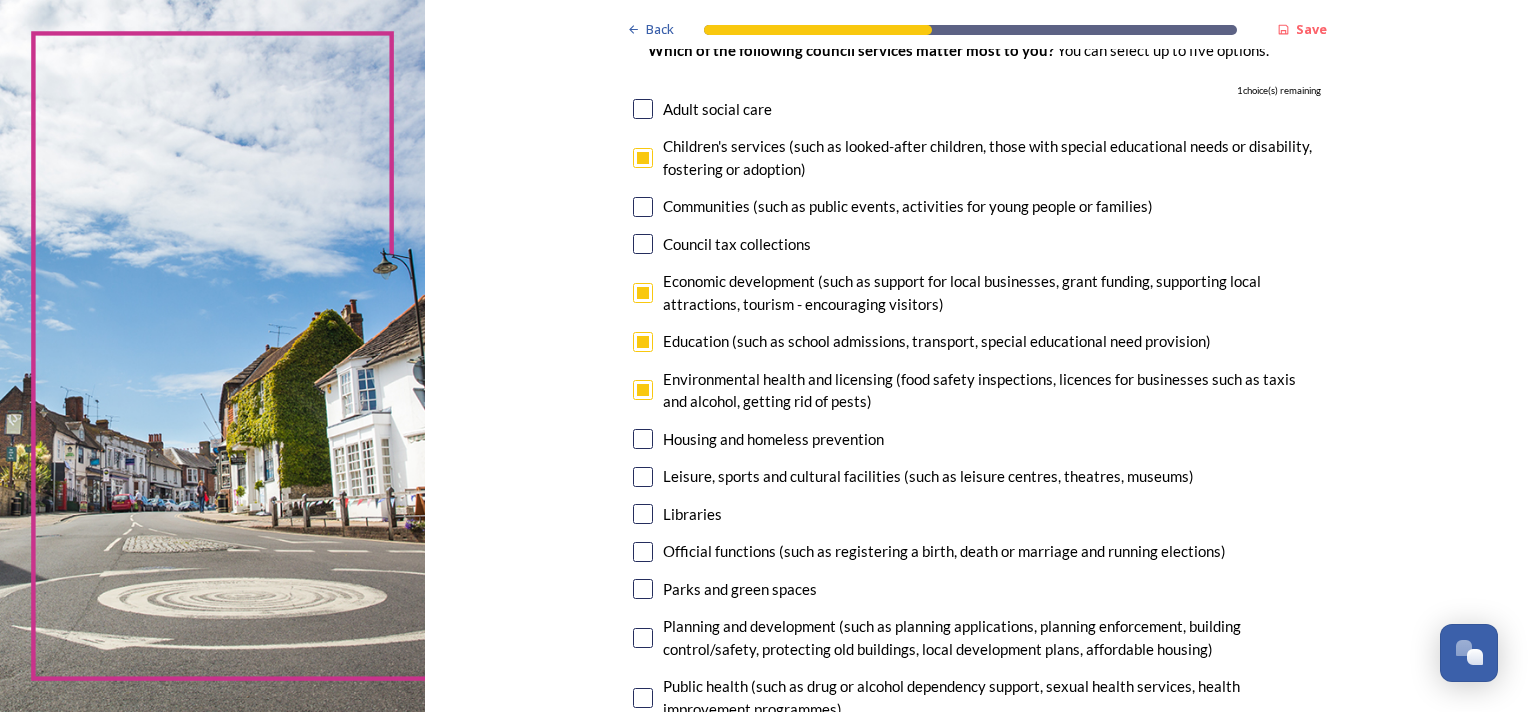 click at bounding box center (643, 439) 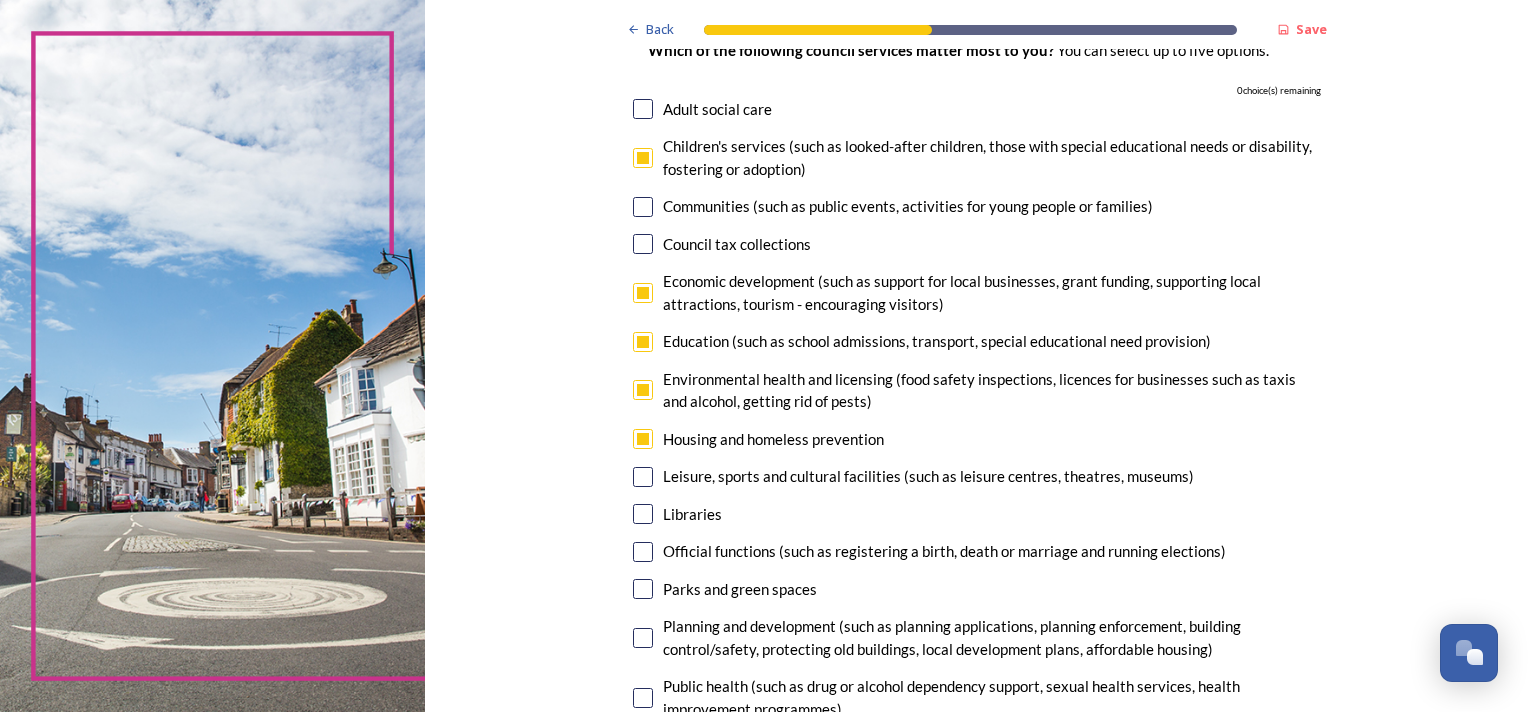click at bounding box center [643, 514] 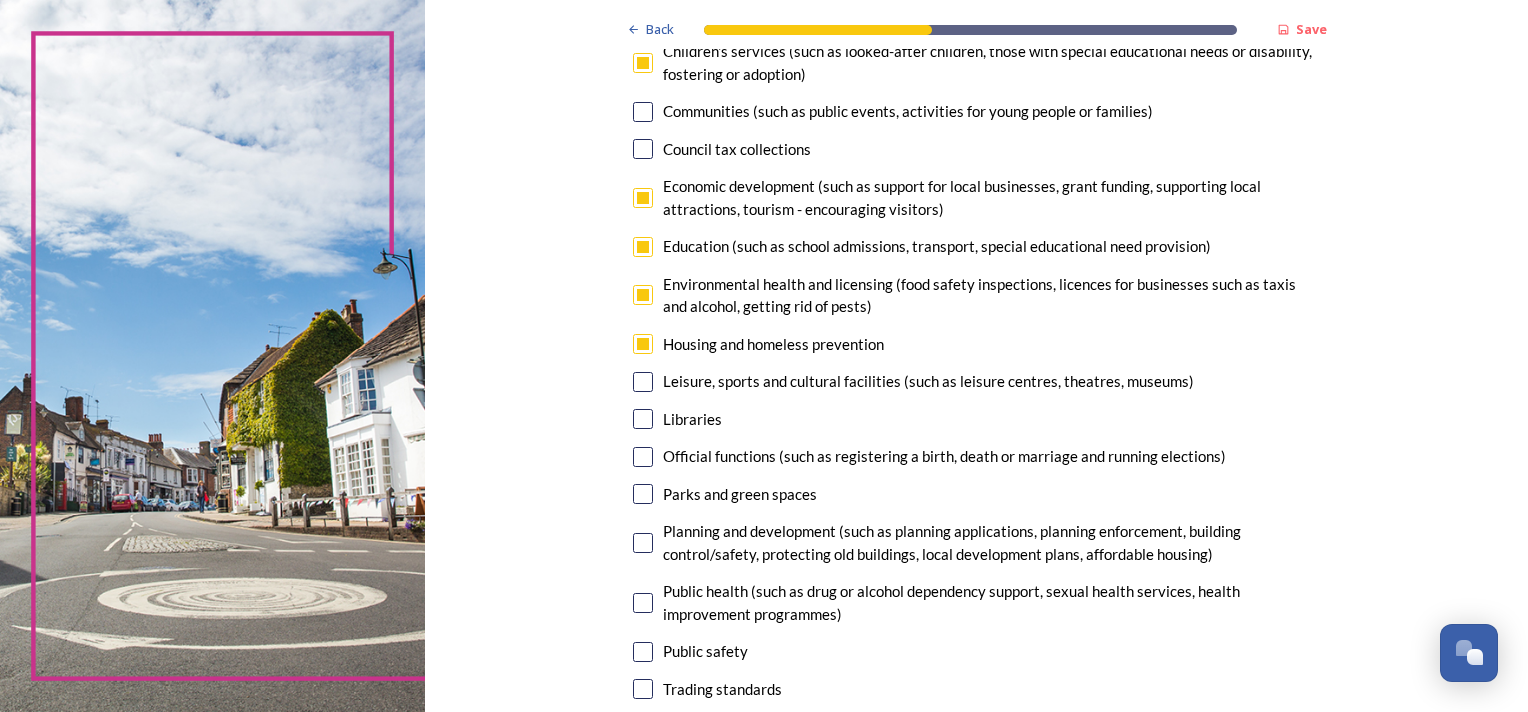 scroll, scrollTop: 258, scrollLeft: 0, axis: vertical 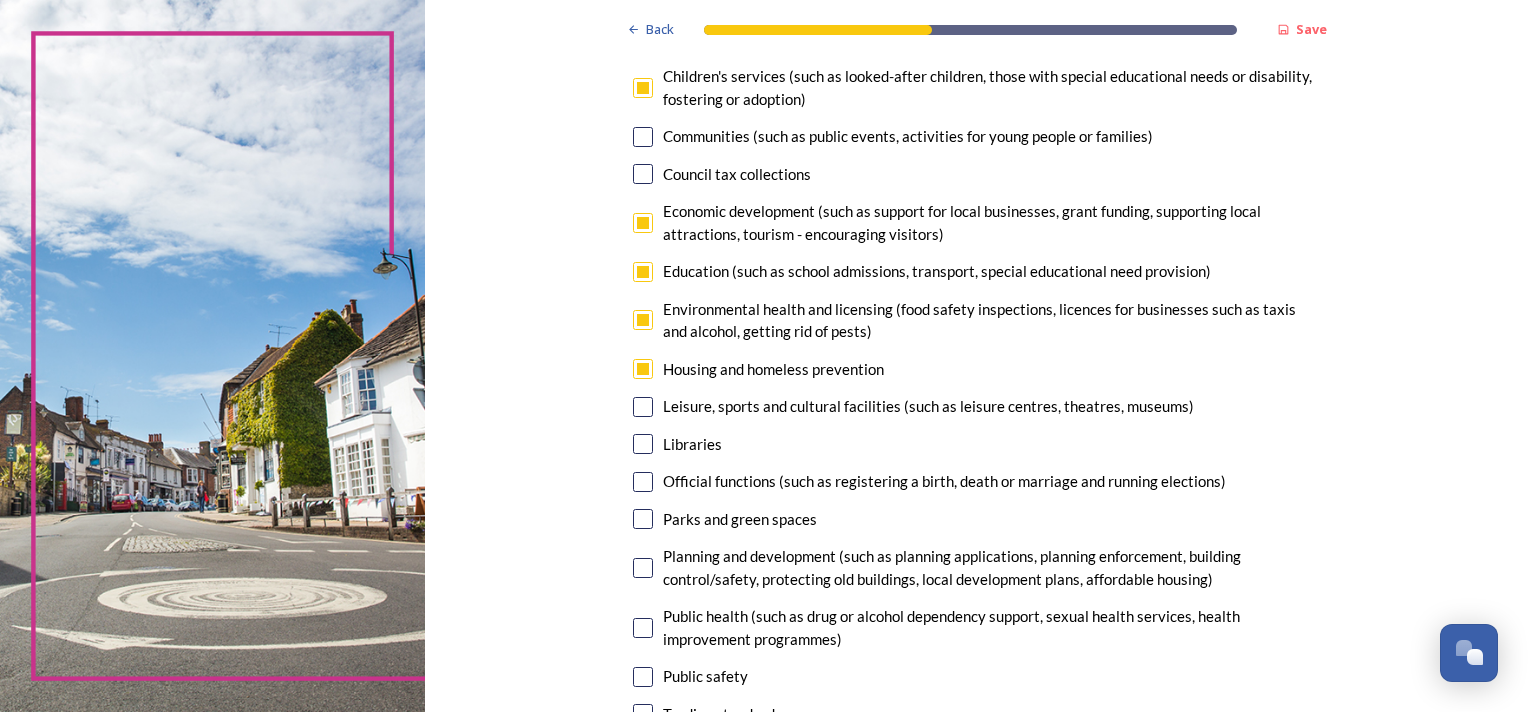 click at bounding box center (643, 320) 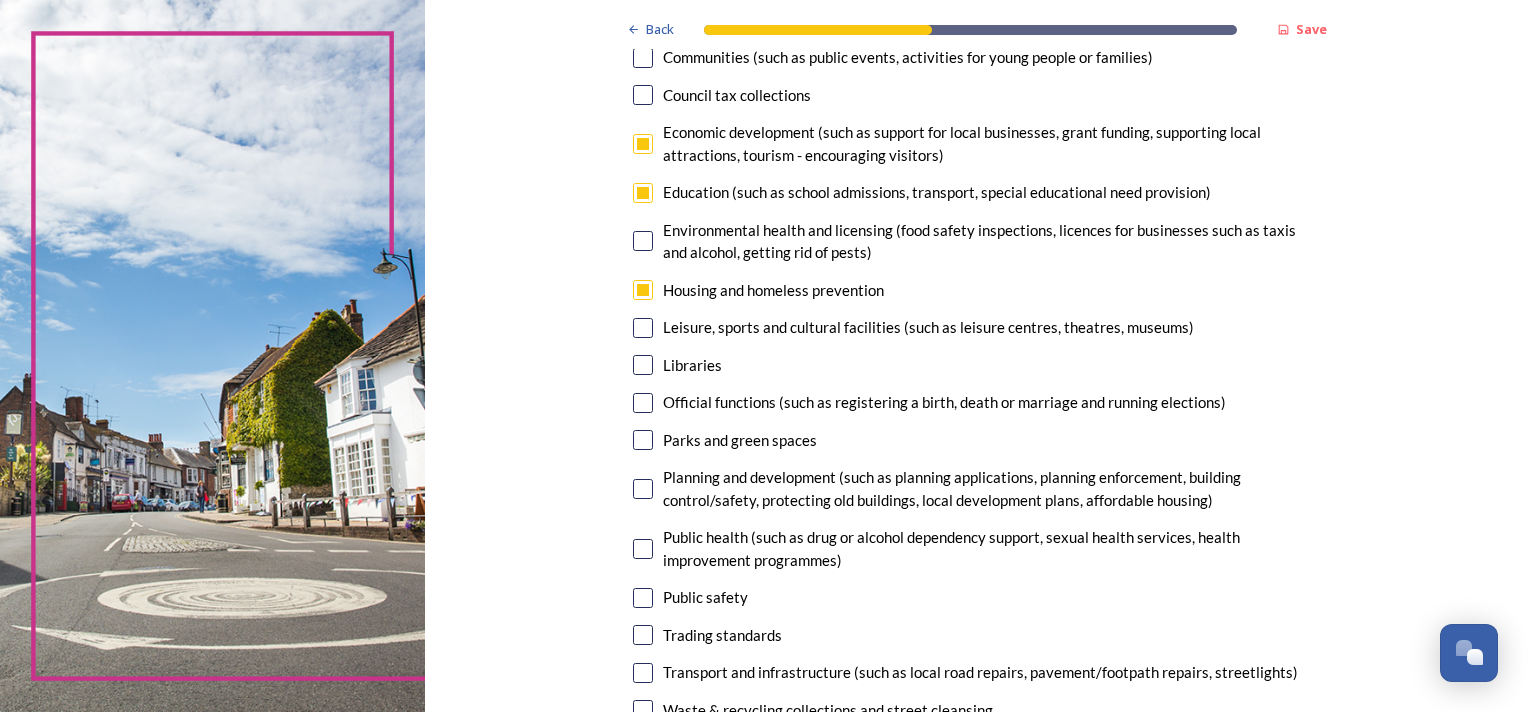 scroll, scrollTop: 396, scrollLeft: 0, axis: vertical 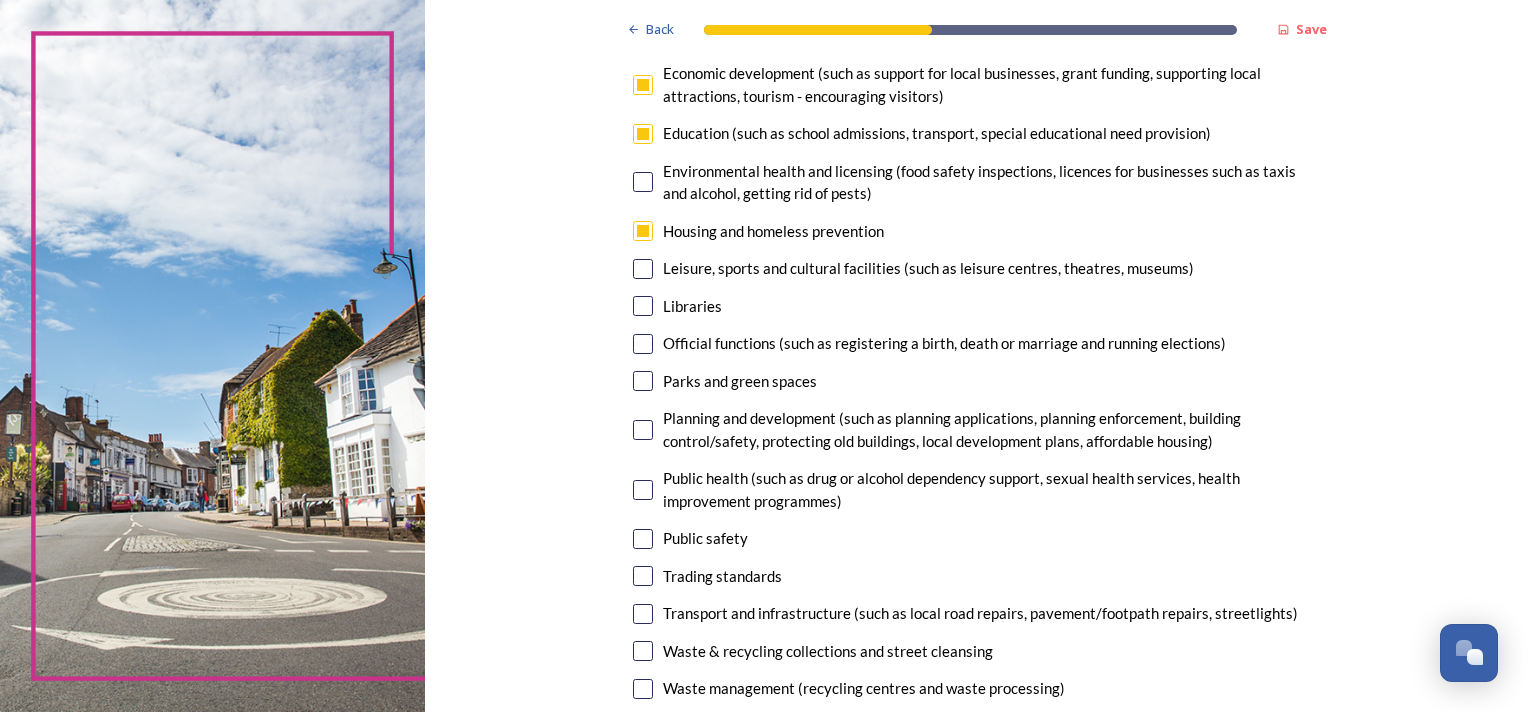 click at bounding box center [643, 614] 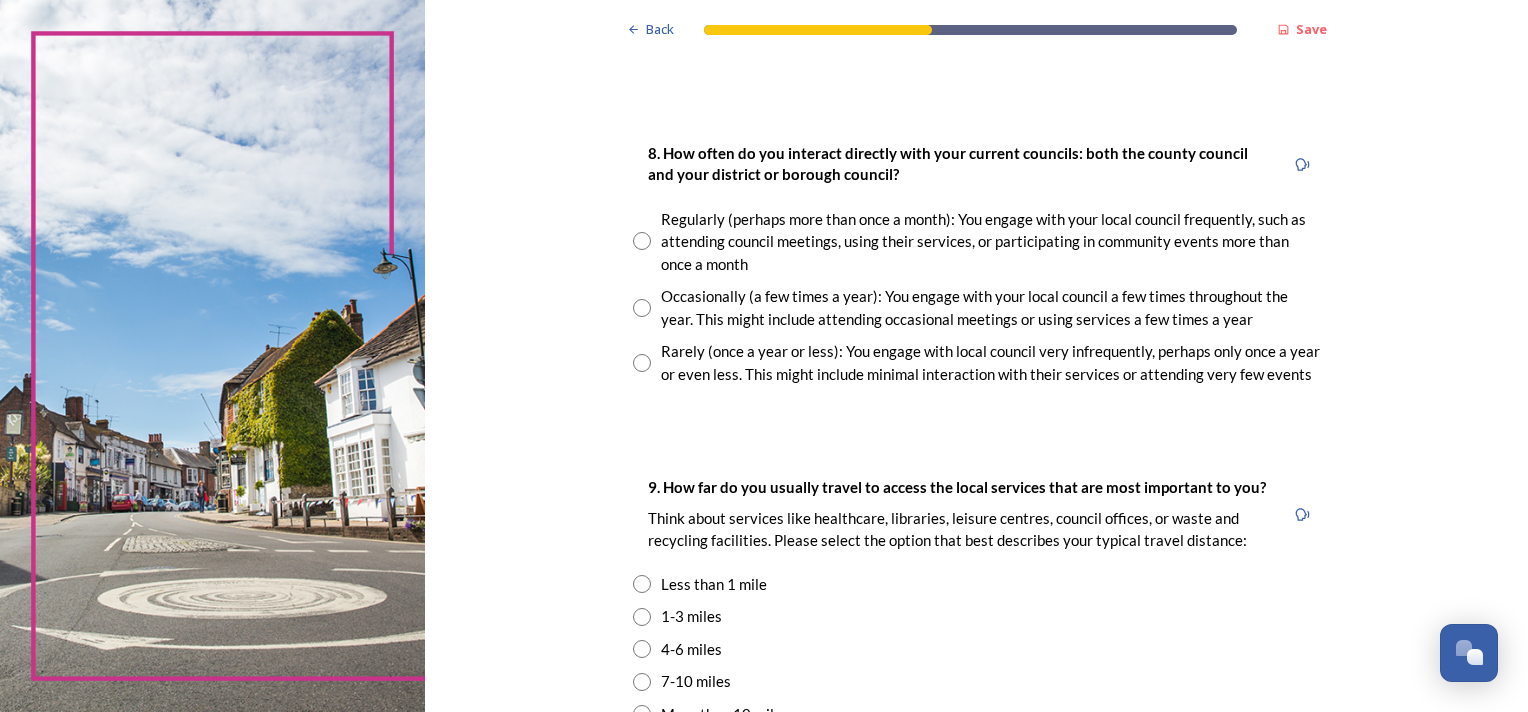 scroll, scrollTop: 1059, scrollLeft: 0, axis: vertical 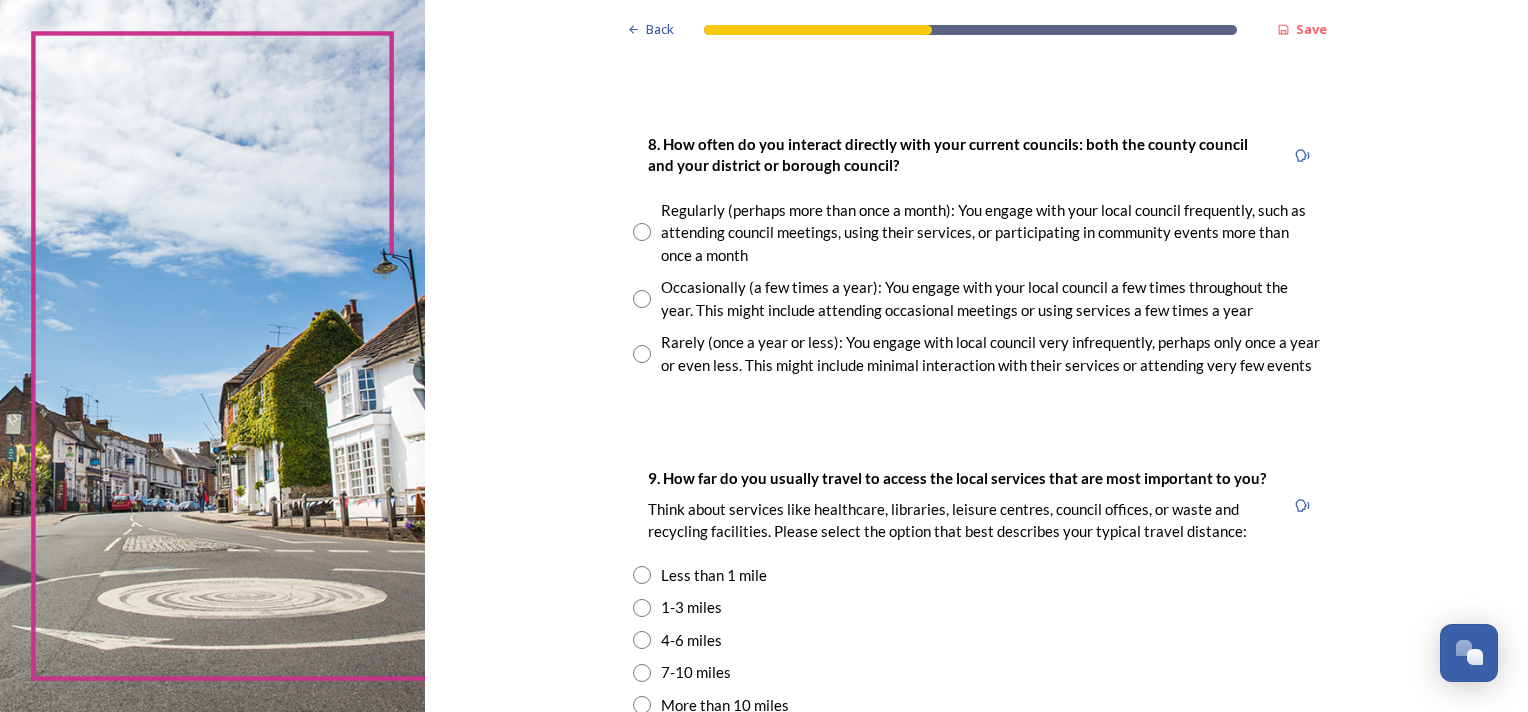 click at bounding box center [642, 299] 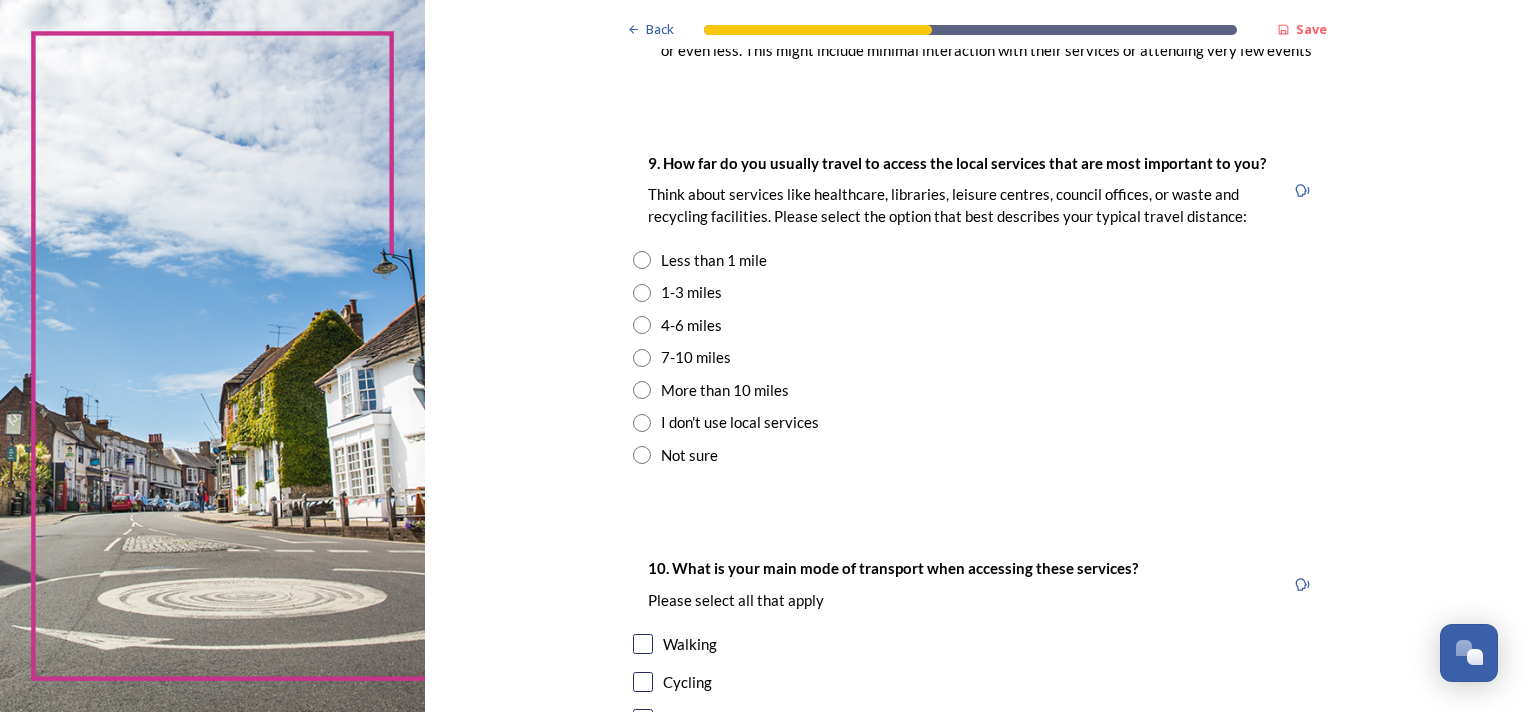 scroll, scrollTop: 1416, scrollLeft: 0, axis: vertical 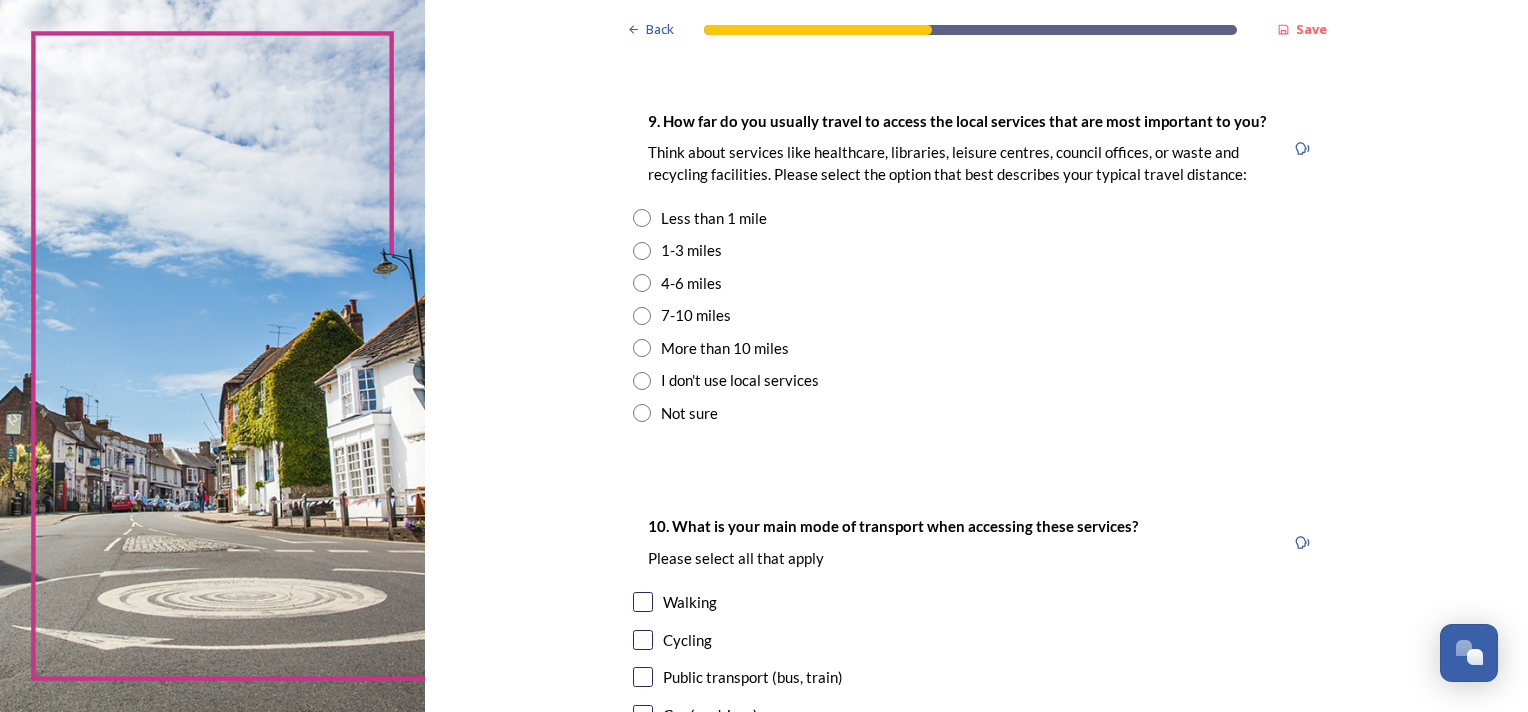 click on "Not sure" at bounding box center [977, 413] 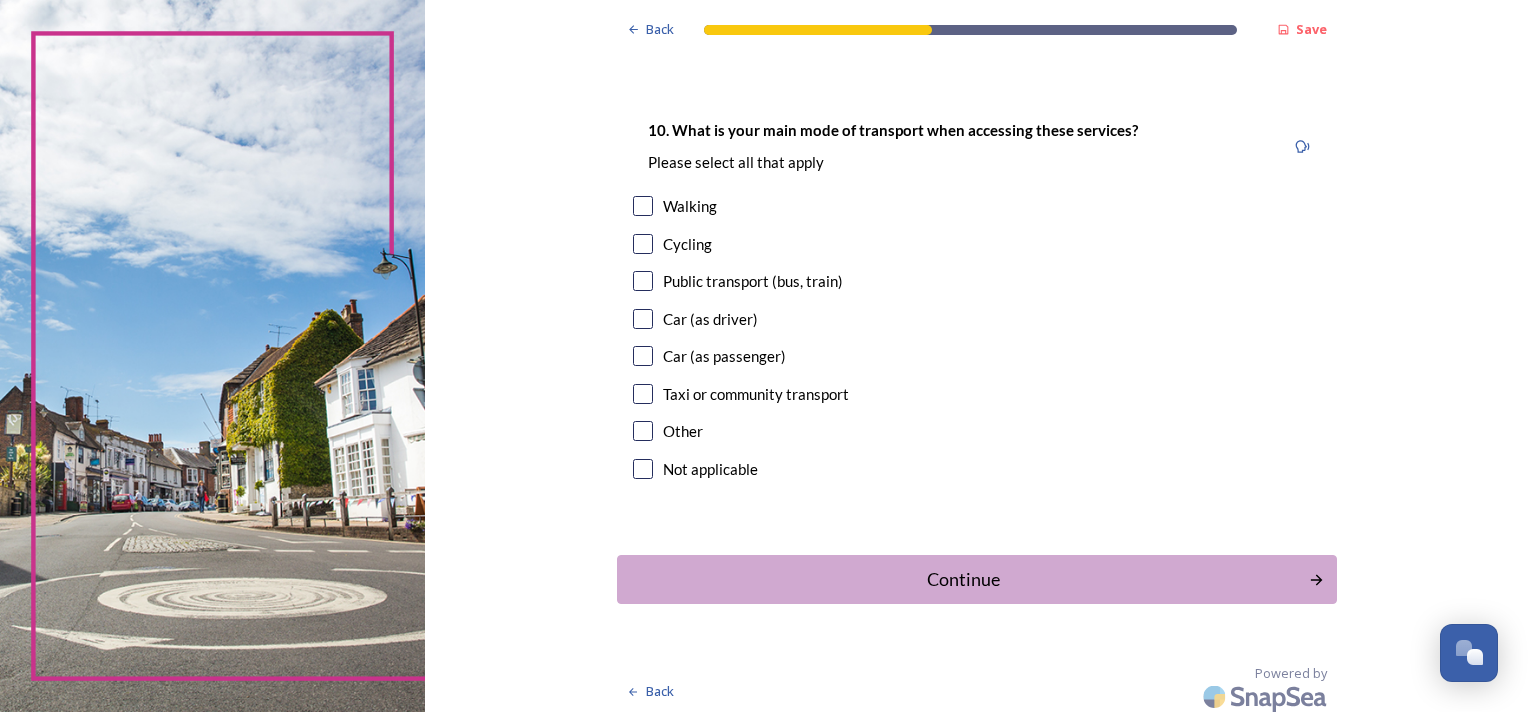 scroll, scrollTop: 1820, scrollLeft: 0, axis: vertical 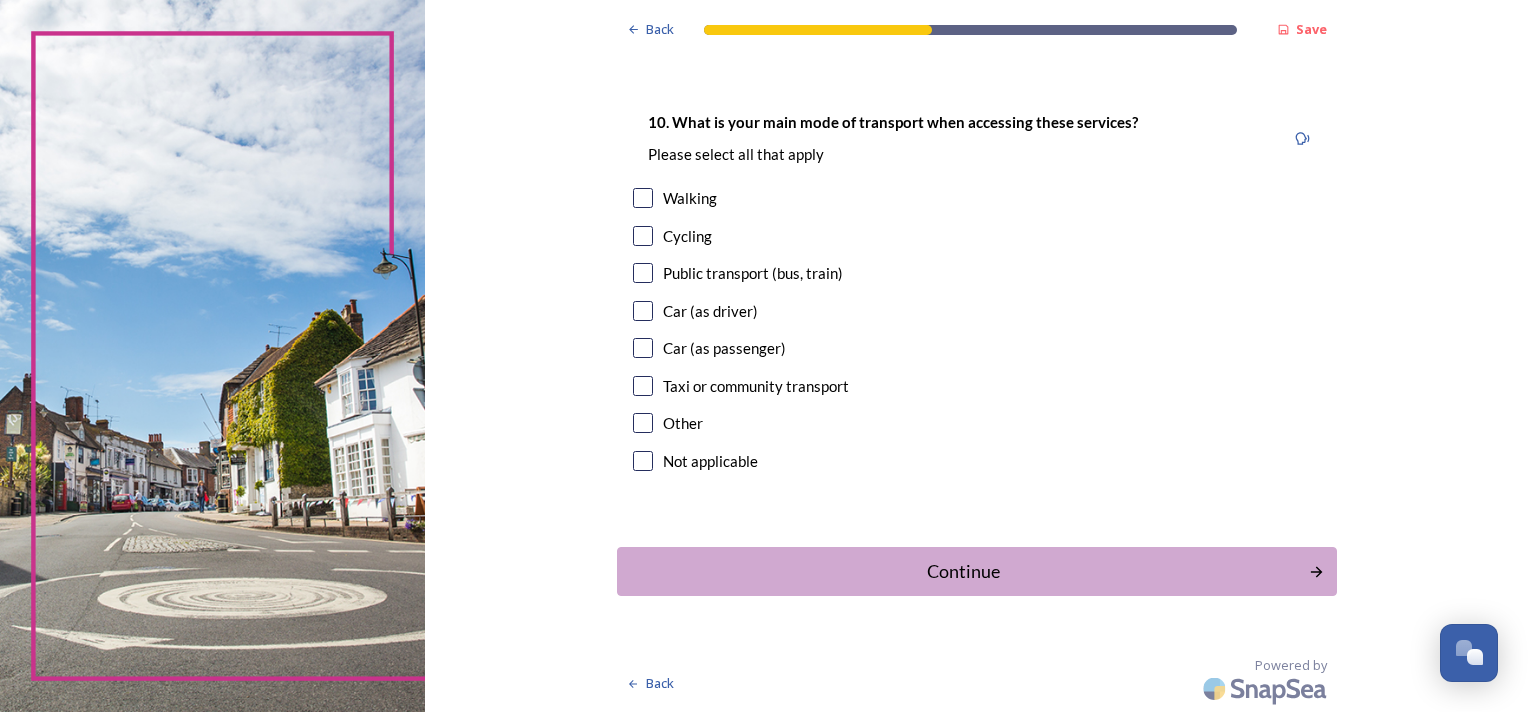 click at bounding box center (643, 273) 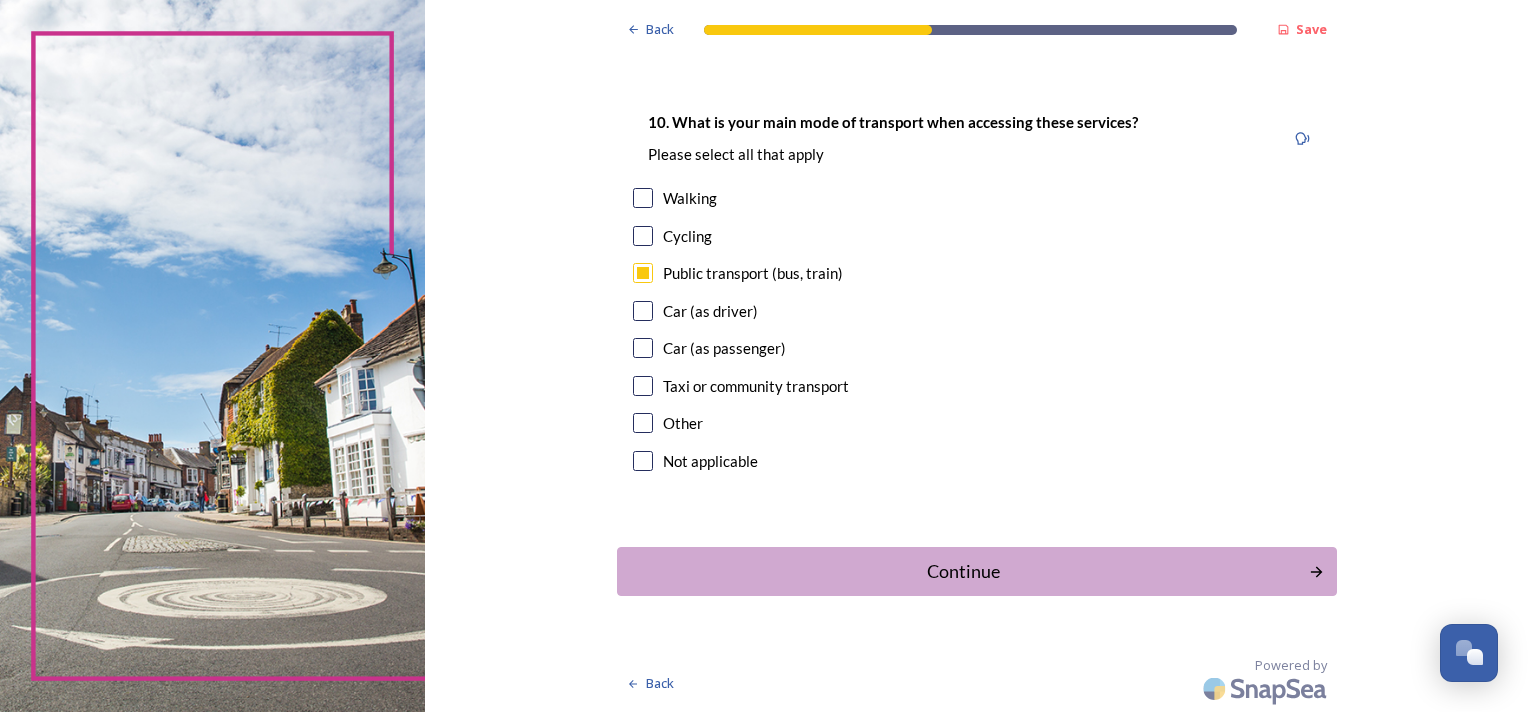 click on "Back Save Your local services 7. Council services will continue, no matter what the local government structure looks like.  ﻿﻿Which of the following council services matter most to you?  You can select up to five options. 0  choice(s) remaining Adult social care   Children's services (such as looked-after children, those with special educational needs or disability, fostering or adoption) Communities (such as public events, activities for young people or families) Council tax collections Economic development (such as support for local businesses, grant funding, supporting local attractions, tourism - encouraging visitors)  Education (such as school admissions, transport, special educational need provision)  Environmental health and licensing (food safety inspections, licences for businesses such as taxis and alcohol, getting rid of pests) Housing and homeless prevention Leisure, sports and cultural facilities (such as leisure centres, theatres, museums) Libraries Parks and green spaces Public safety" at bounding box center [977, -554] 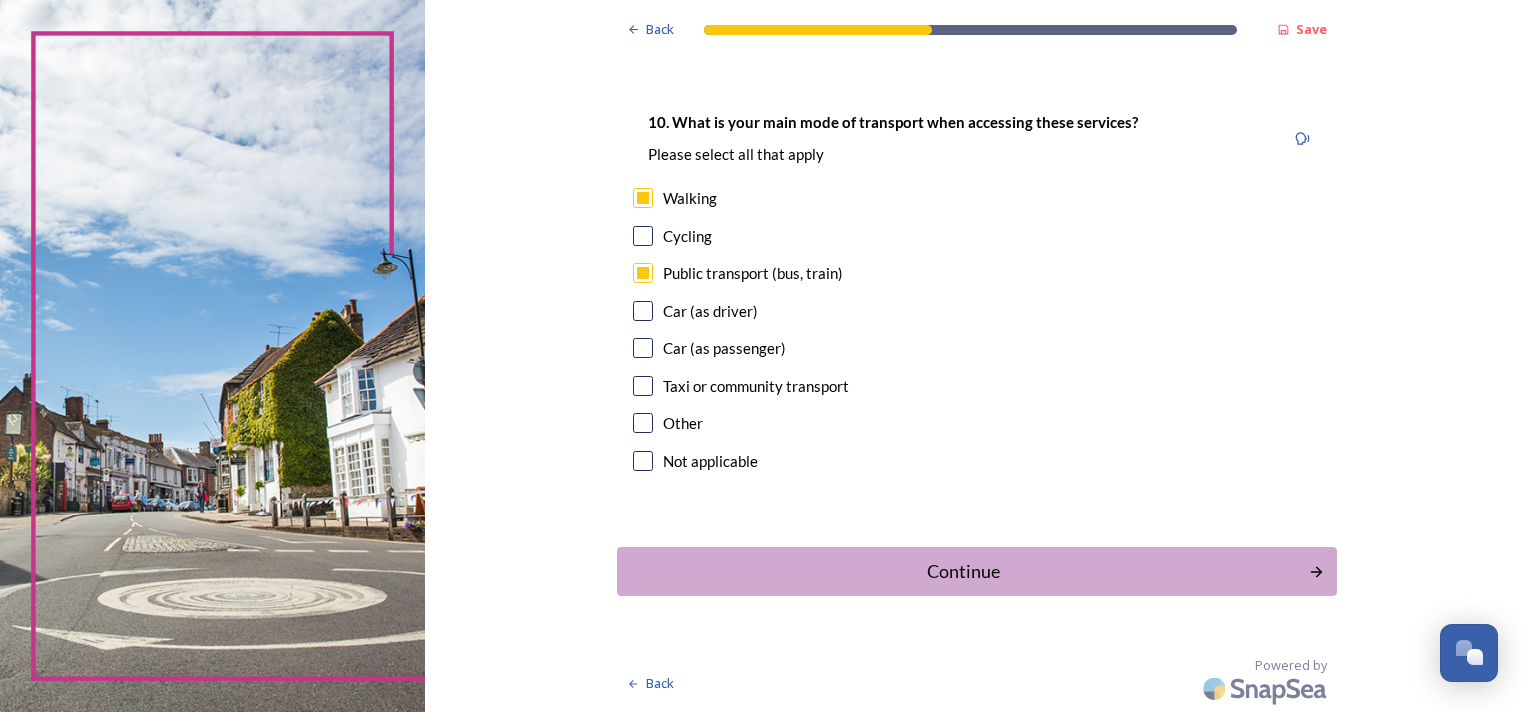 click on "Back Save Your local services 7. Council services will continue, no matter what the local government structure looks like.  ﻿﻿Which of the following council services matter most to you?  You can select up to five options. 0  choice(s) remaining Adult social care   Children's services (such as looked-after children, those with special educational needs or disability, fostering or adoption) Communities (such as public events, activities for young people or families) Council tax collections Economic development (such as support for local businesses, grant funding, supporting local attractions, tourism - encouraging visitors)  Education (such as school admissions, transport, special educational need provision)  Environmental health and licensing (food safety inspections, licences for businesses such as taxis and alcohol, getting rid of pests) Housing and homeless prevention Leisure, sports and cultural facilities (such as leisure centres, theatres, museums) Libraries Parks and green spaces Public safety" at bounding box center (977, -554) 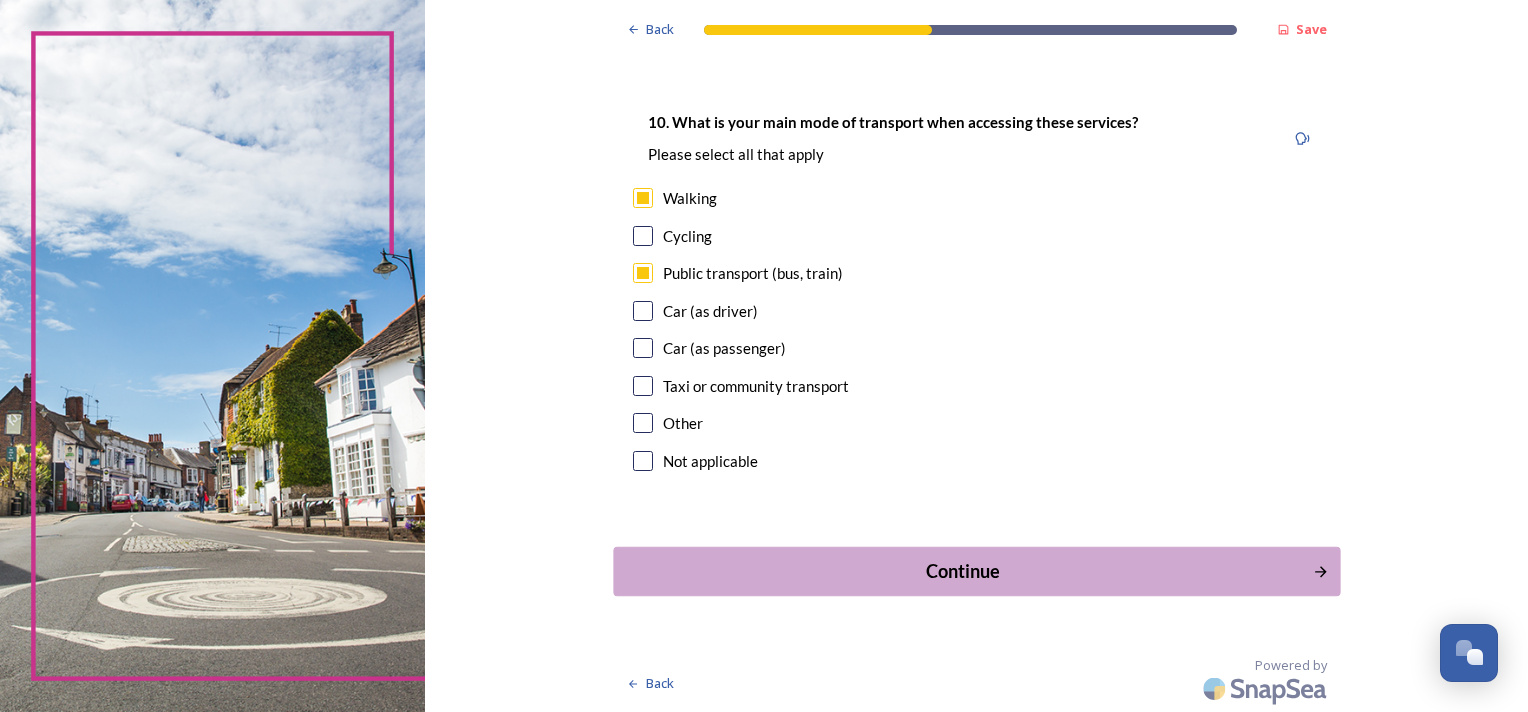 click on "Continue" at bounding box center [976, 571] 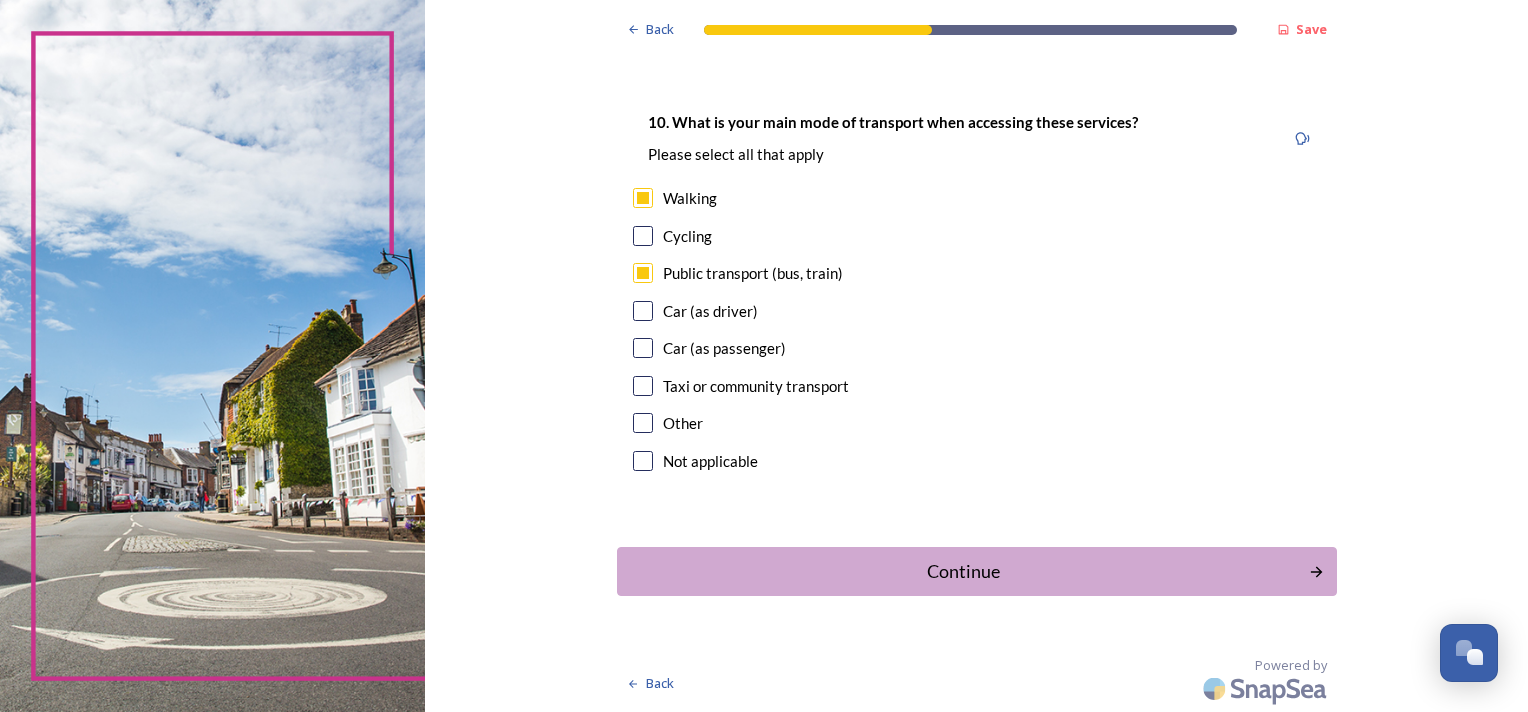 scroll, scrollTop: 0, scrollLeft: 0, axis: both 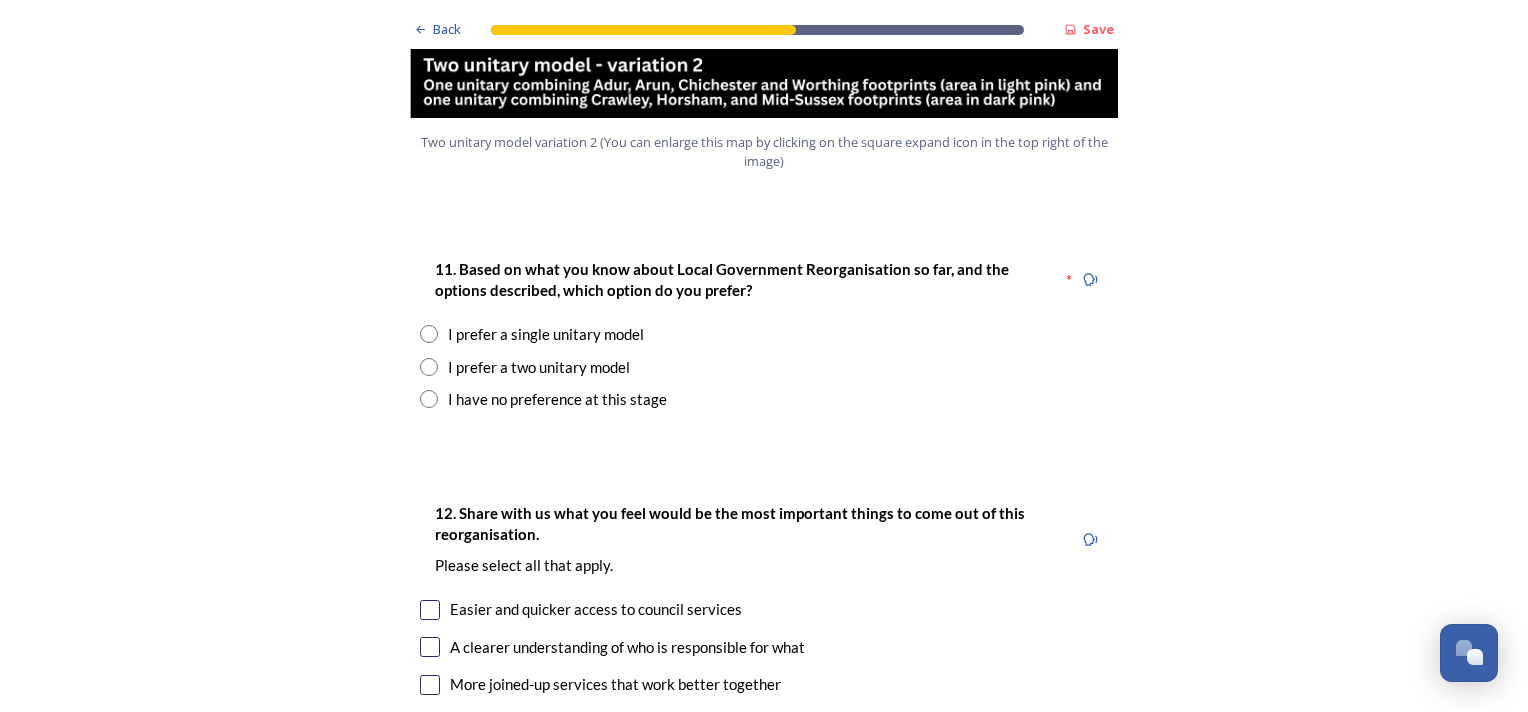 click on "I prefer a two unitary model" at bounding box center (539, 367) 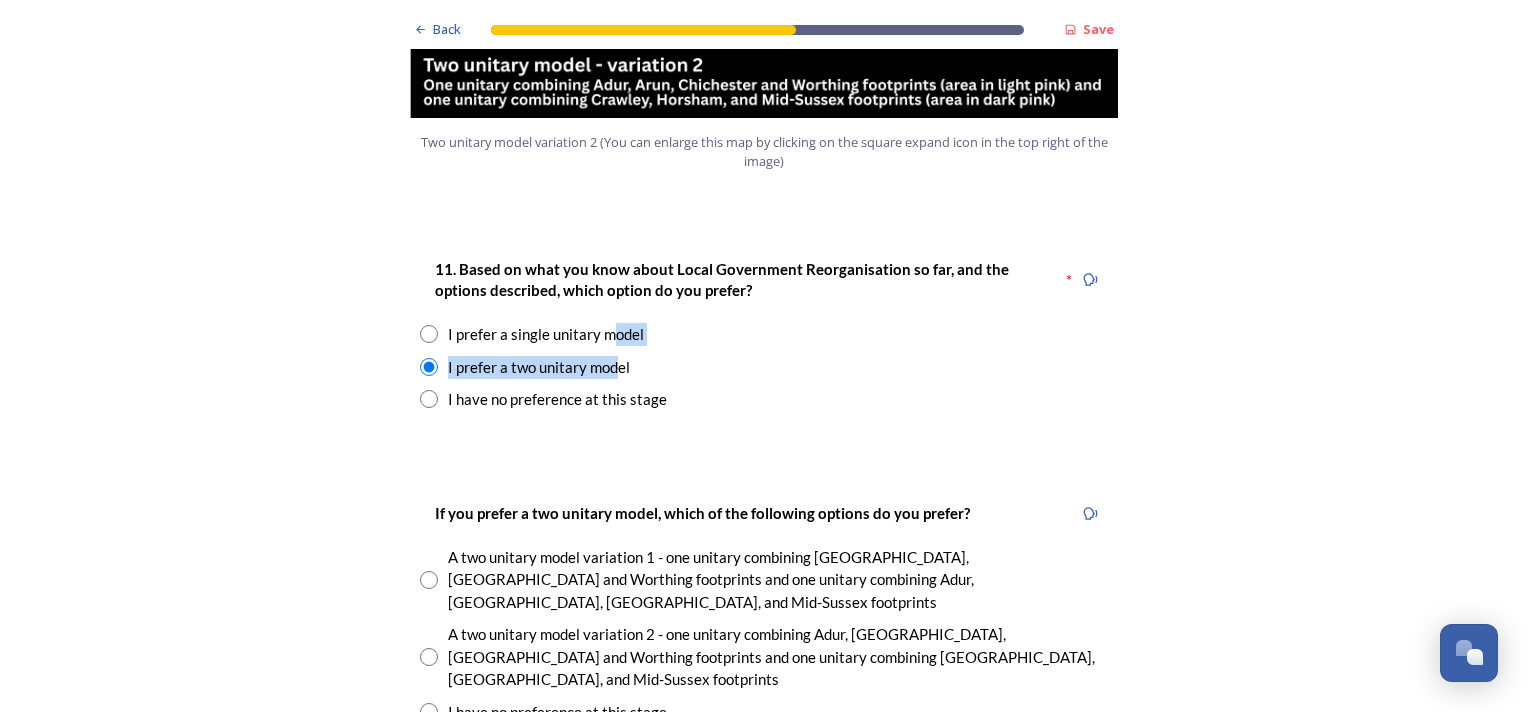 click on "11. Based on what you know about Local Government Reorganisation so far, and the options described, which option do you prefer? * I prefer a single unitary model I prefer a two unitary model I have no preference at this stage" at bounding box center [764, 334] 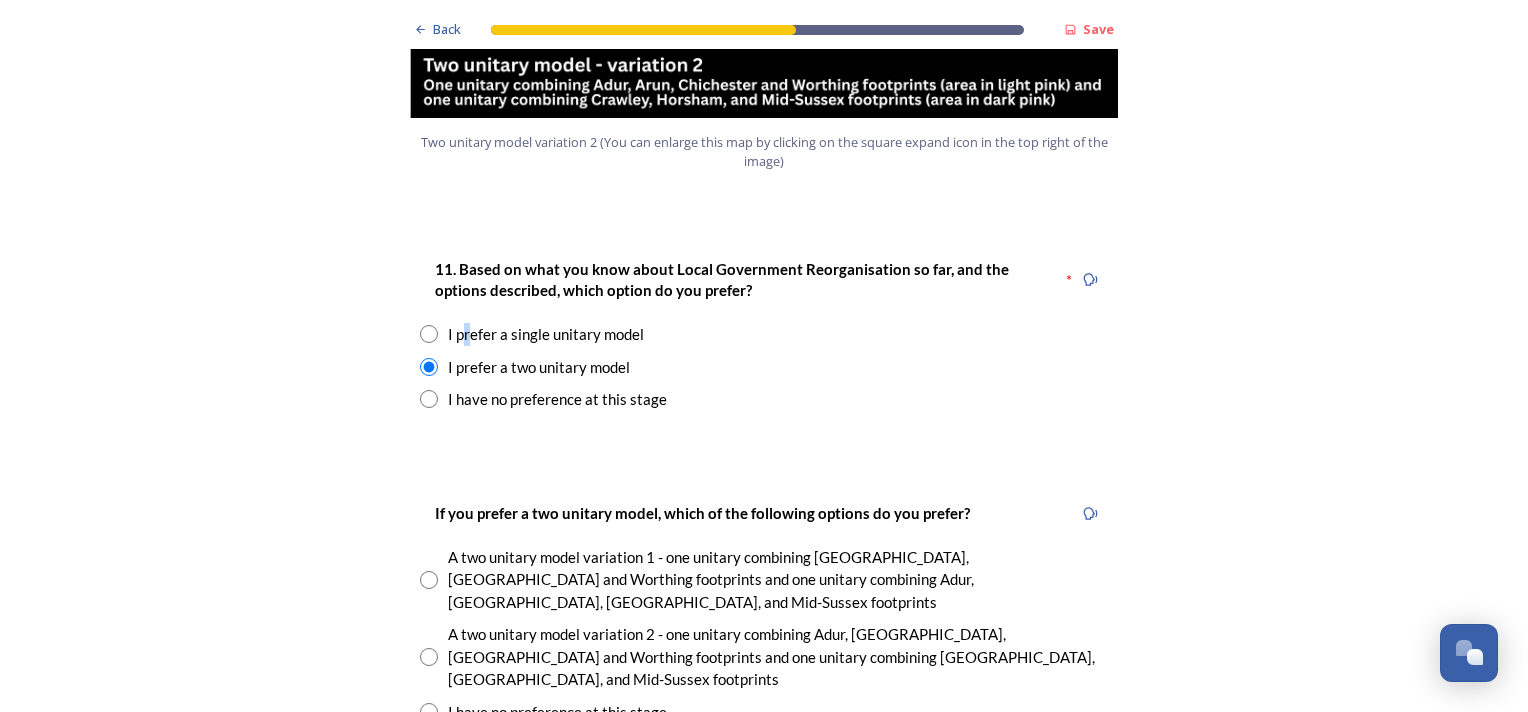 drag, startPoint x: 605, startPoint y: 285, endPoint x: 460, endPoint y: 284, distance: 145.00345 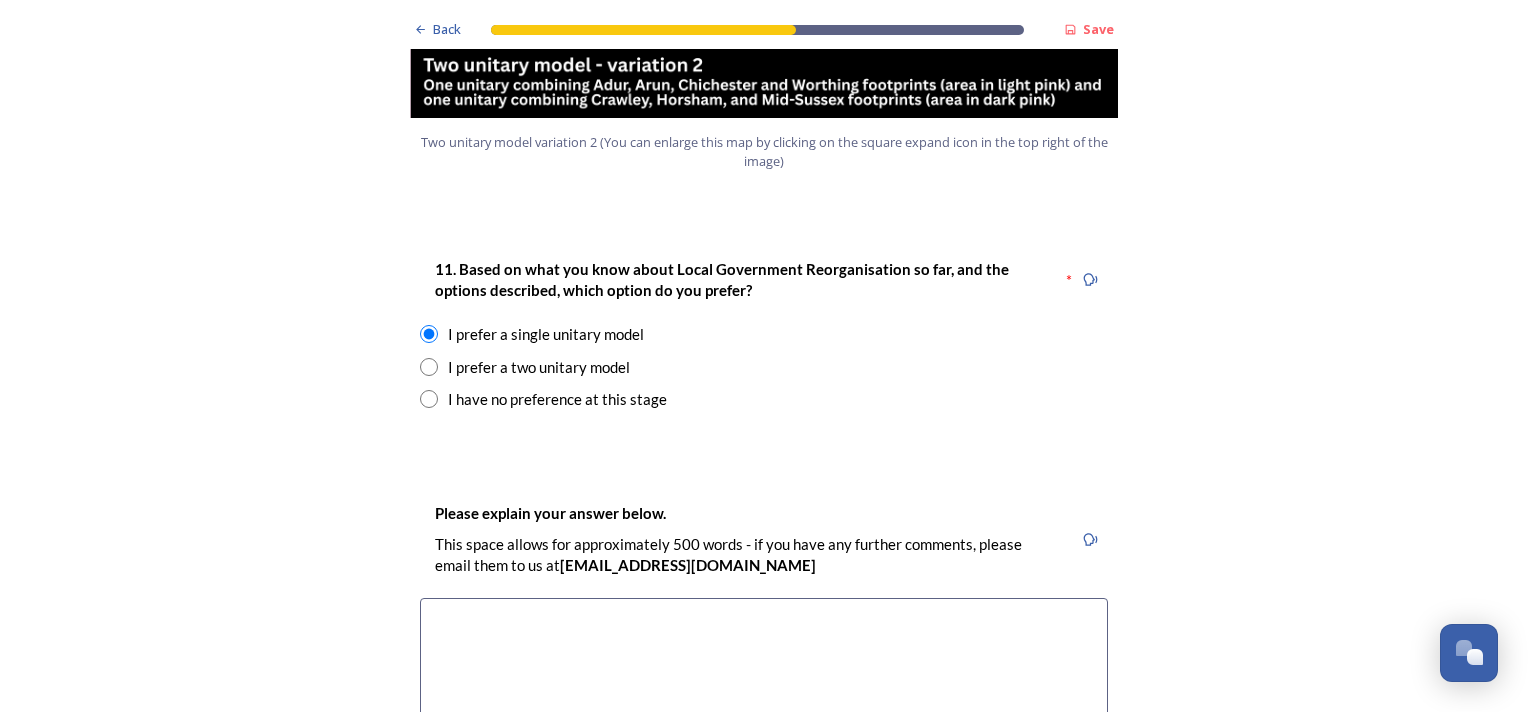 click on "Back Save Prioritising future services As explained on our  Shaping [GEOGRAPHIC_DATA] hub , Local Government Reorganisation for [GEOGRAPHIC_DATA] means that the county, district and borough councils will be replaced with one, or more than one, single-tier council (referred to as a unitary council) to deliver all your services.  Options currently being explored within [GEOGRAPHIC_DATA] are detailed on our  hub , but map visuals can be found below. A single county unitary , bringing the County Council and all seven District and Borough Councils services together to form a new unitary council for [GEOGRAPHIC_DATA]. Single unitary model (You can enlarge this map by clicking on the square expand icon in the top right of the image) Two unitary option, variation 1  -   one unitary combining Arun, [GEOGRAPHIC_DATA] and Worthing footprints and one unitary combining Adur, [GEOGRAPHIC_DATA], [GEOGRAPHIC_DATA], and Mid-Sussex footprints. Two unitary model variation 1 (You can enlarge this map by clicking on the square expand icon in the top right of the image) * Other 5" at bounding box center [764, 796] 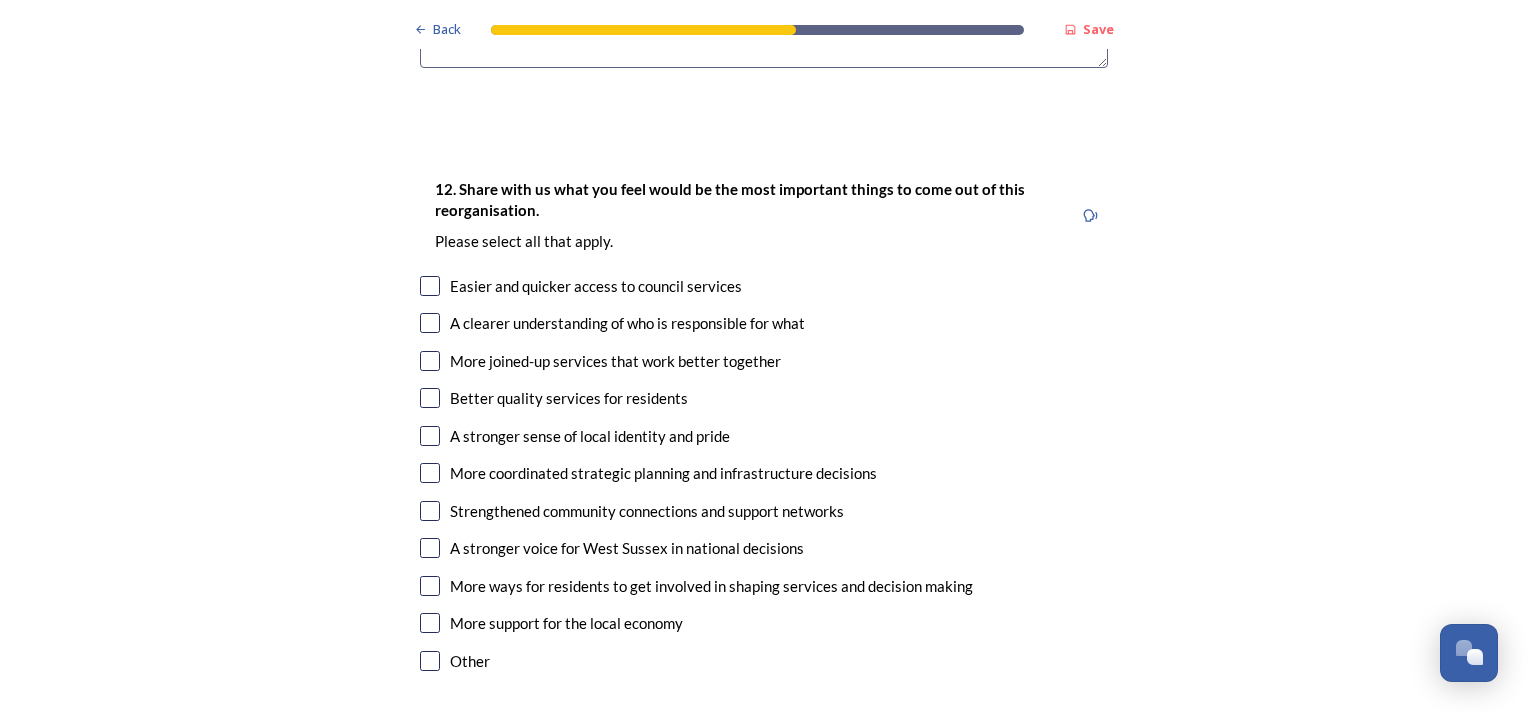 scroll, scrollTop: 3312, scrollLeft: 0, axis: vertical 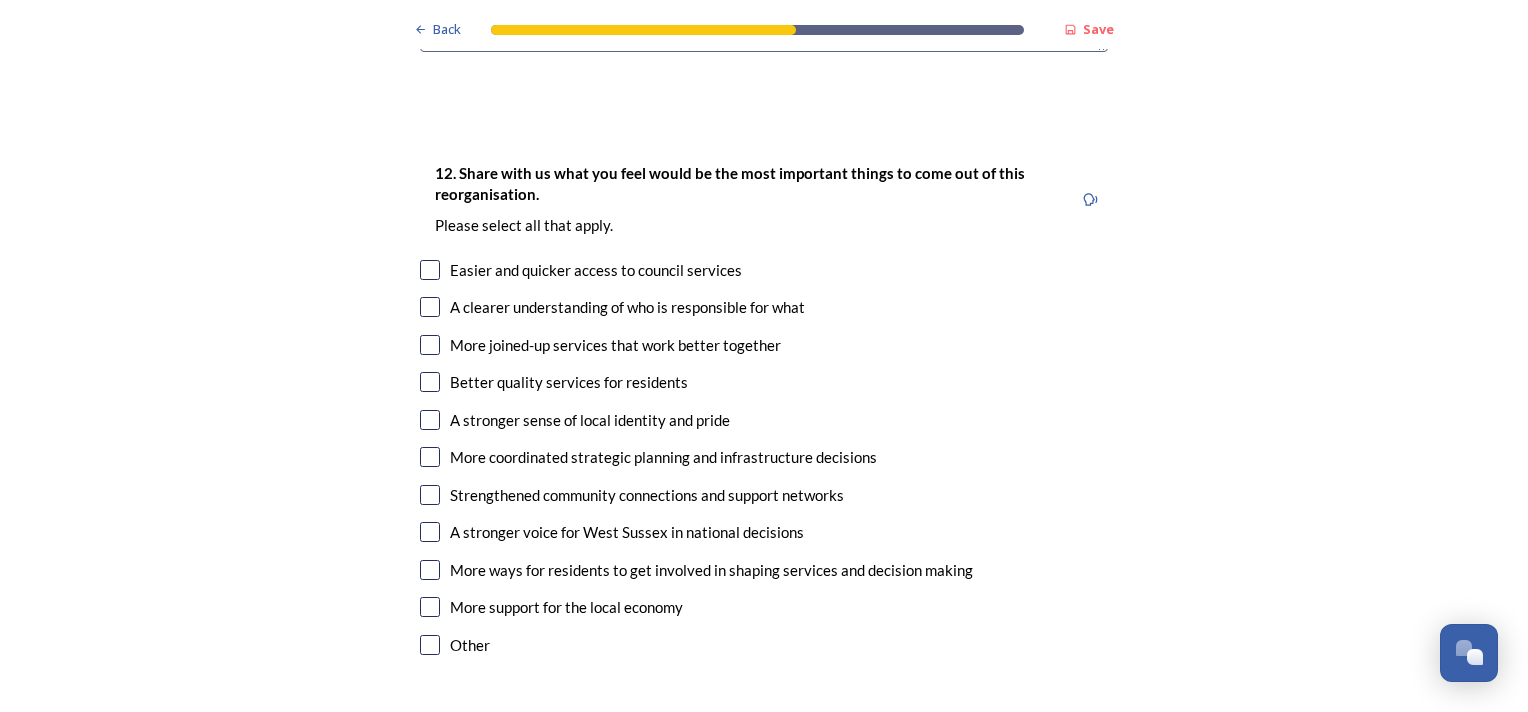 click at bounding box center (430, 270) 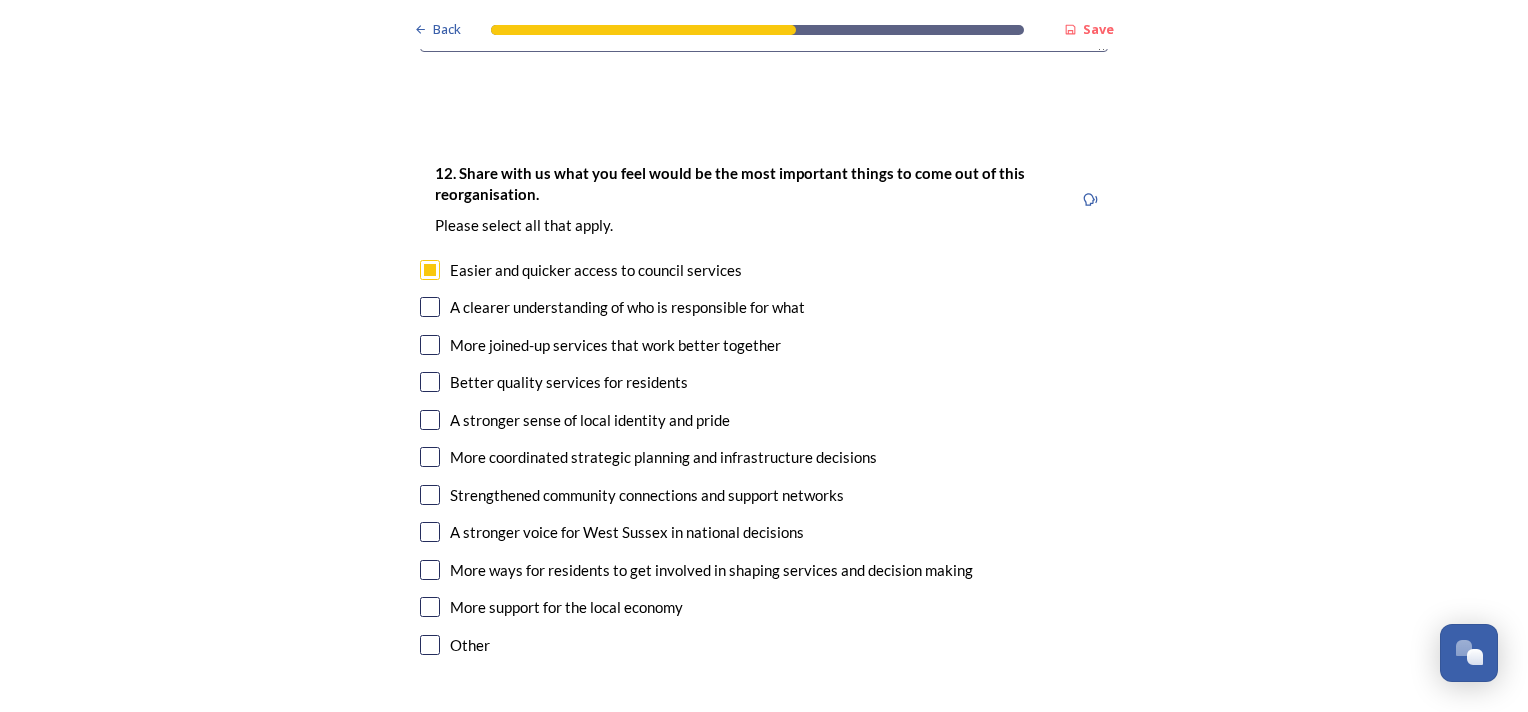 click at bounding box center [430, 382] 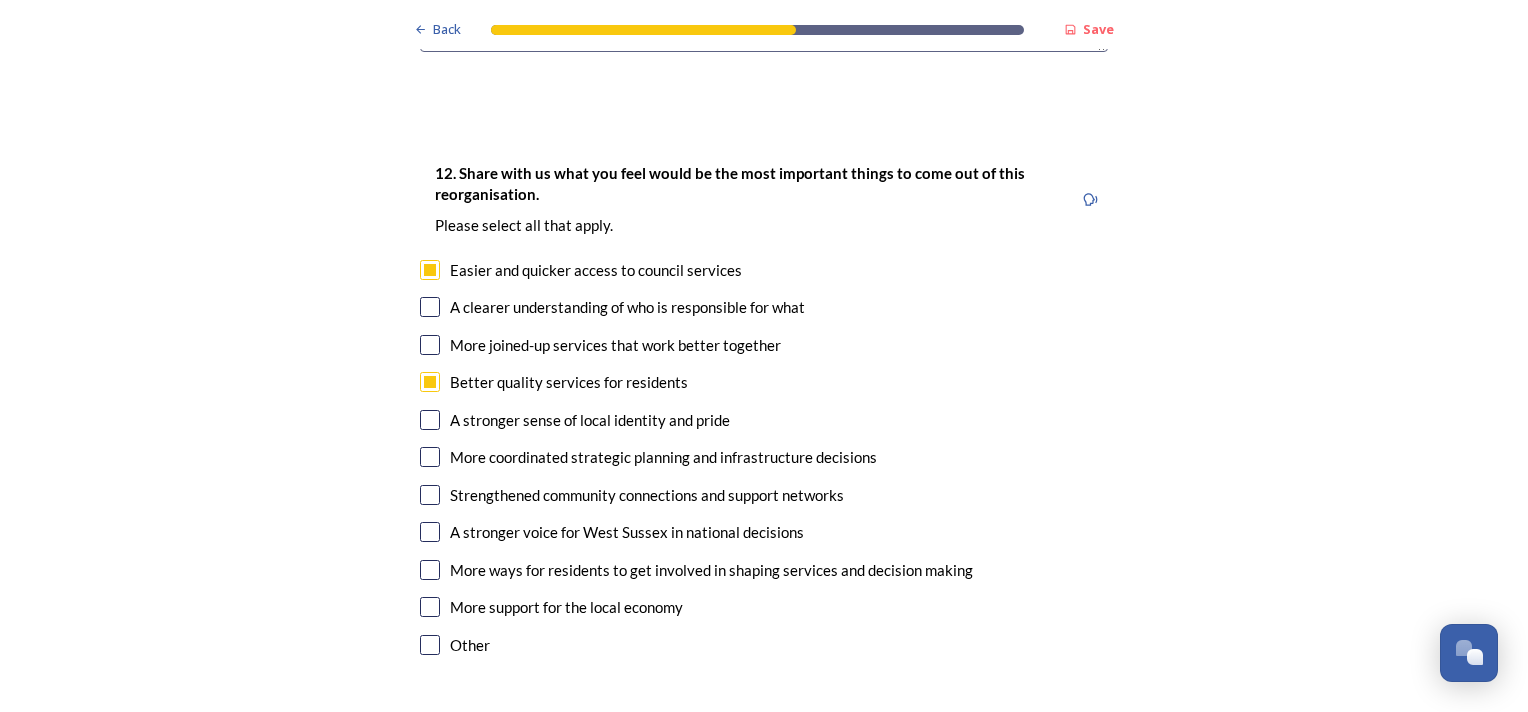 click at bounding box center [430, 570] 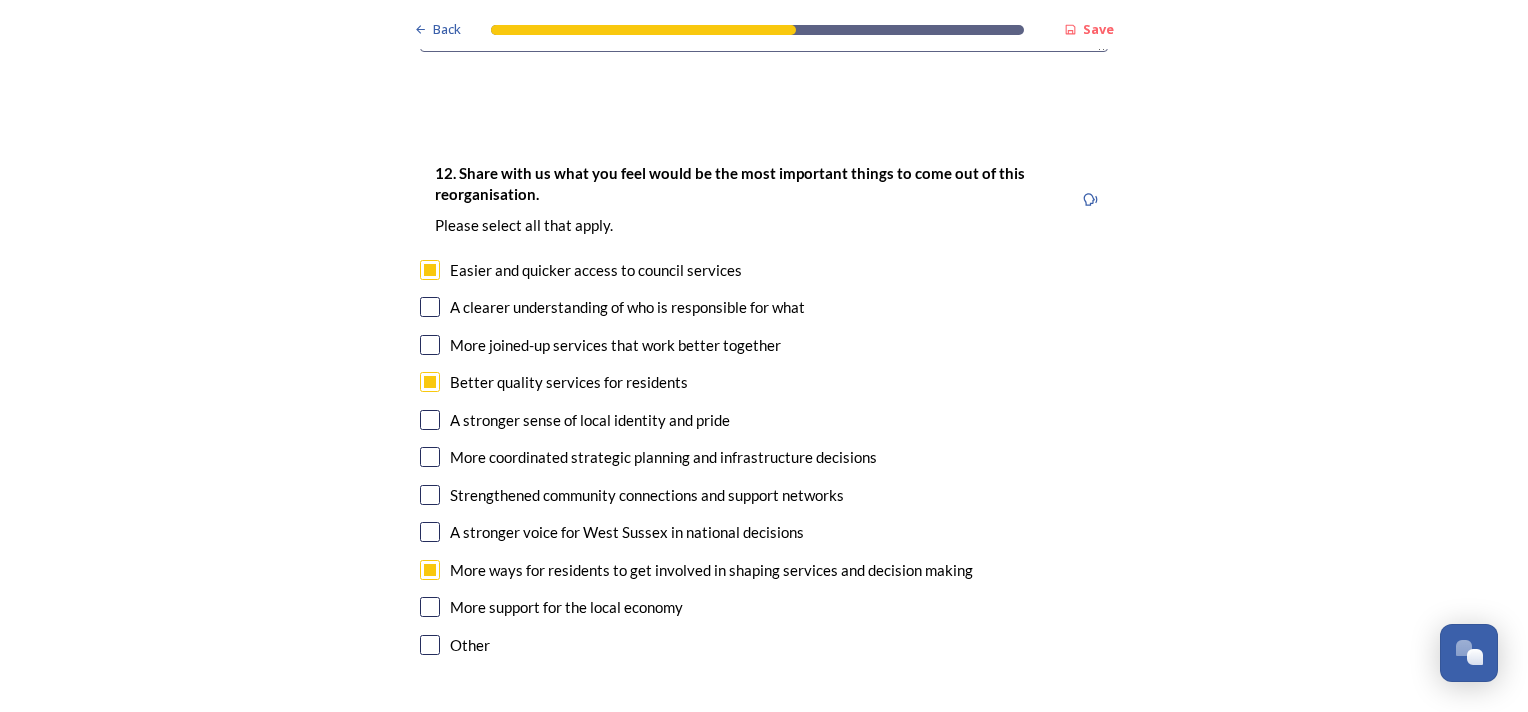 click at bounding box center [430, 607] 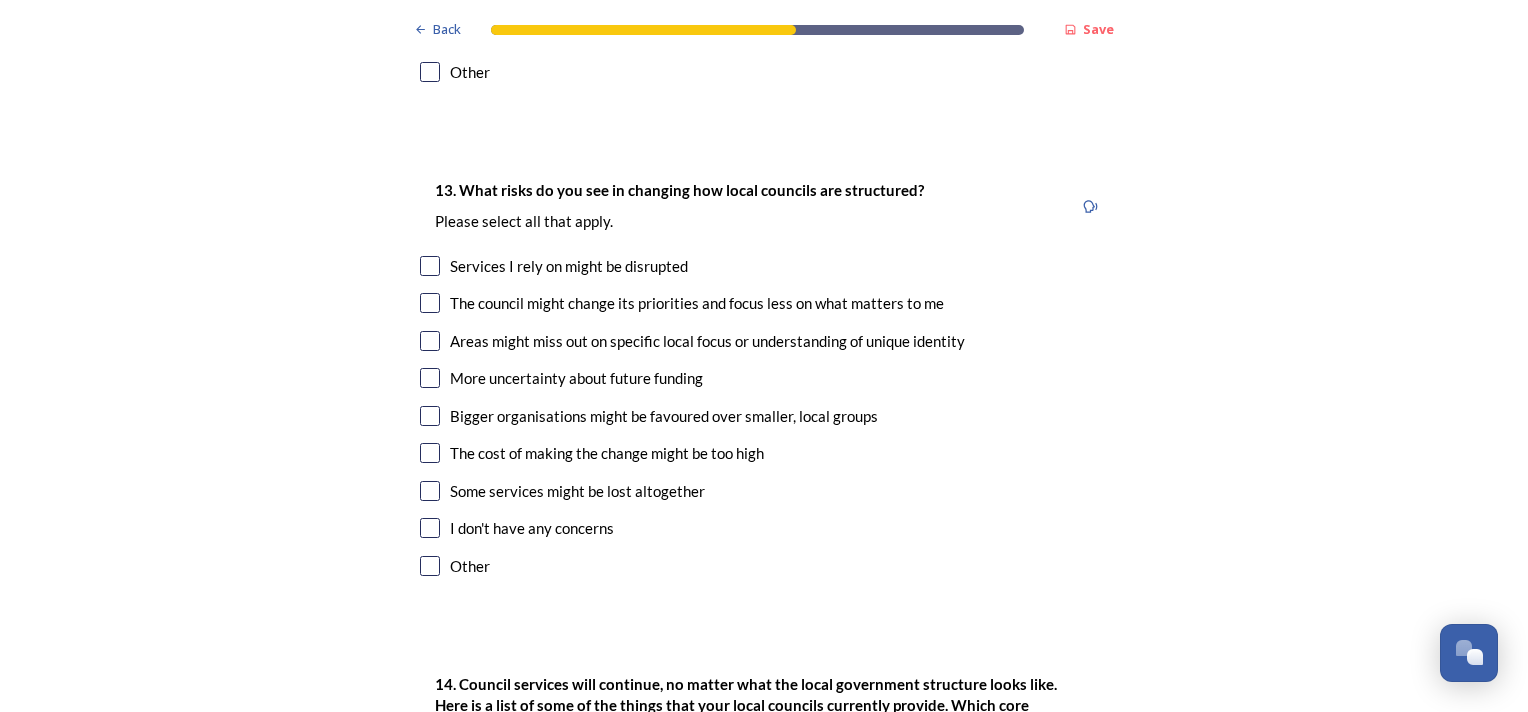 scroll, scrollTop: 3893, scrollLeft: 0, axis: vertical 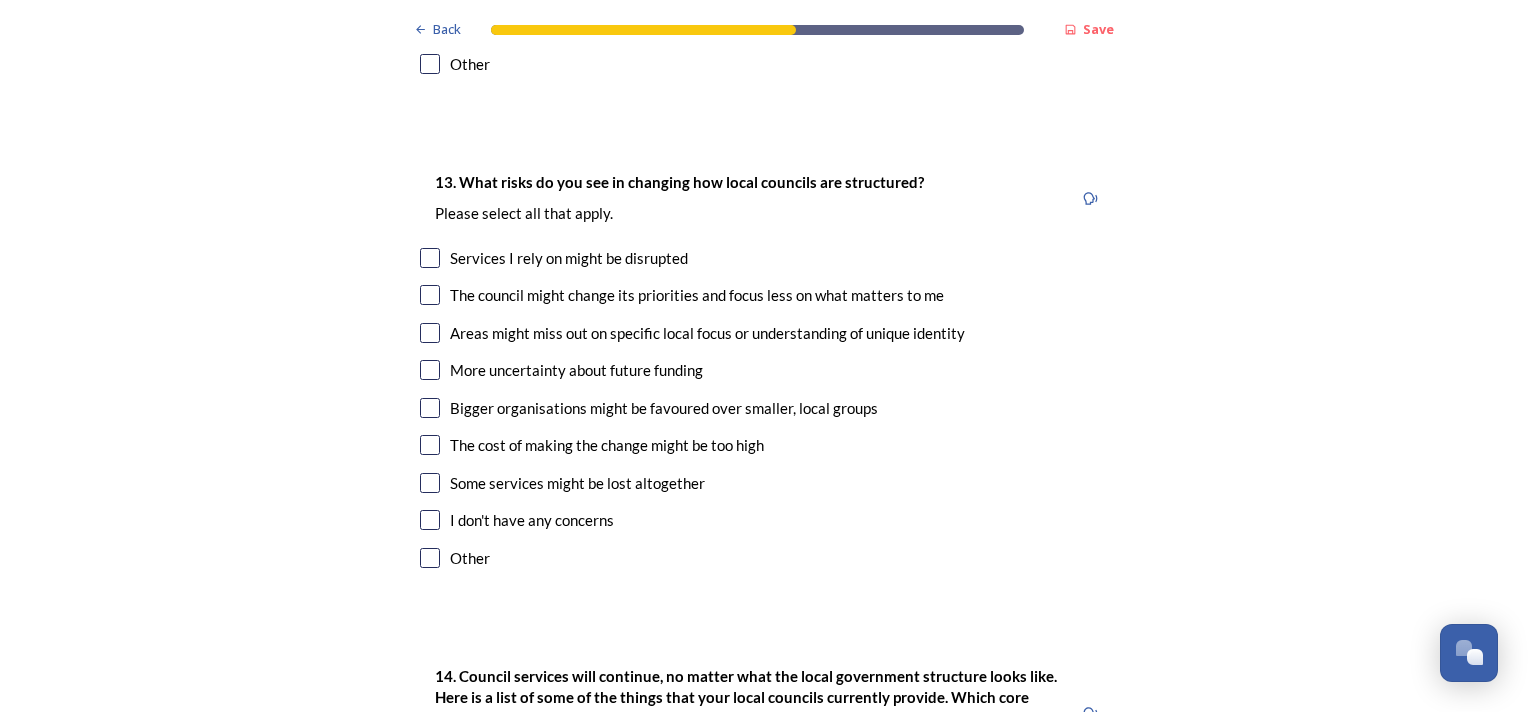 click at bounding box center [430, 333] 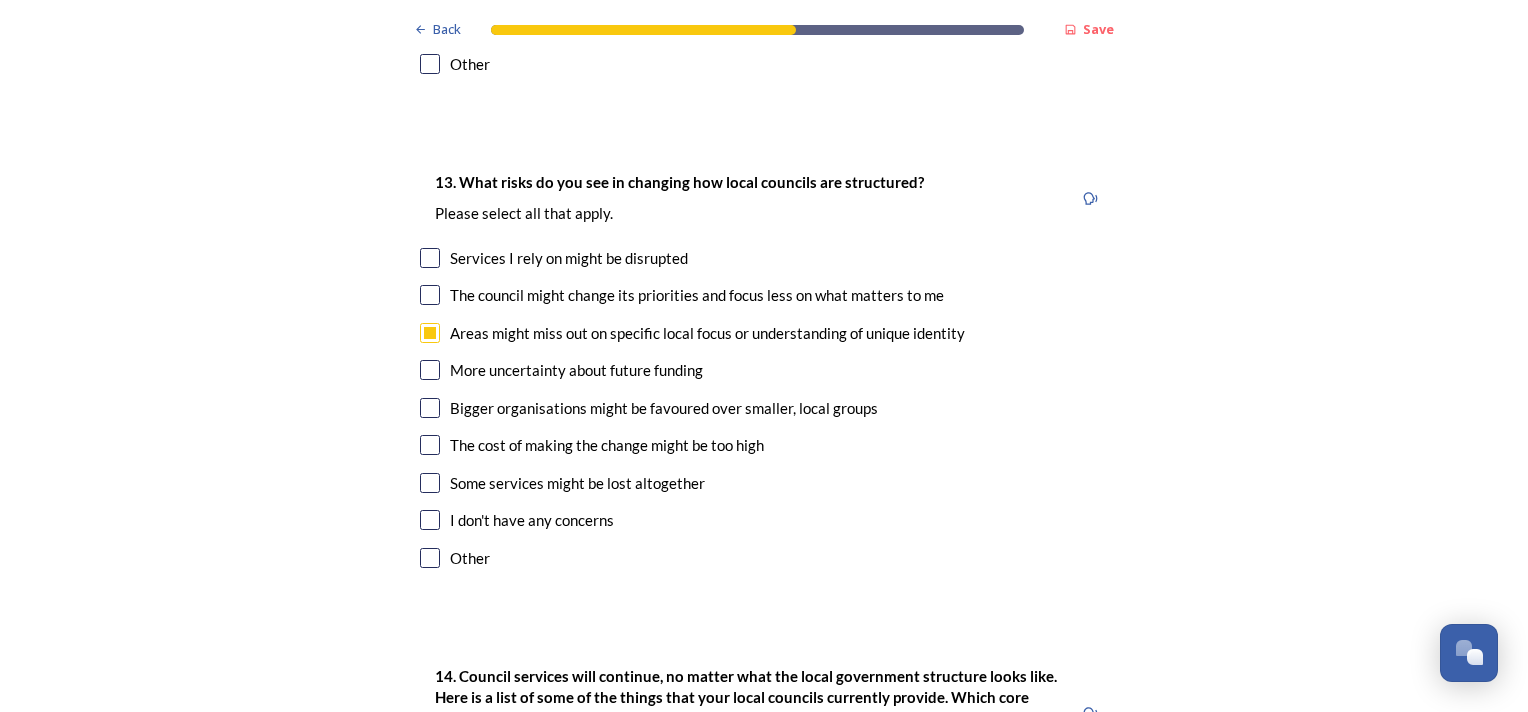 click at bounding box center (430, 408) 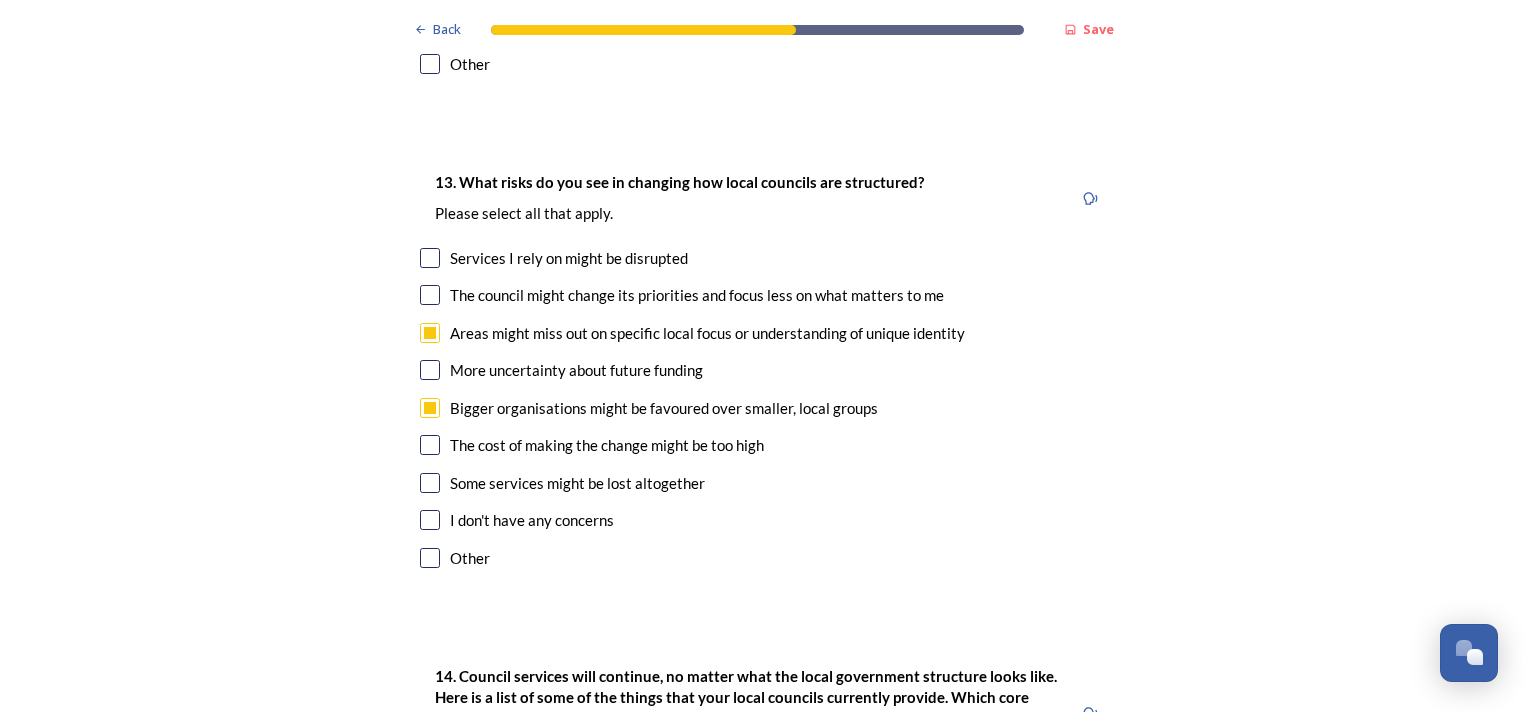 click at bounding box center [430, 483] 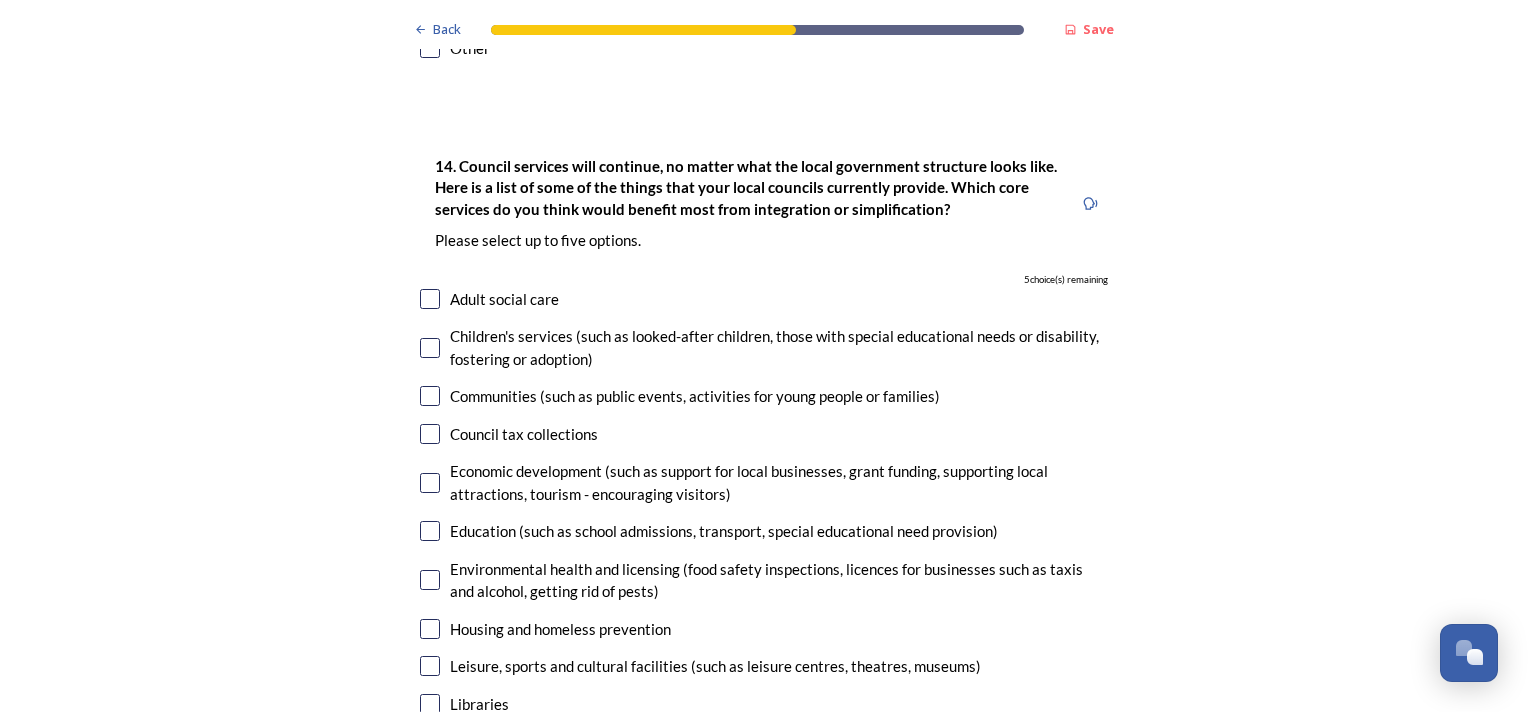 scroll, scrollTop: 4411, scrollLeft: 0, axis: vertical 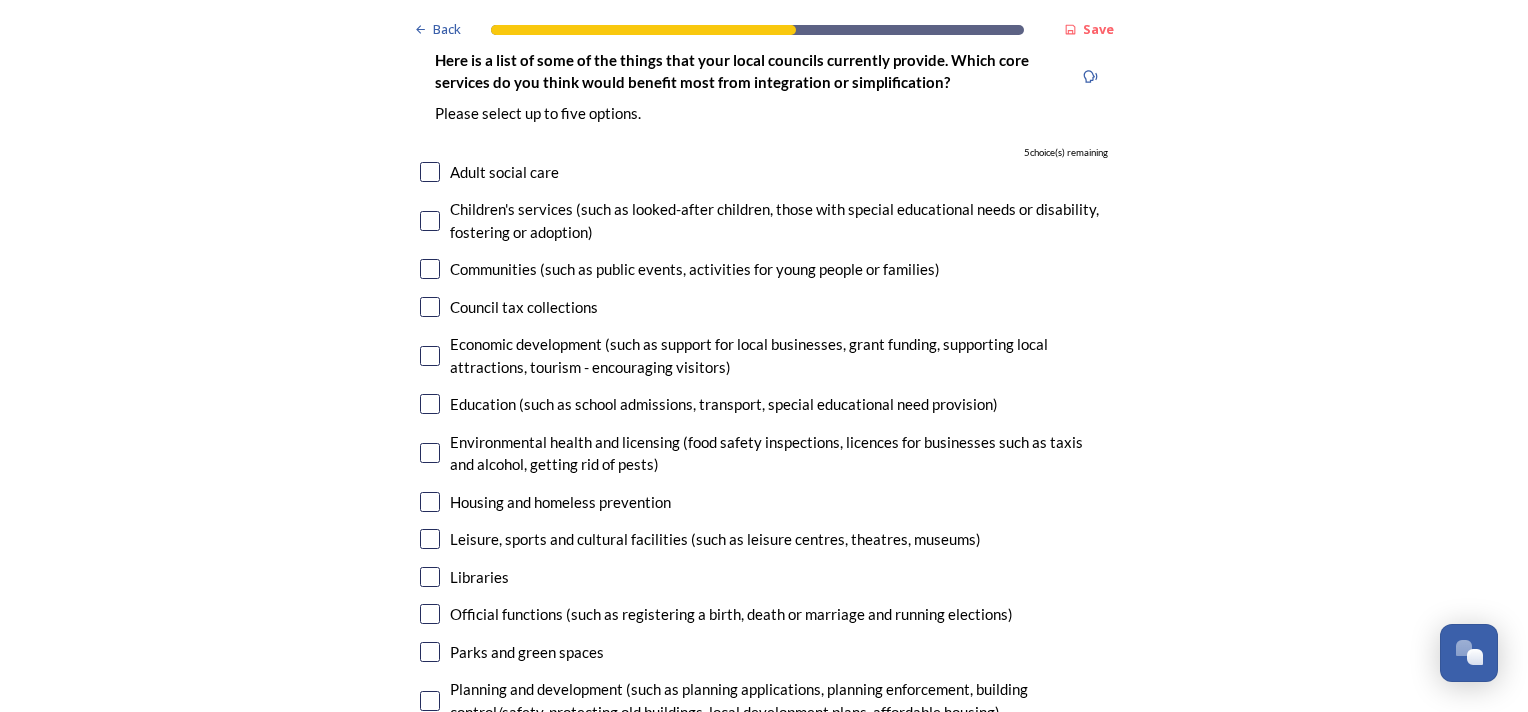 click at bounding box center [430, 307] 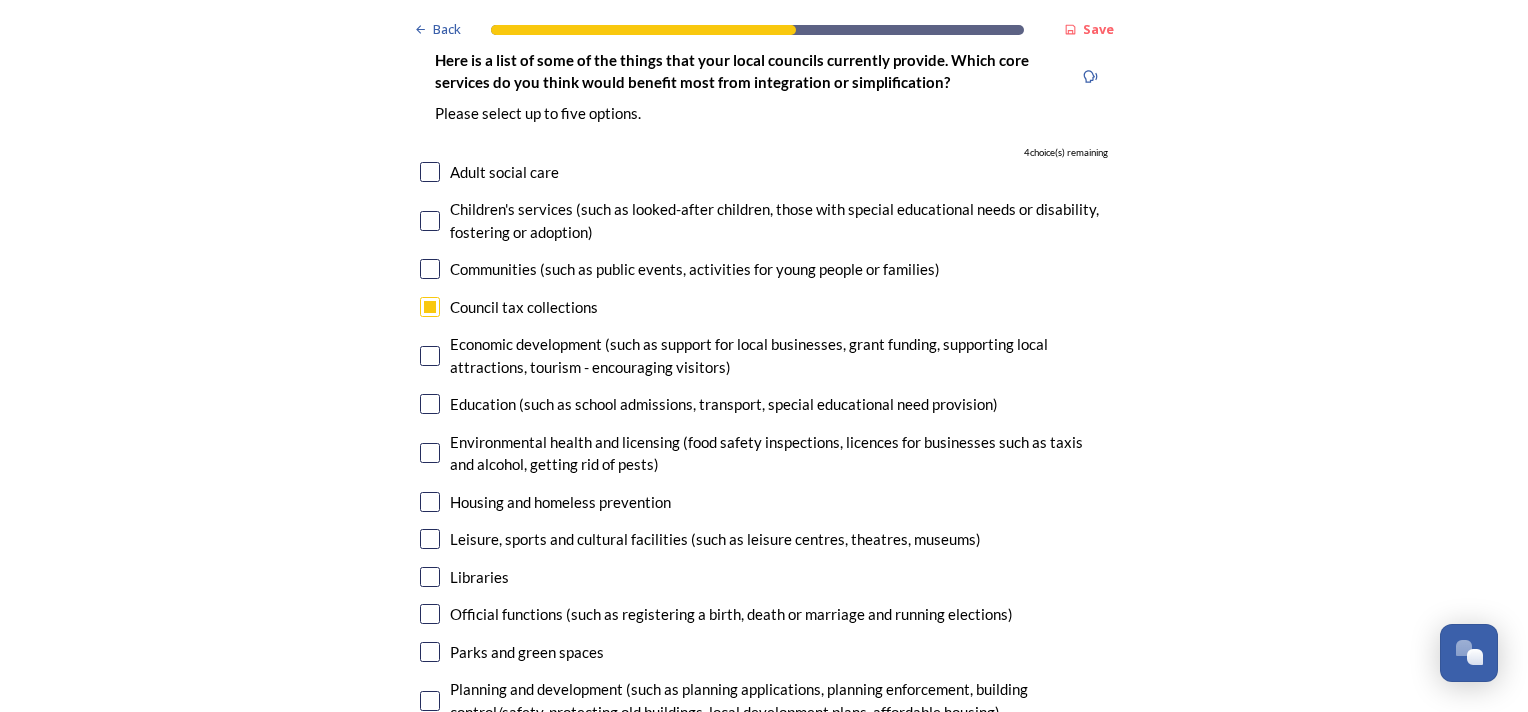 click at bounding box center (430, 307) 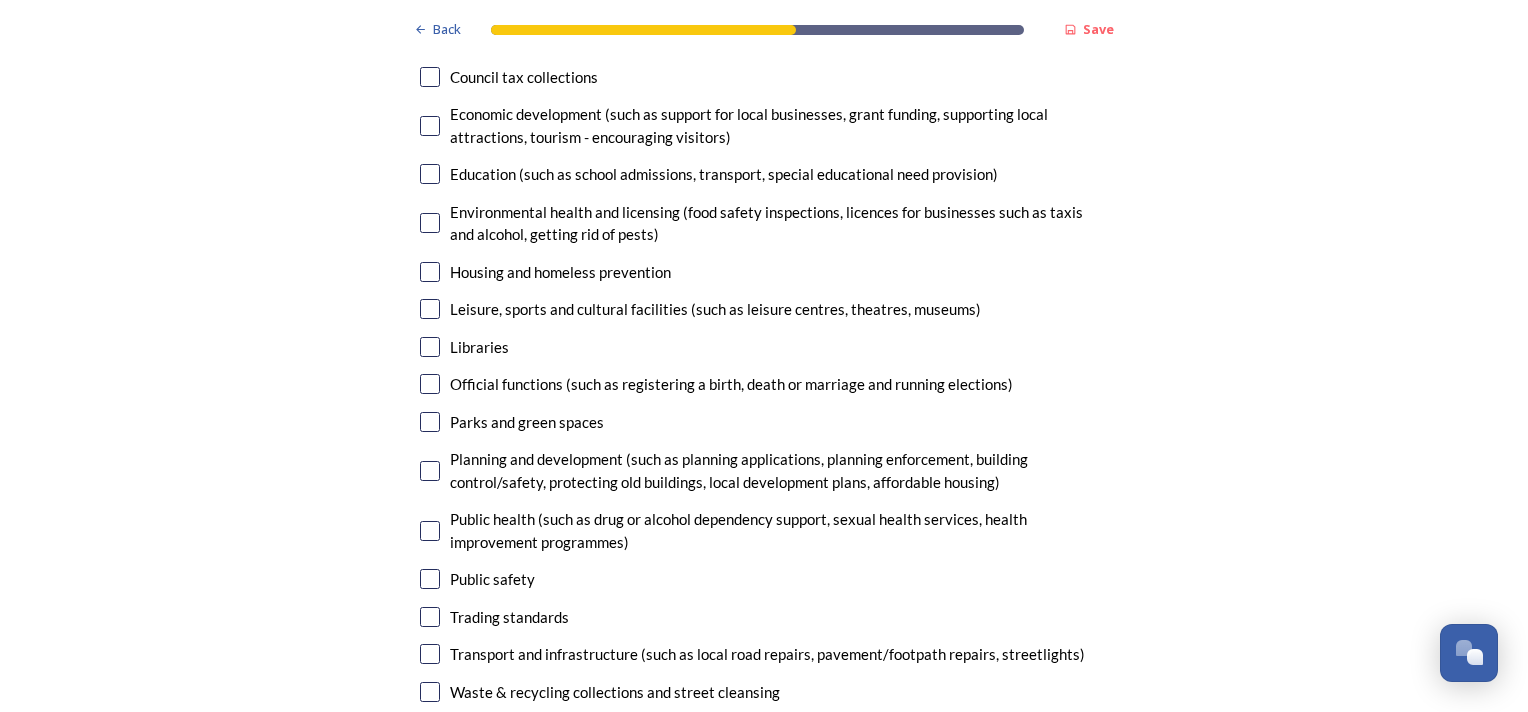 scroll, scrollTop: 4753, scrollLeft: 0, axis: vertical 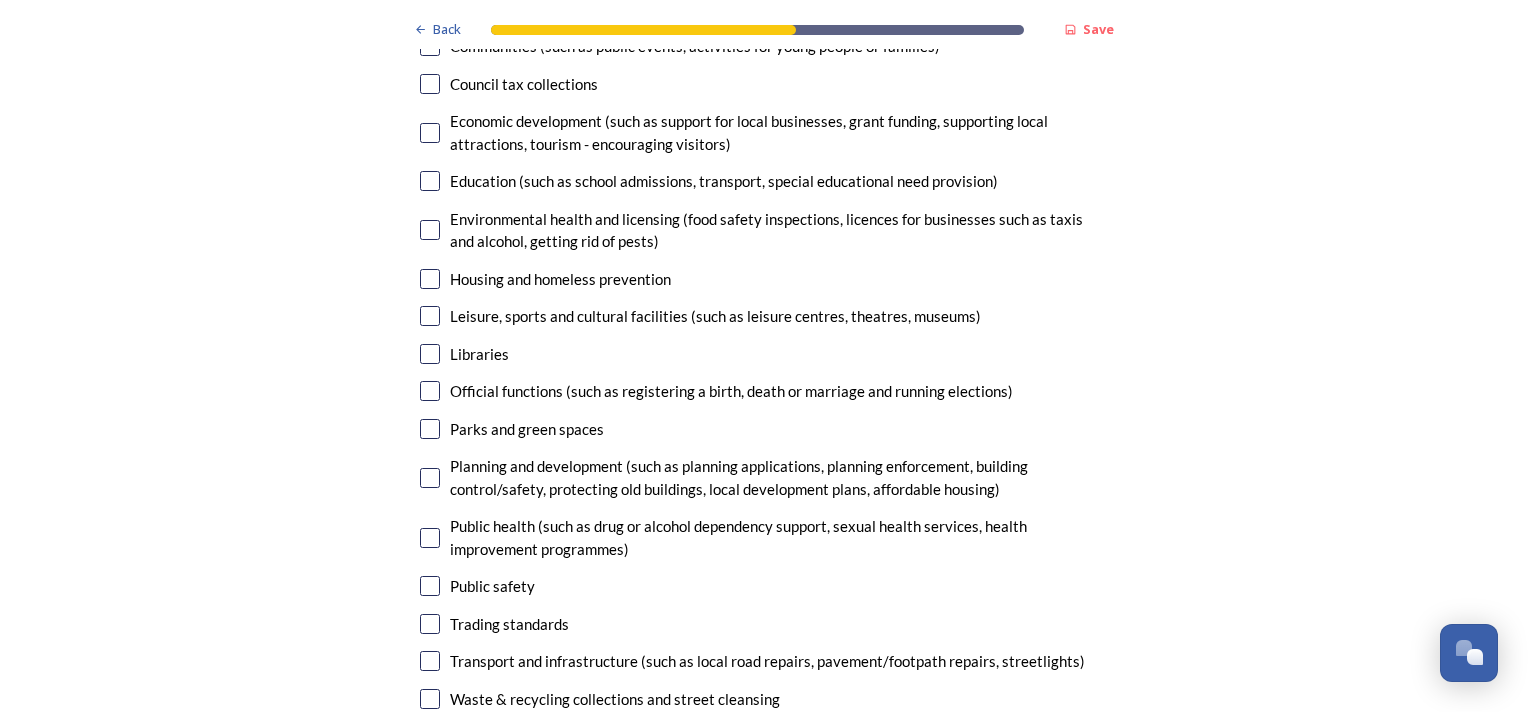 click at bounding box center [430, 624] 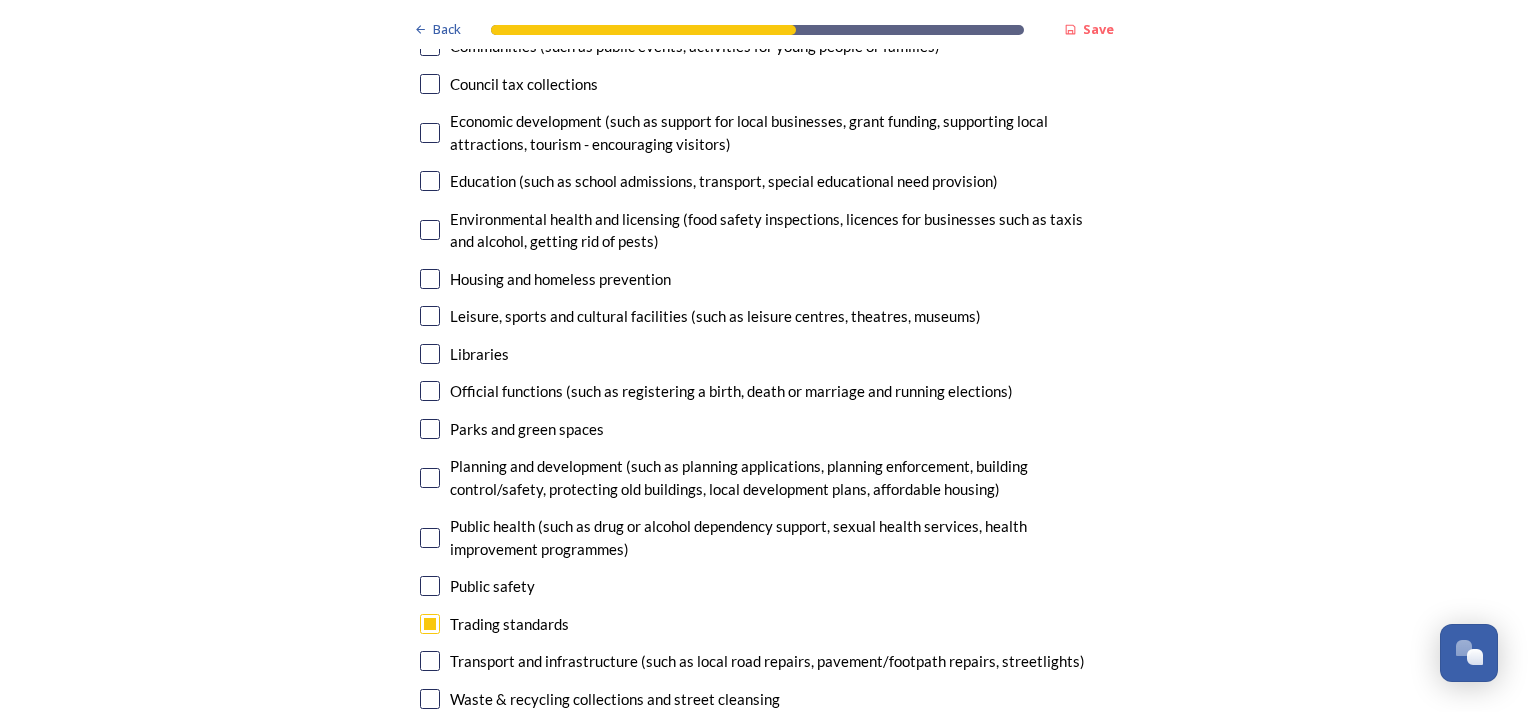 click at bounding box center [430, 538] 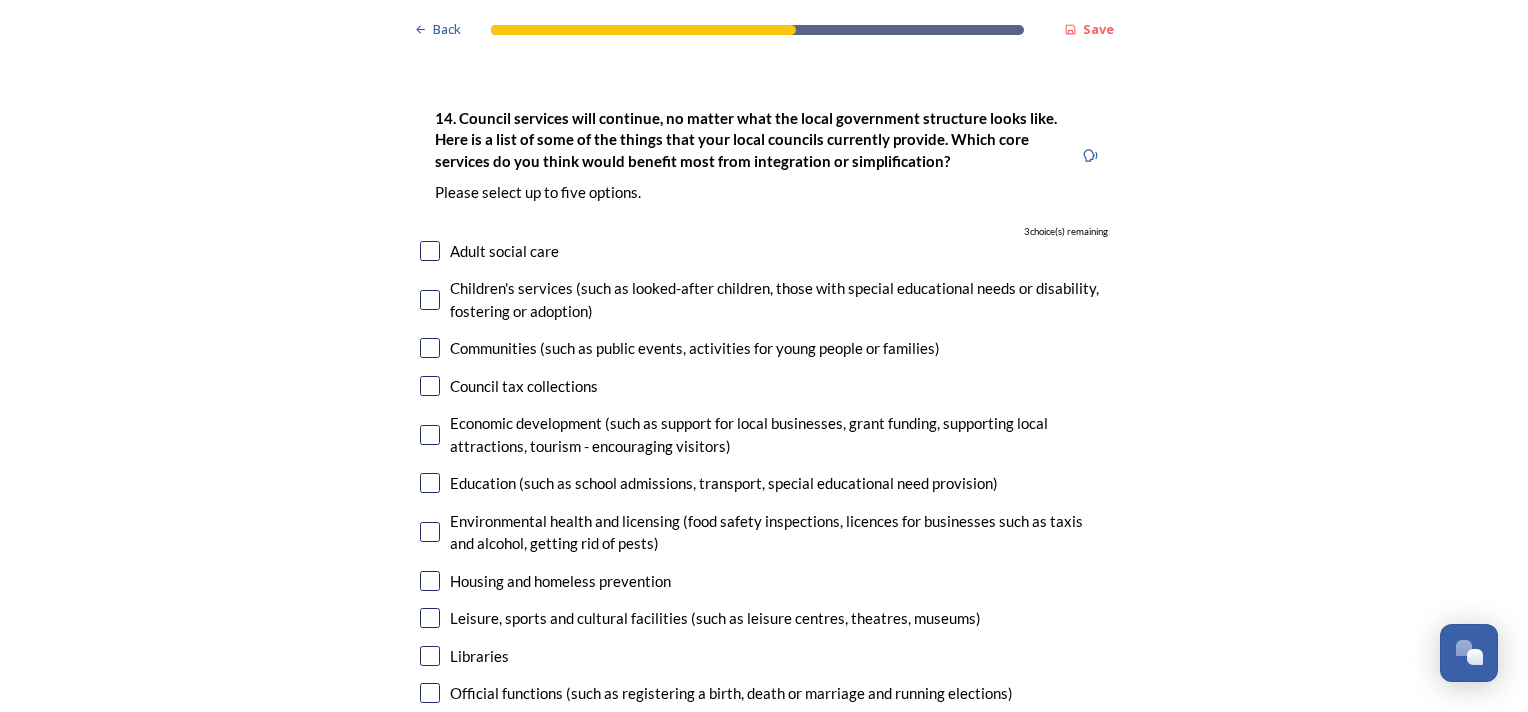scroll, scrollTop: 4443, scrollLeft: 0, axis: vertical 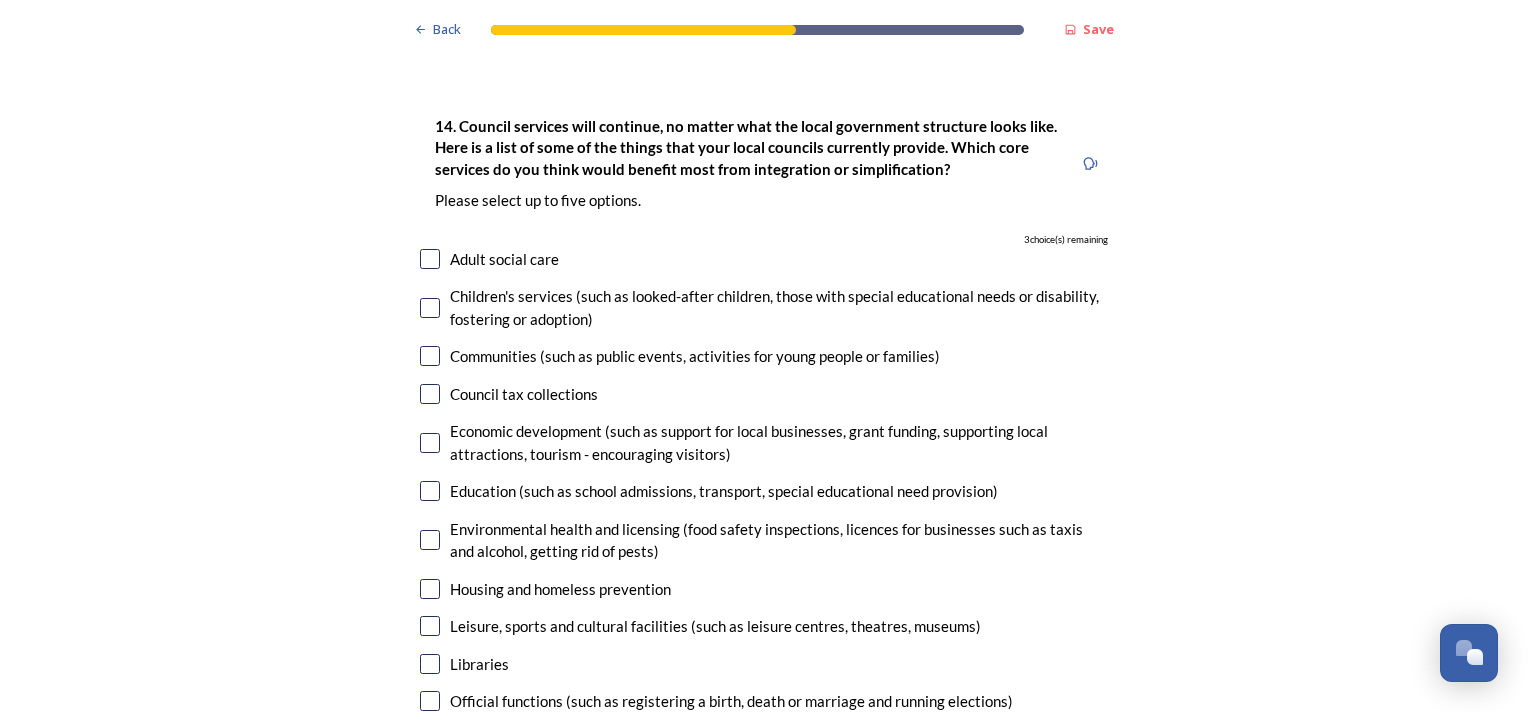 click at bounding box center [430, 259] 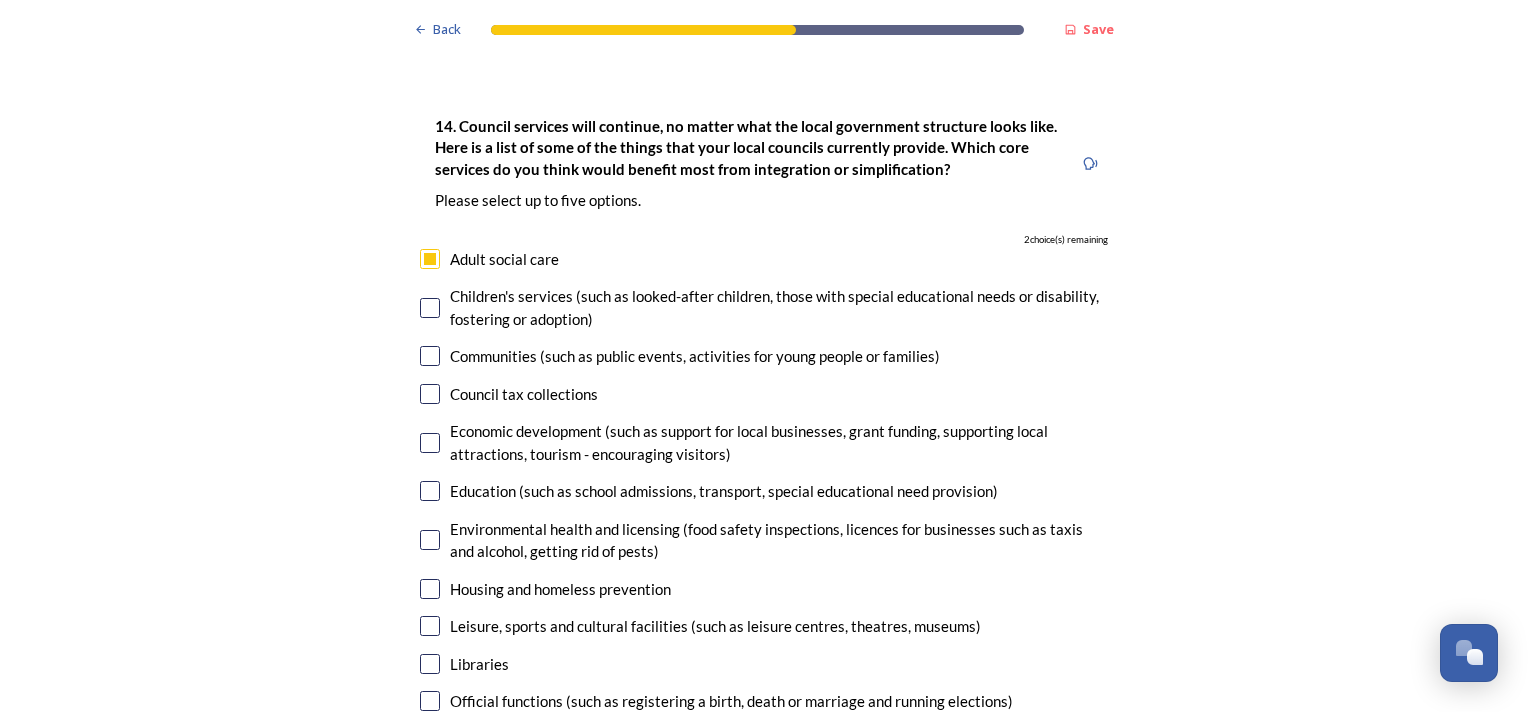 scroll, scrollTop: 4451, scrollLeft: 0, axis: vertical 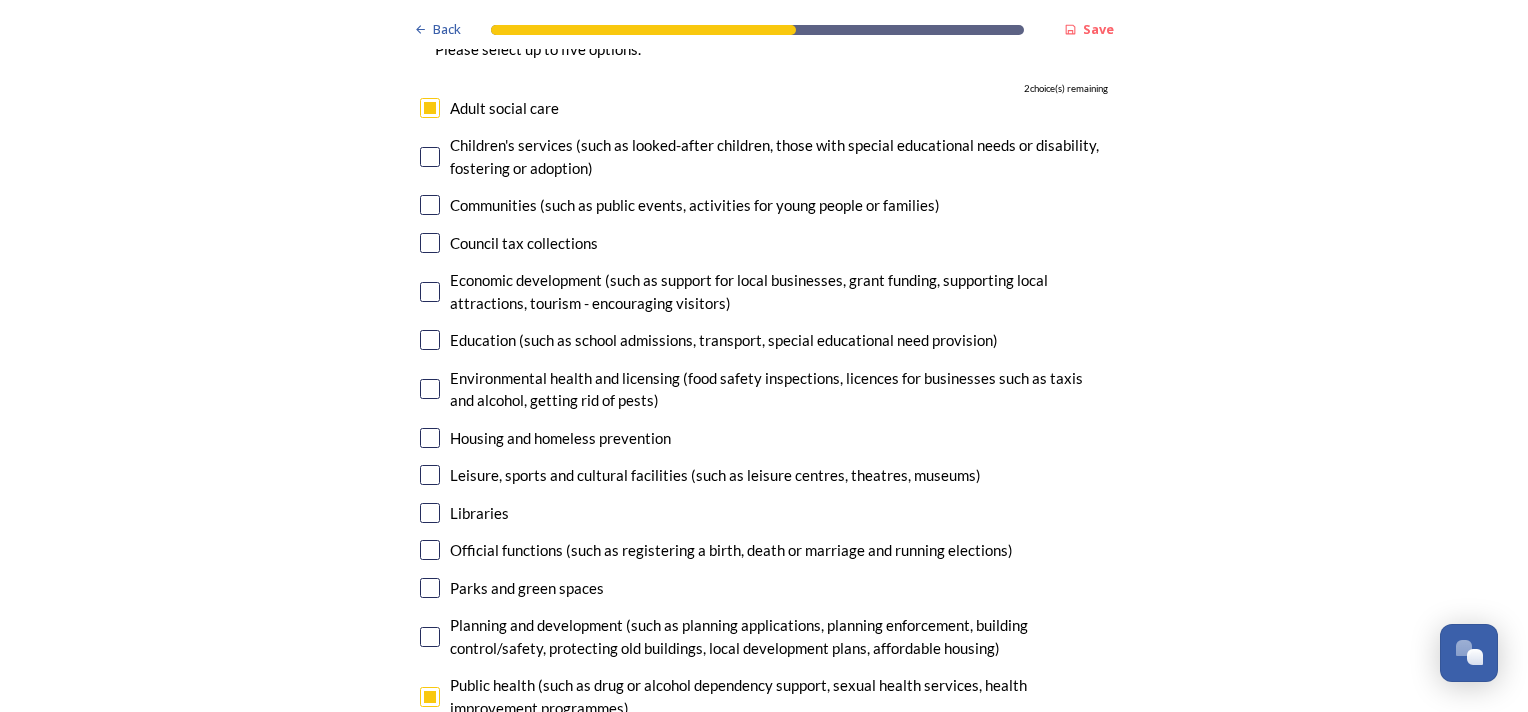 click at bounding box center (430, 475) 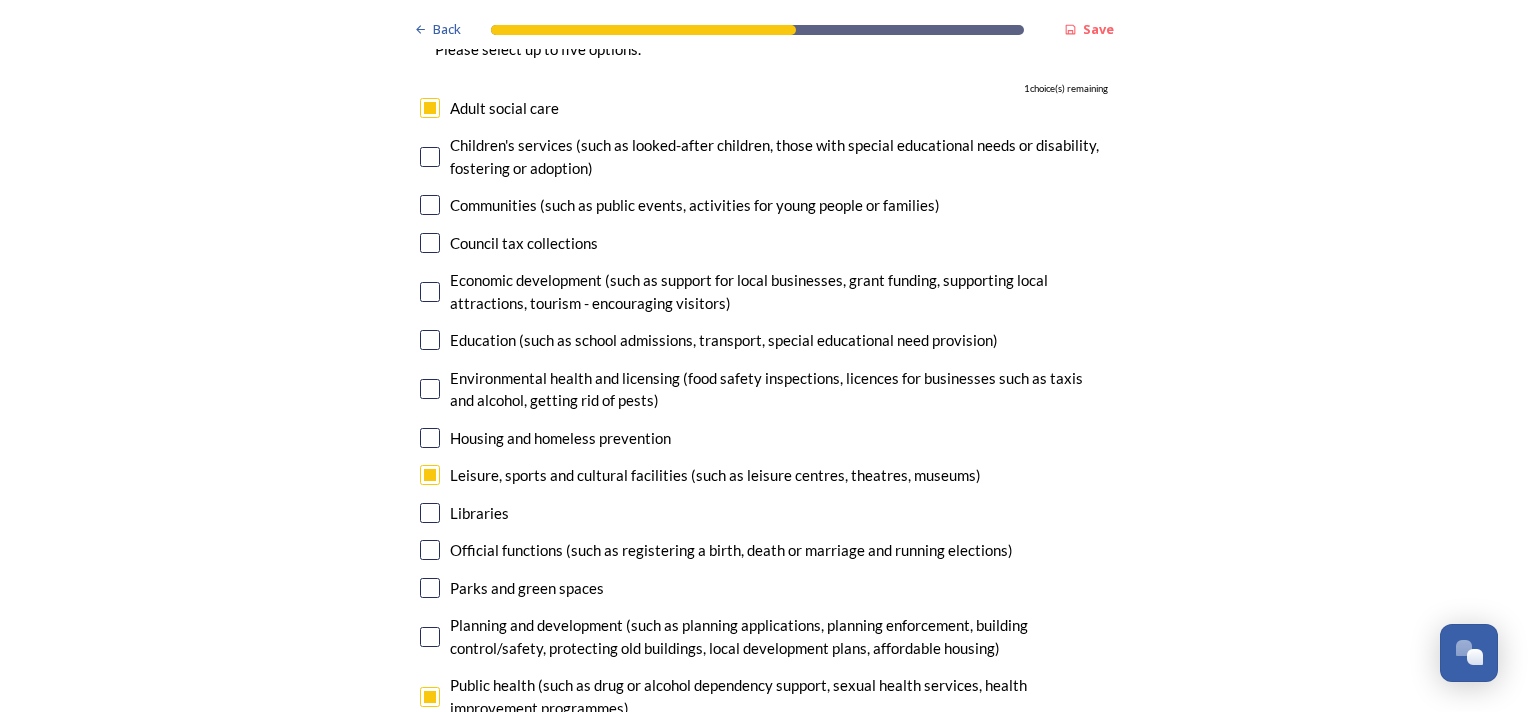 click at bounding box center (430, 550) 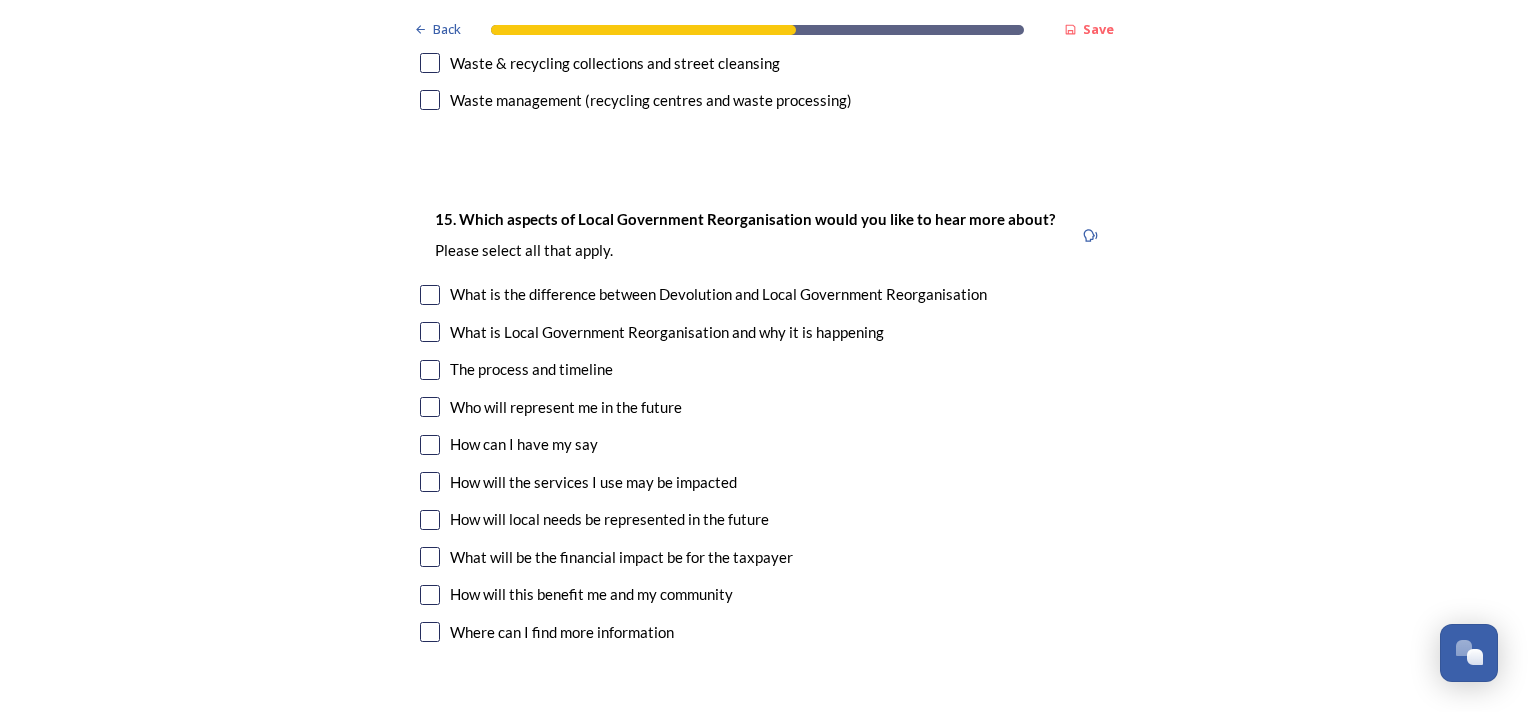 scroll, scrollTop: 5405, scrollLeft: 0, axis: vertical 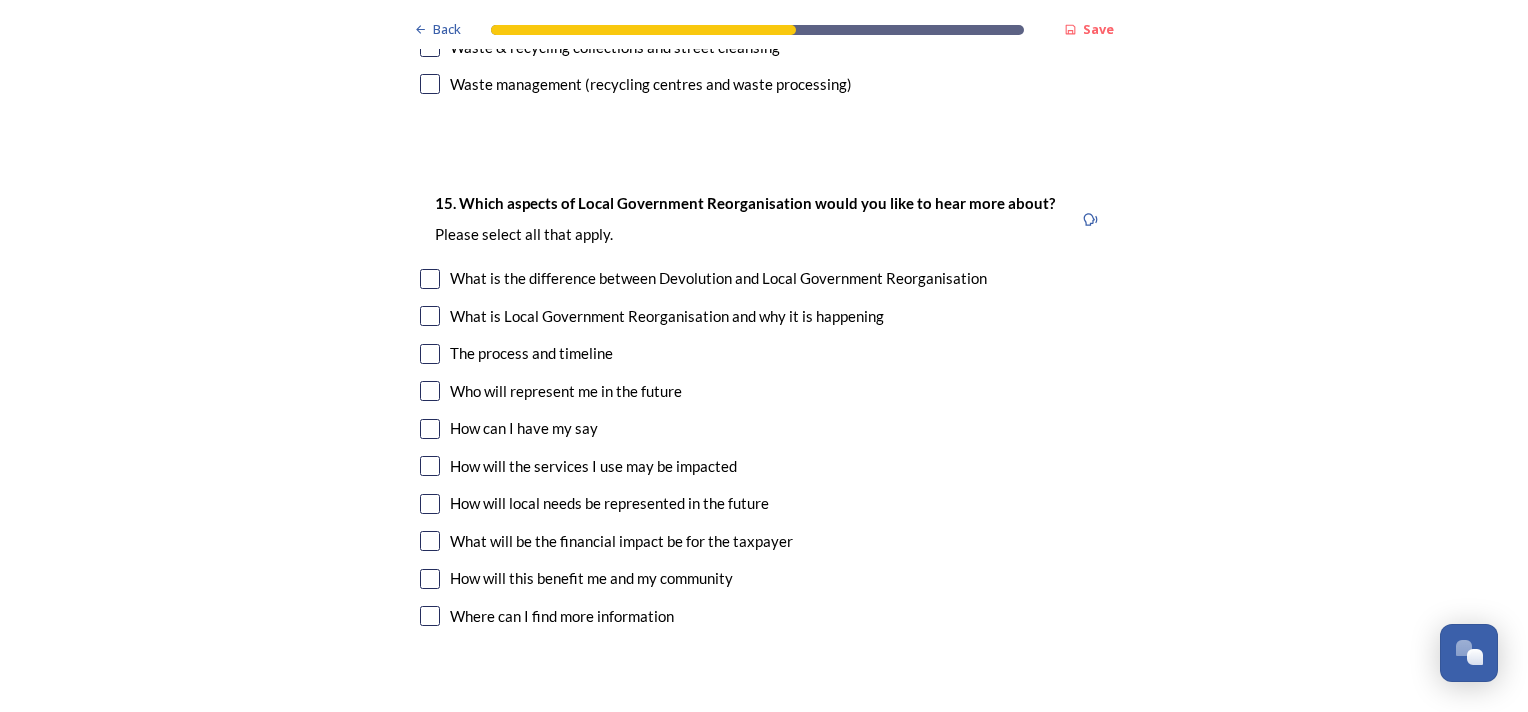 click at bounding box center [430, 316] 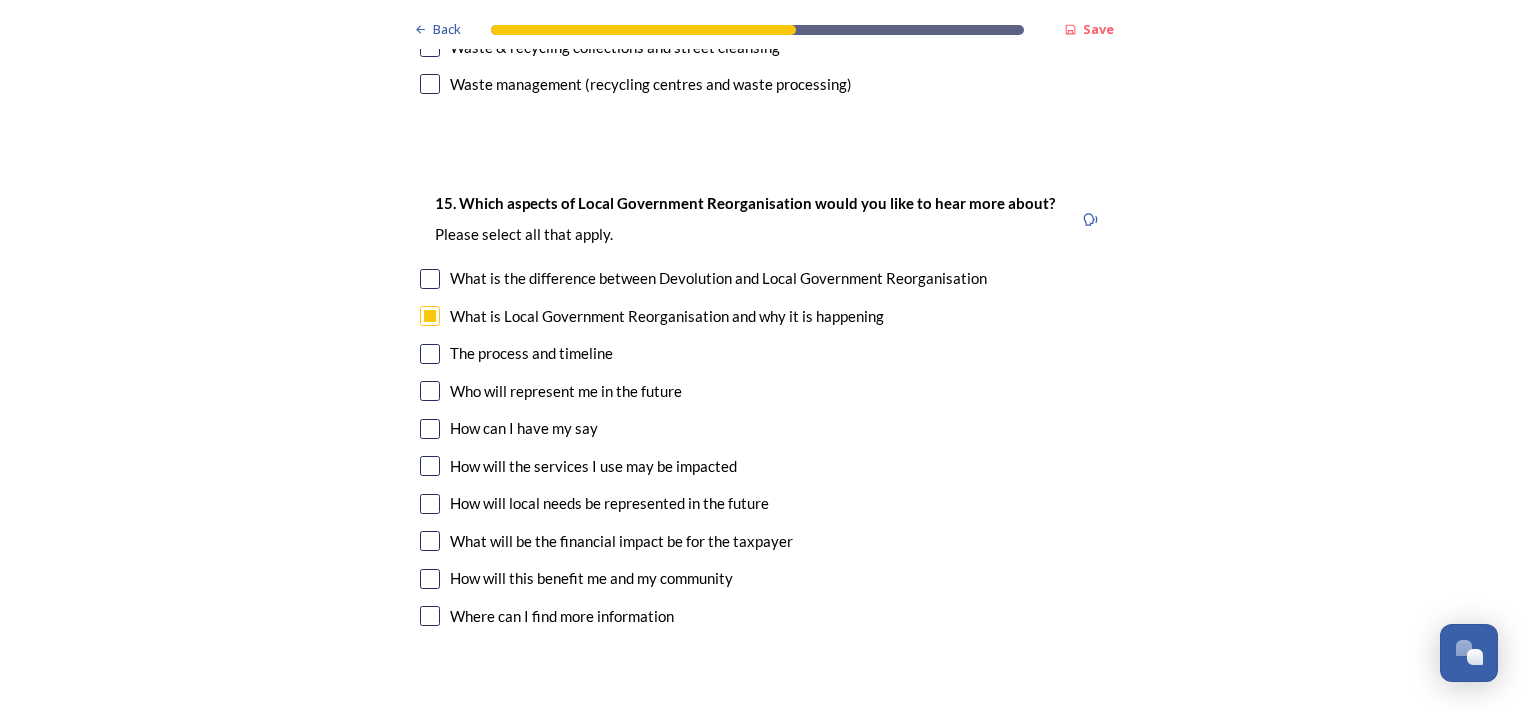 click at bounding box center (430, 354) 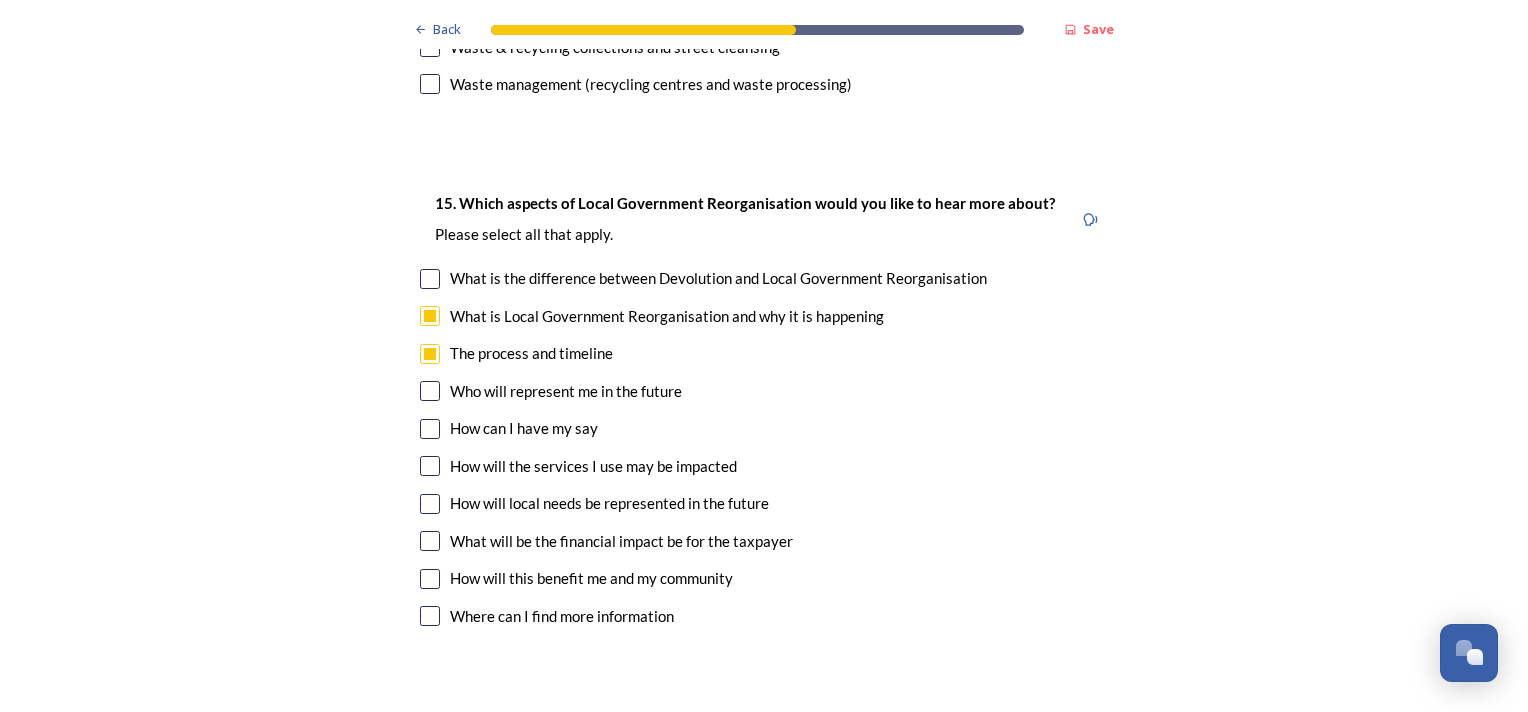 click at bounding box center (430, 466) 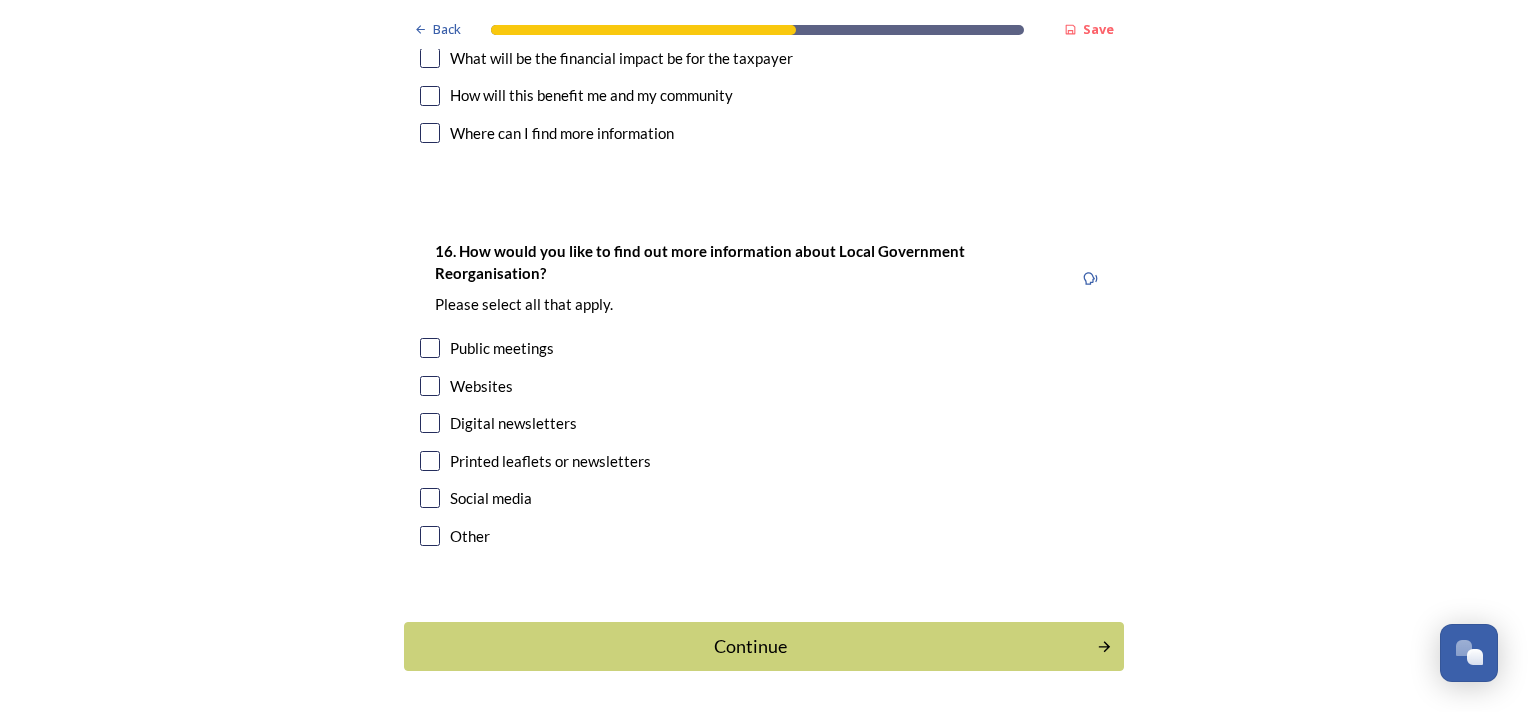 scroll, scrollTop: 5904, scrollLeft: 0, axis: vertical 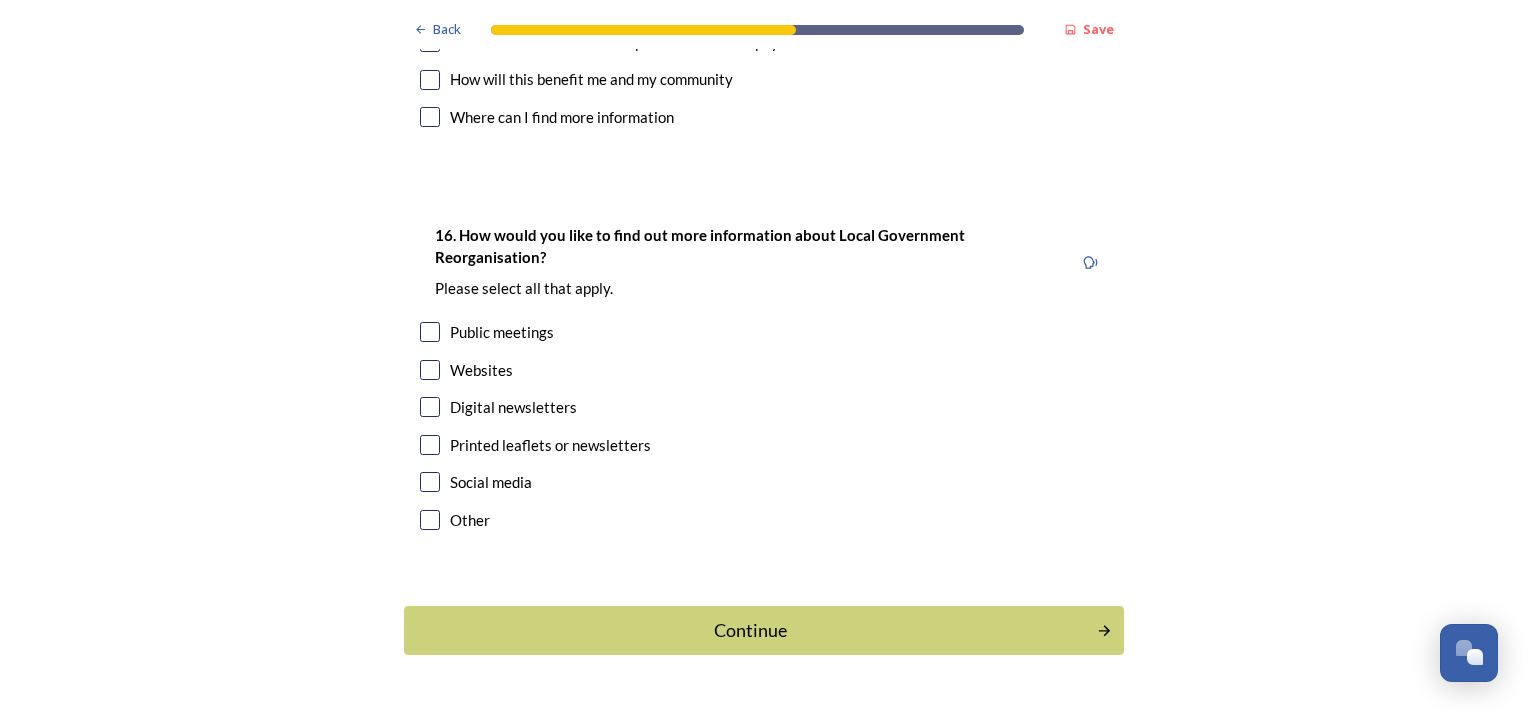 click at bounding box center [430, 482] 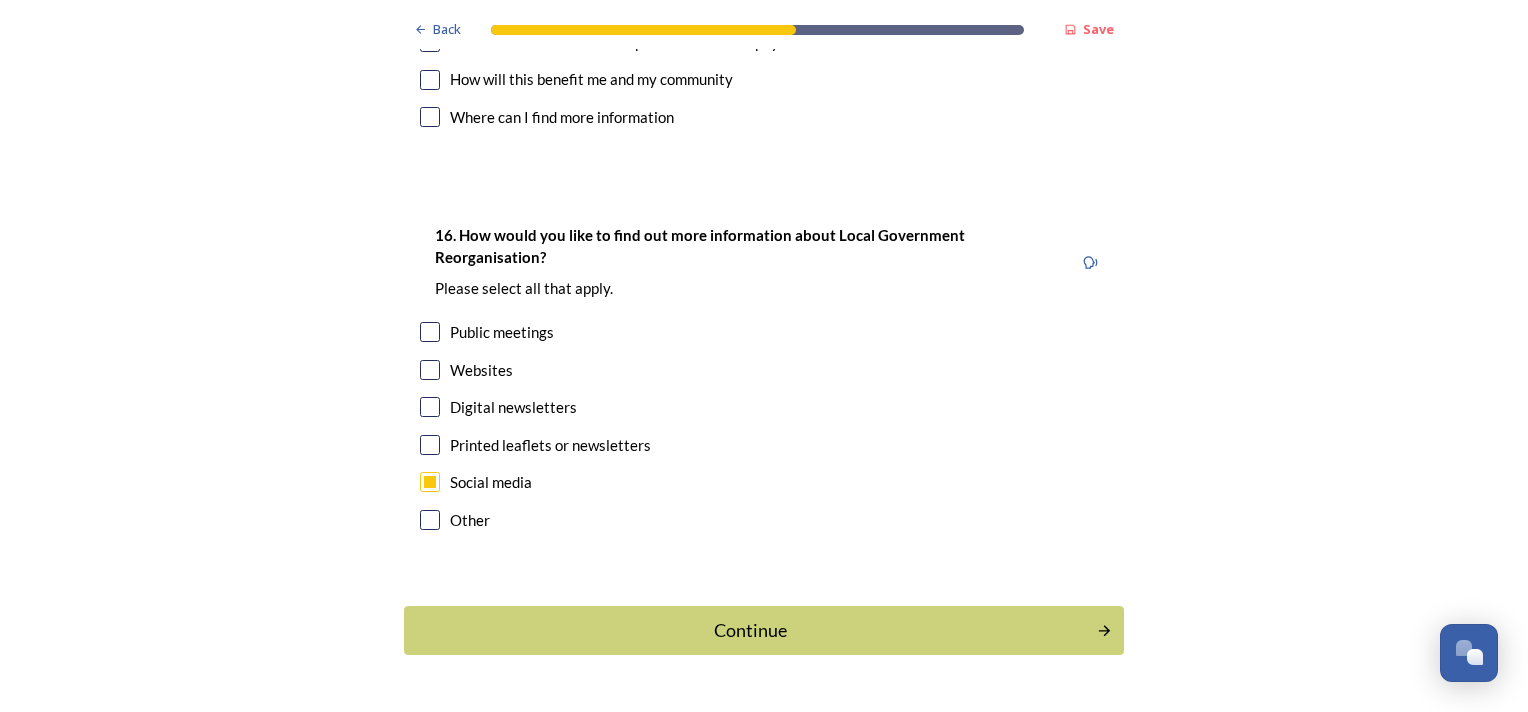 click at bounding box center [430, 407] 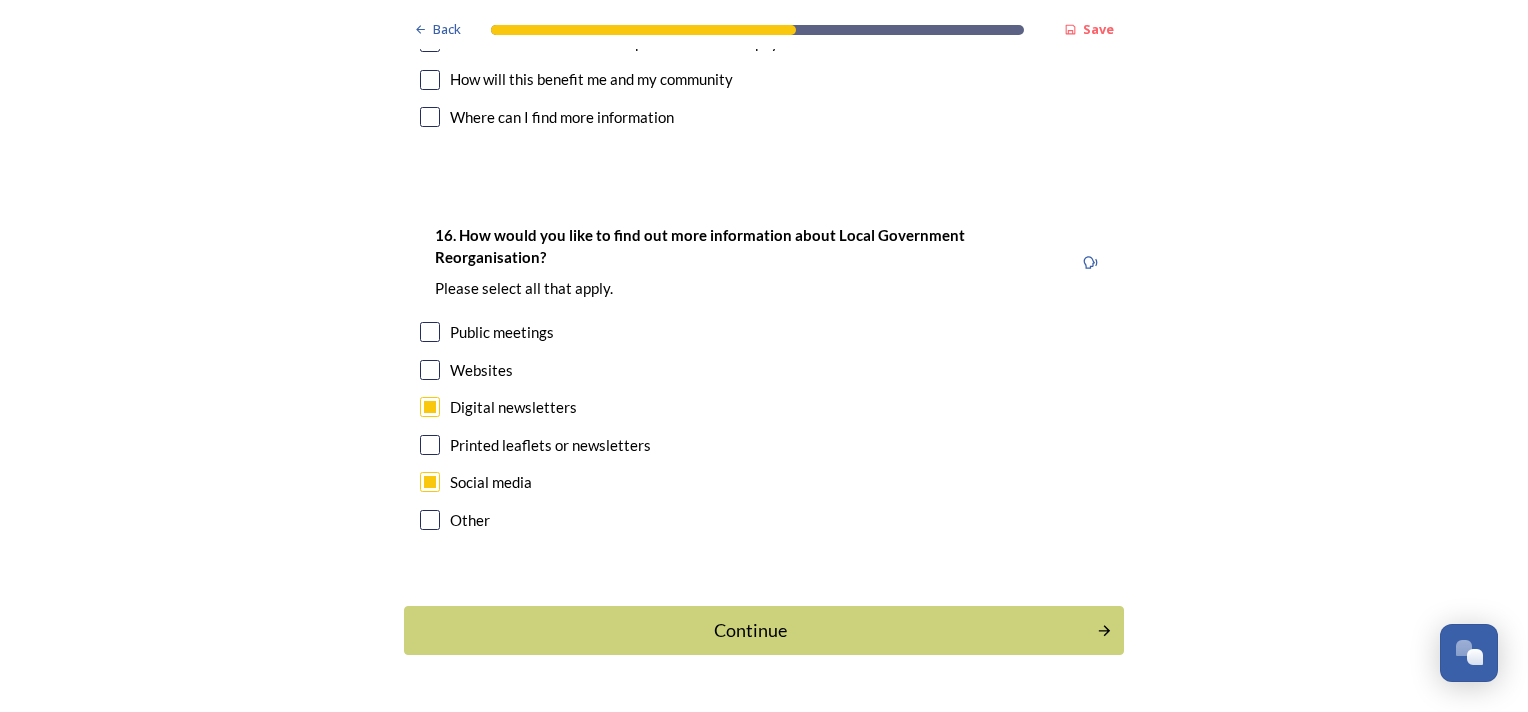 click at bounding box center (430, 370) 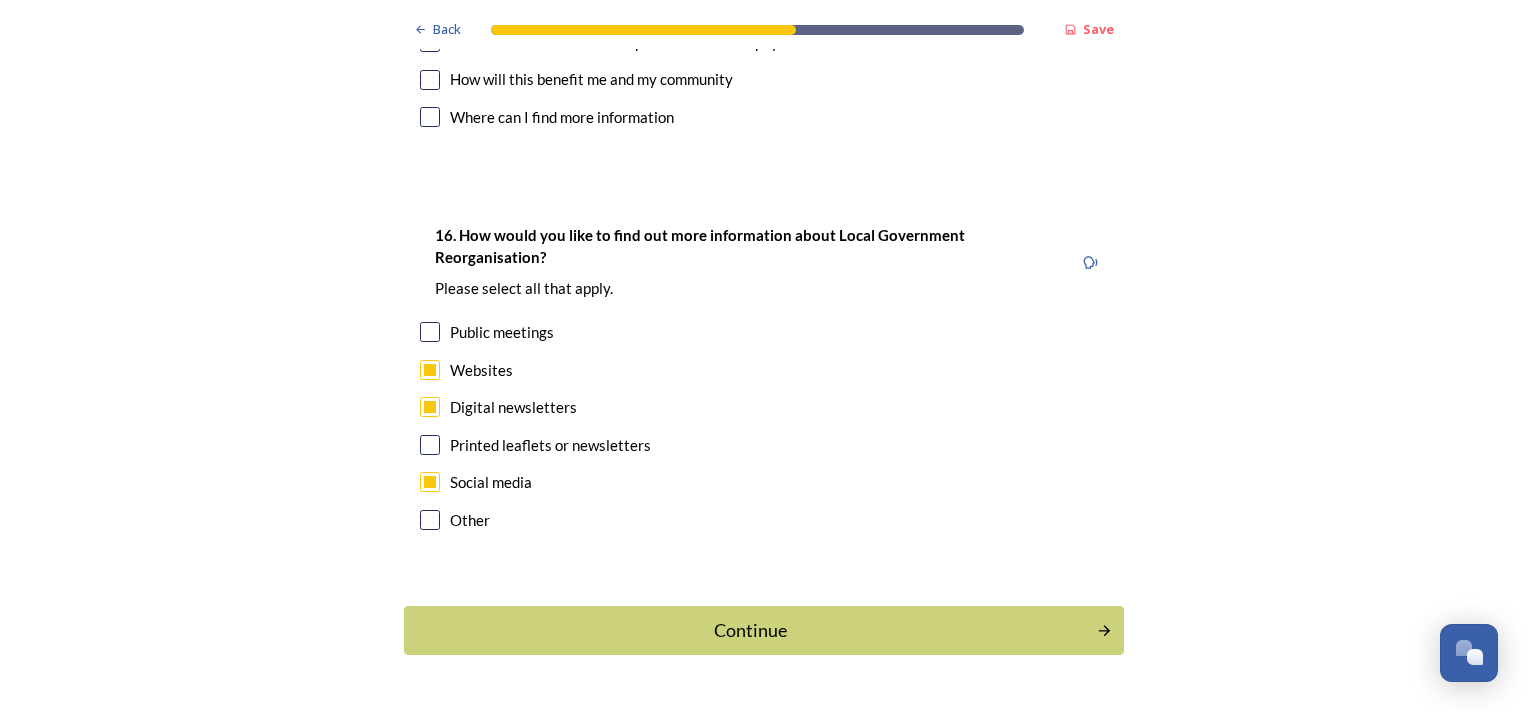click on "Continue" at bounding box center (750, 630) 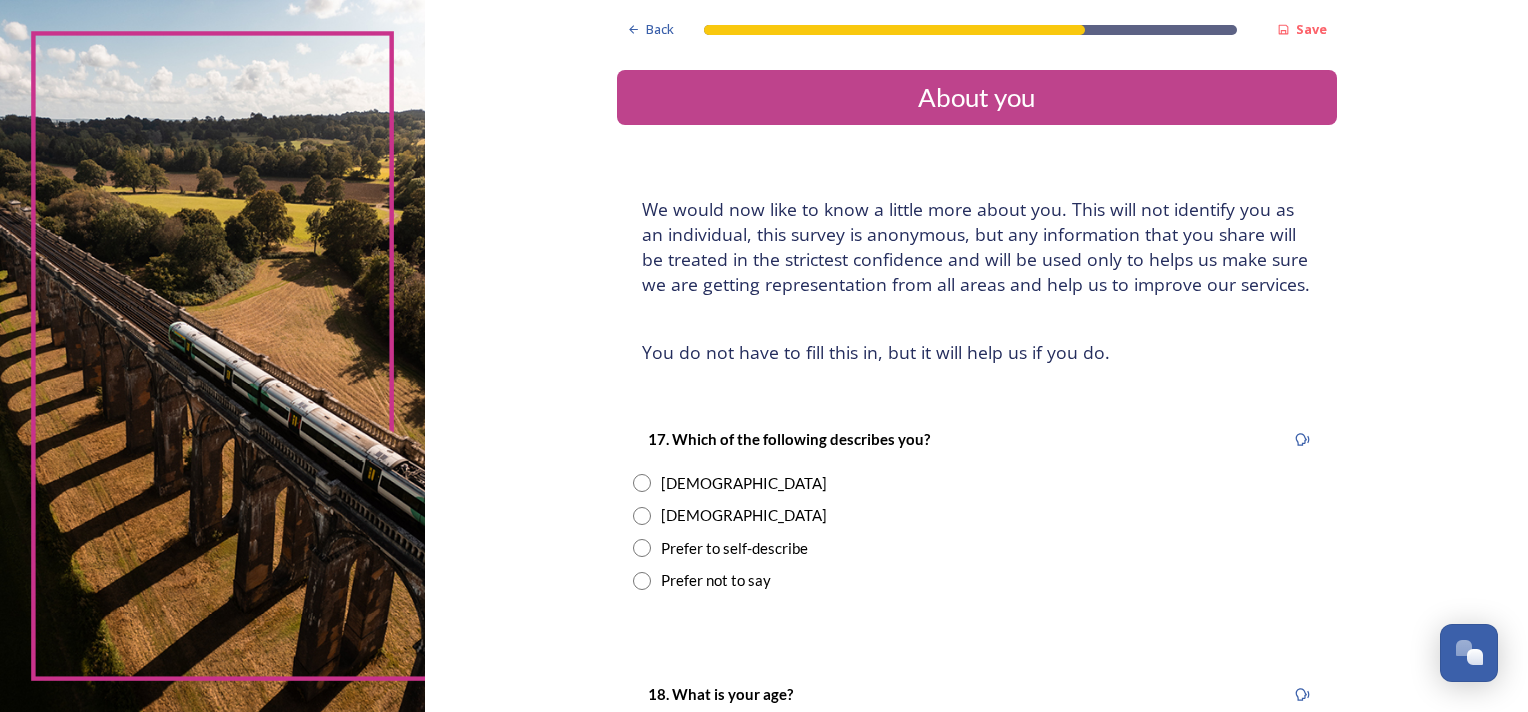 click on "Prefer to self-describe" at bounding box center [734, 548] 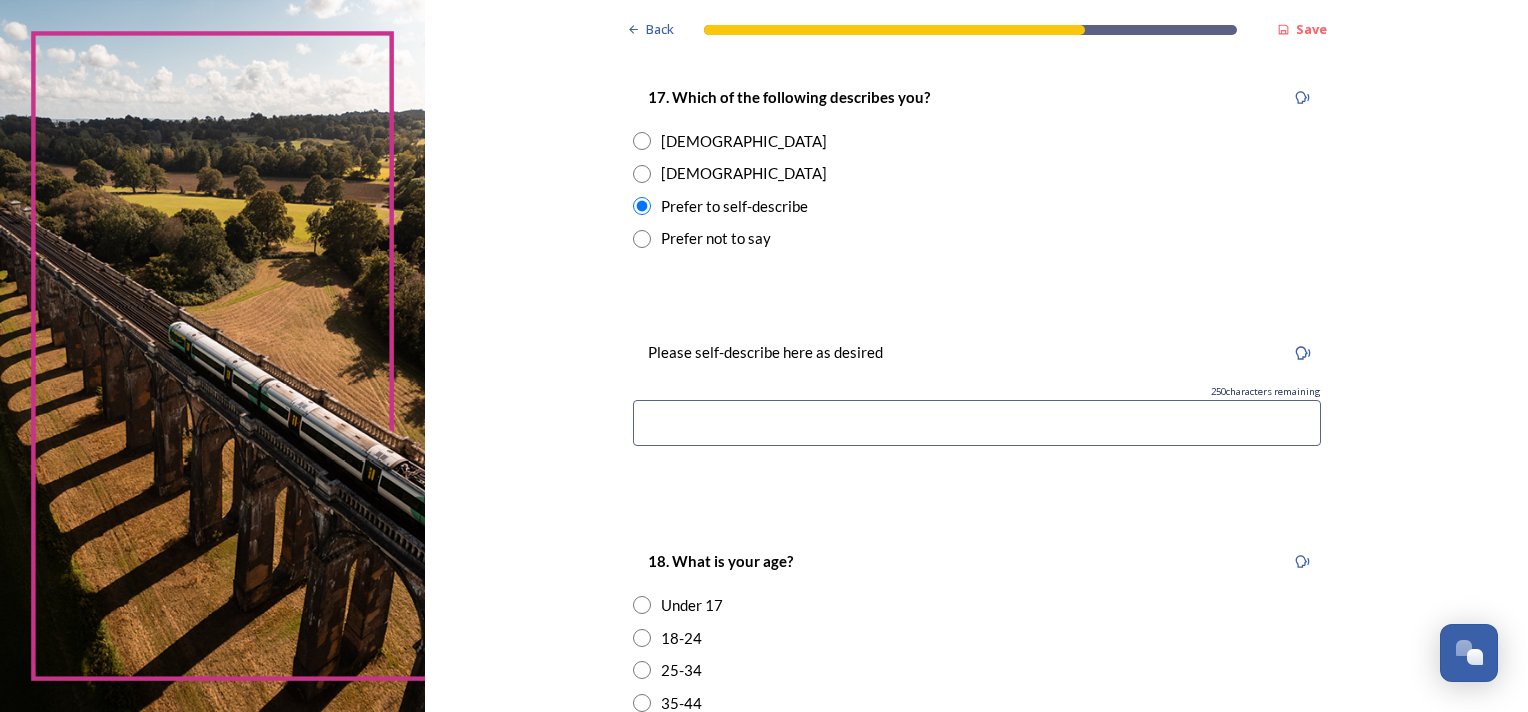 scroll, scrollTop: 403, scrollLeft: 0, axis: vertical 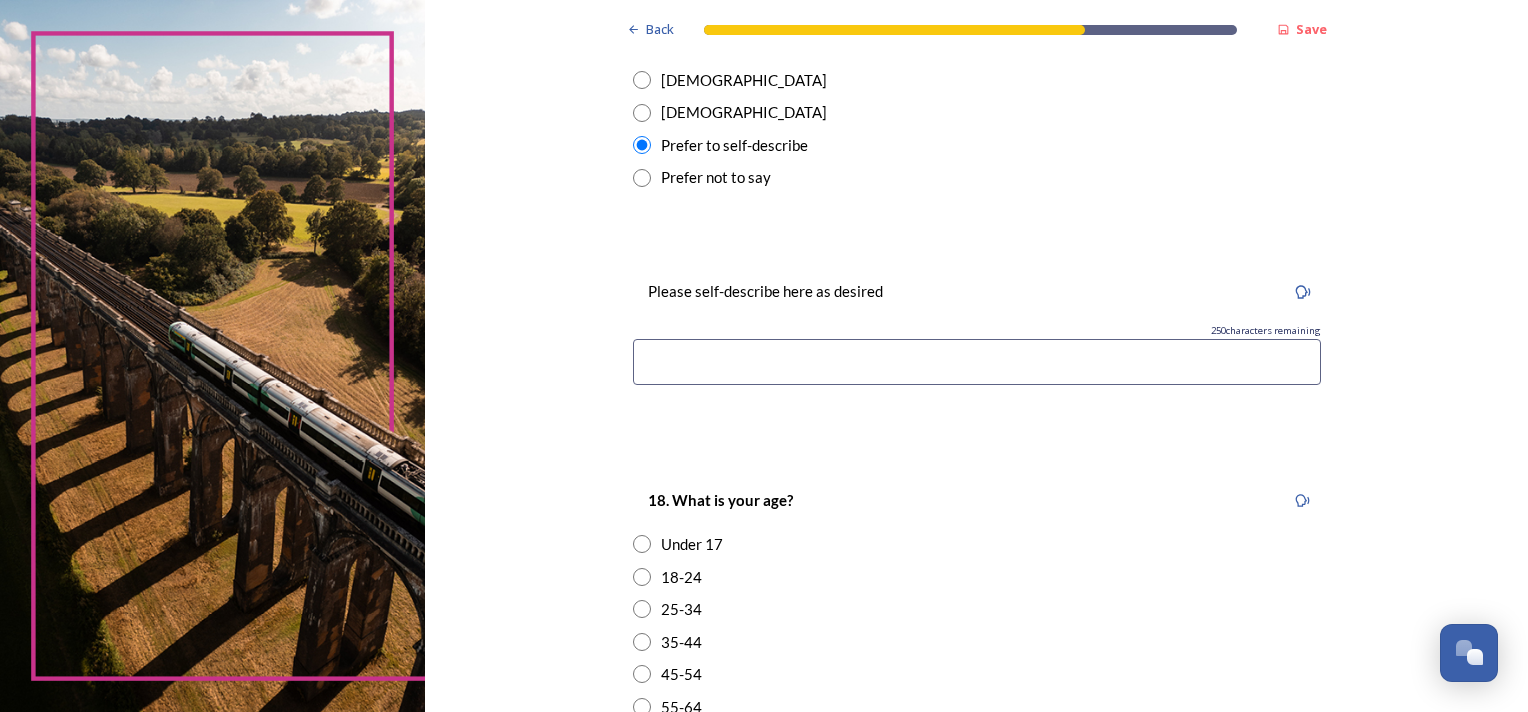 click at bounding box center (977, 362) 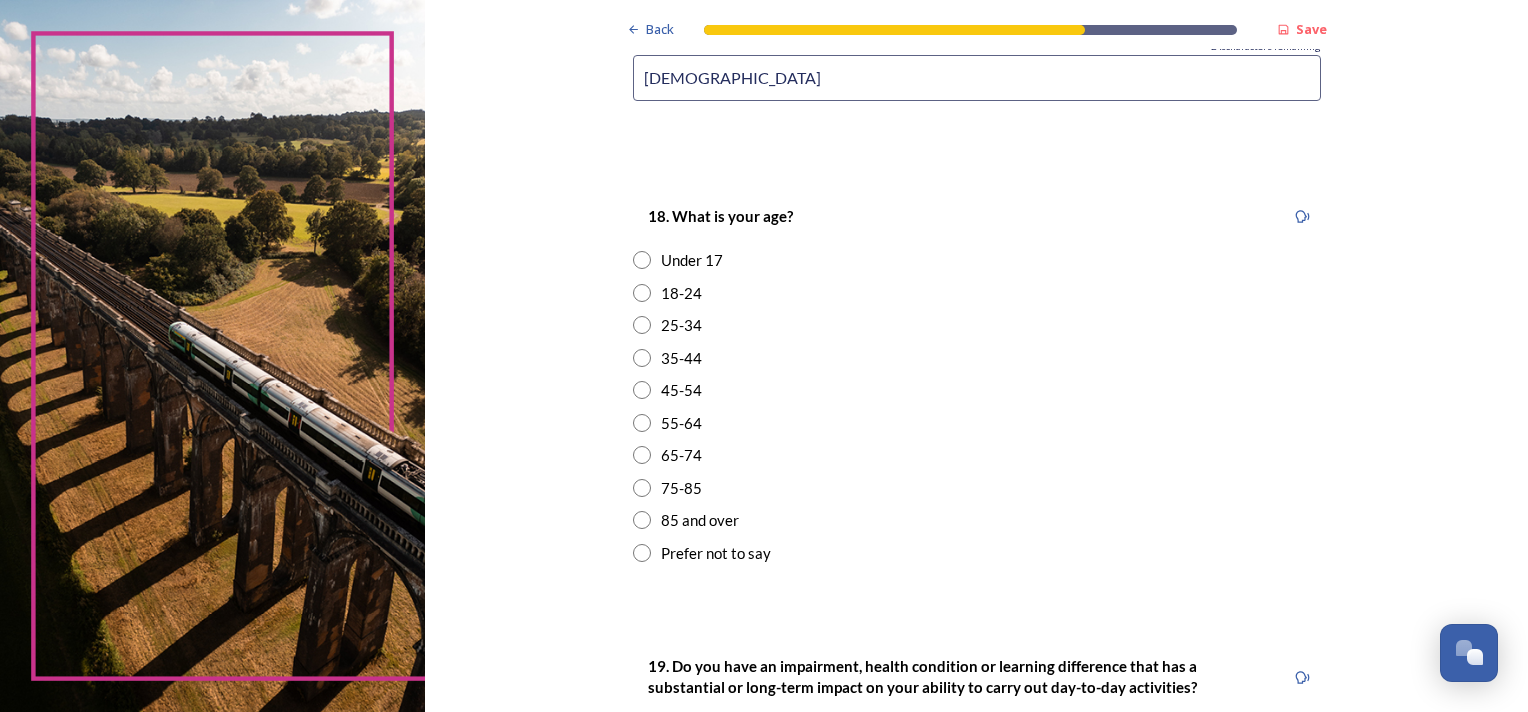 scroll, scrollTop: 692, scrollLeft: 0, axis: vertical 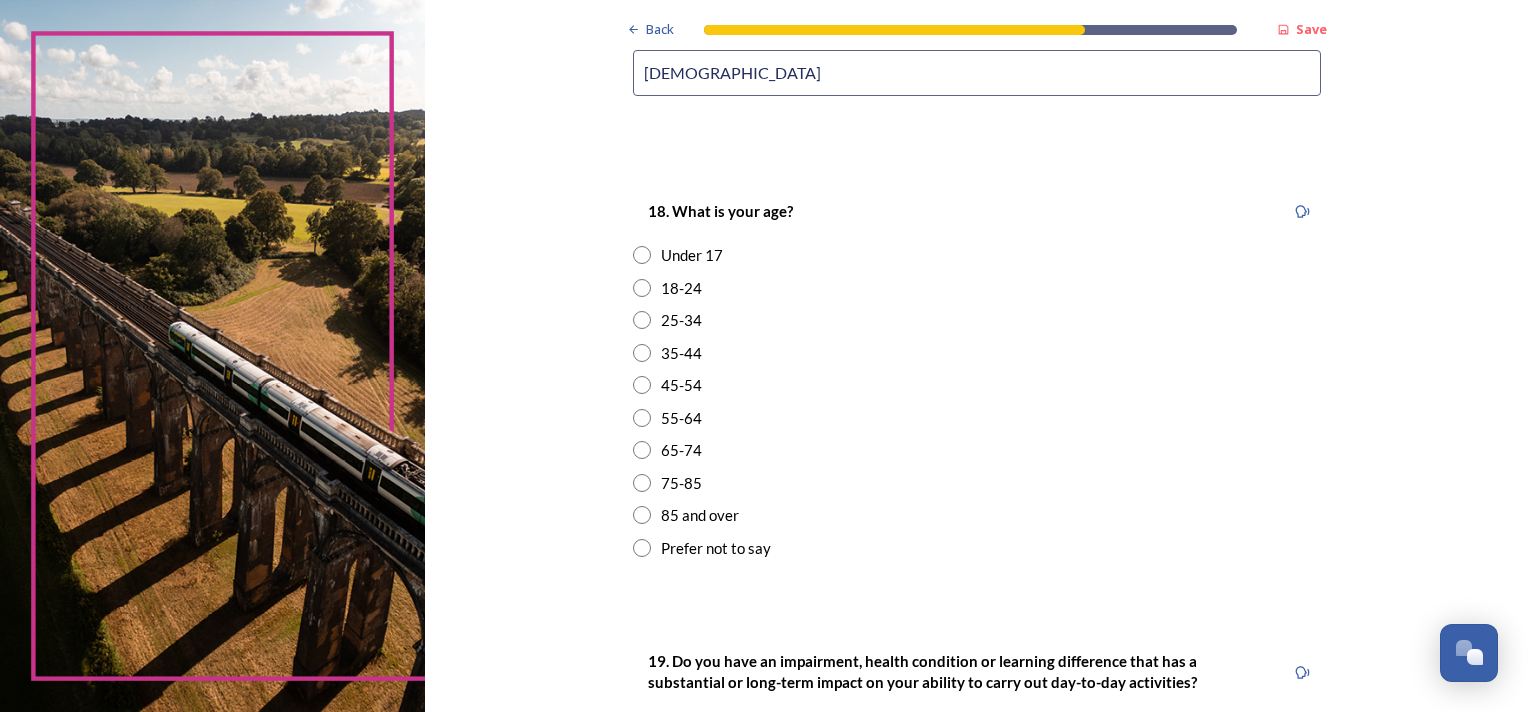 type on "[DEMOGRAPHIC_DATA]" 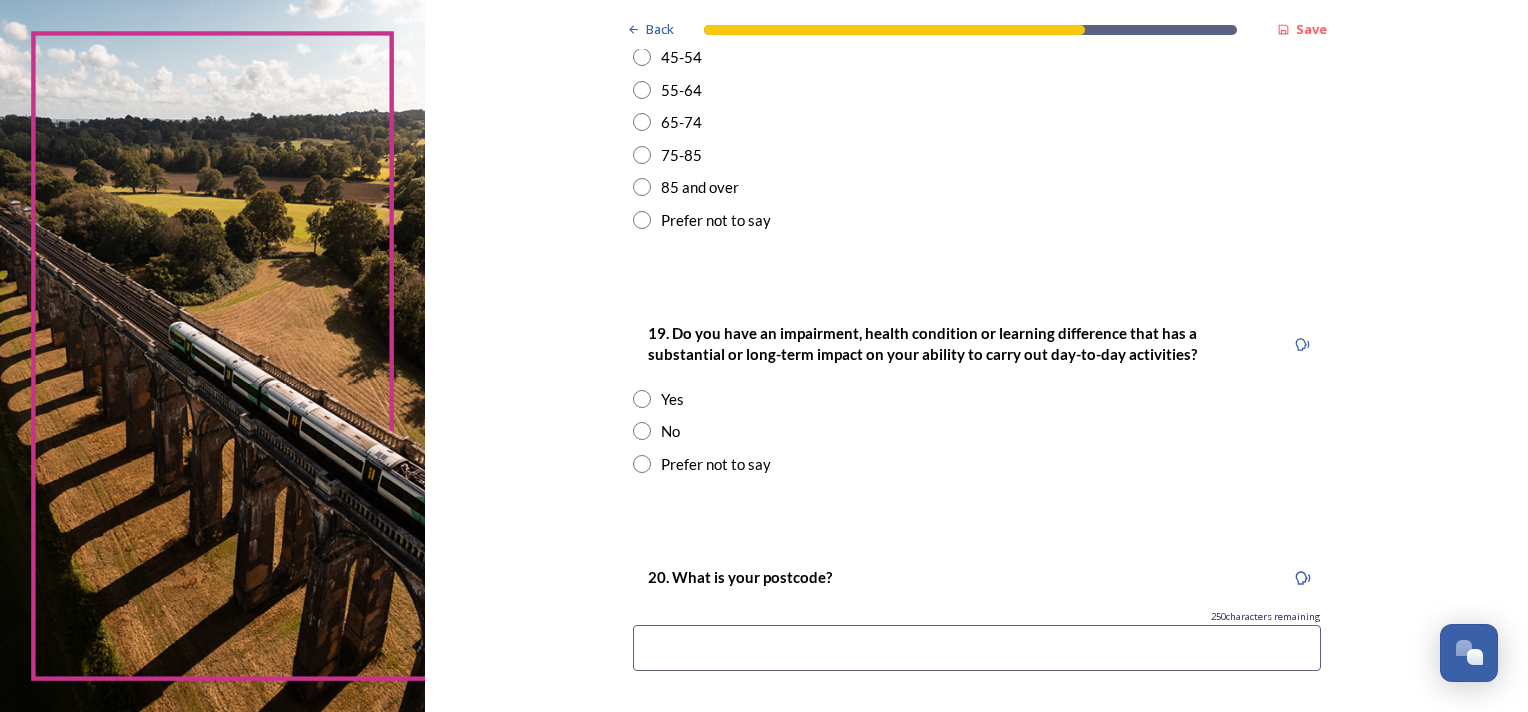 scroll, scrollTop: 1025, scrollLeft: 0, axis: vertical 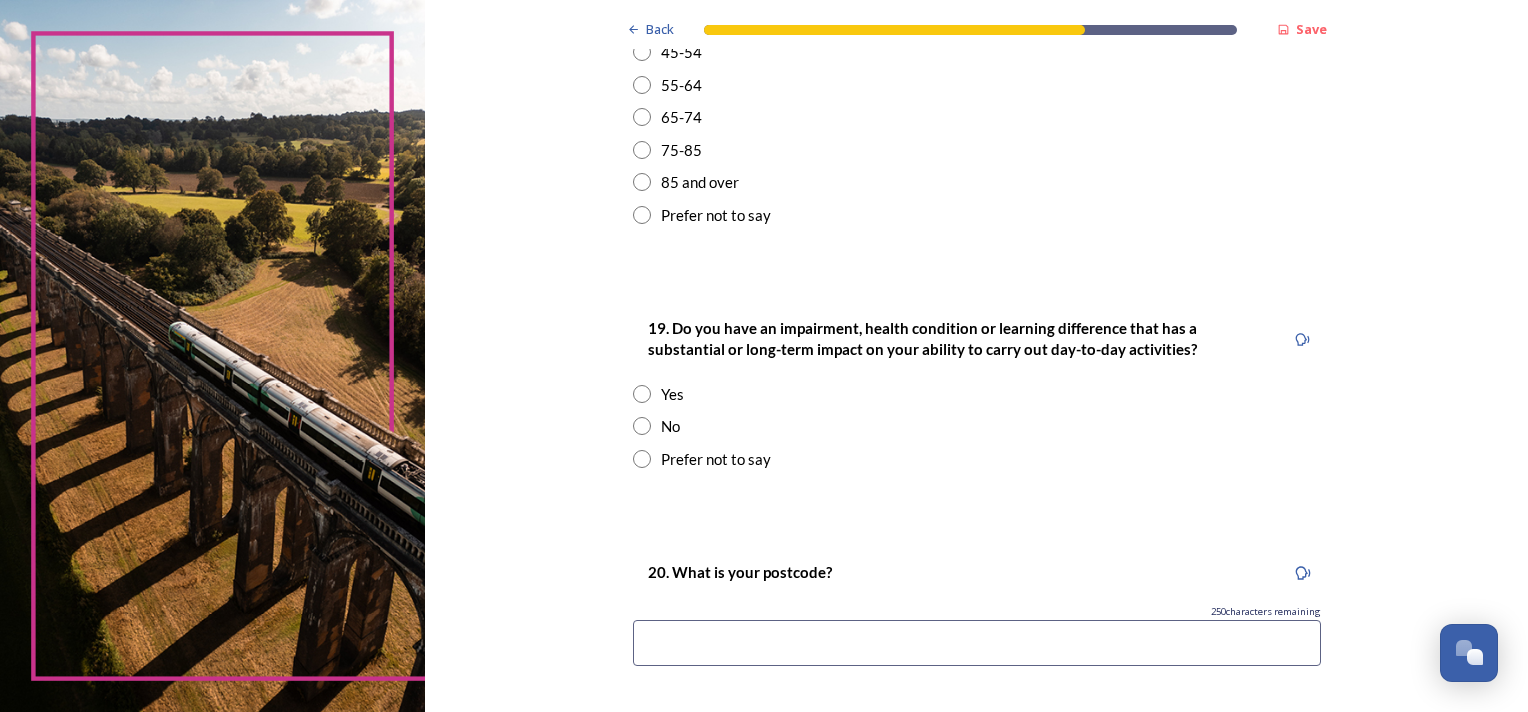 click at bounding box center [642, 426] 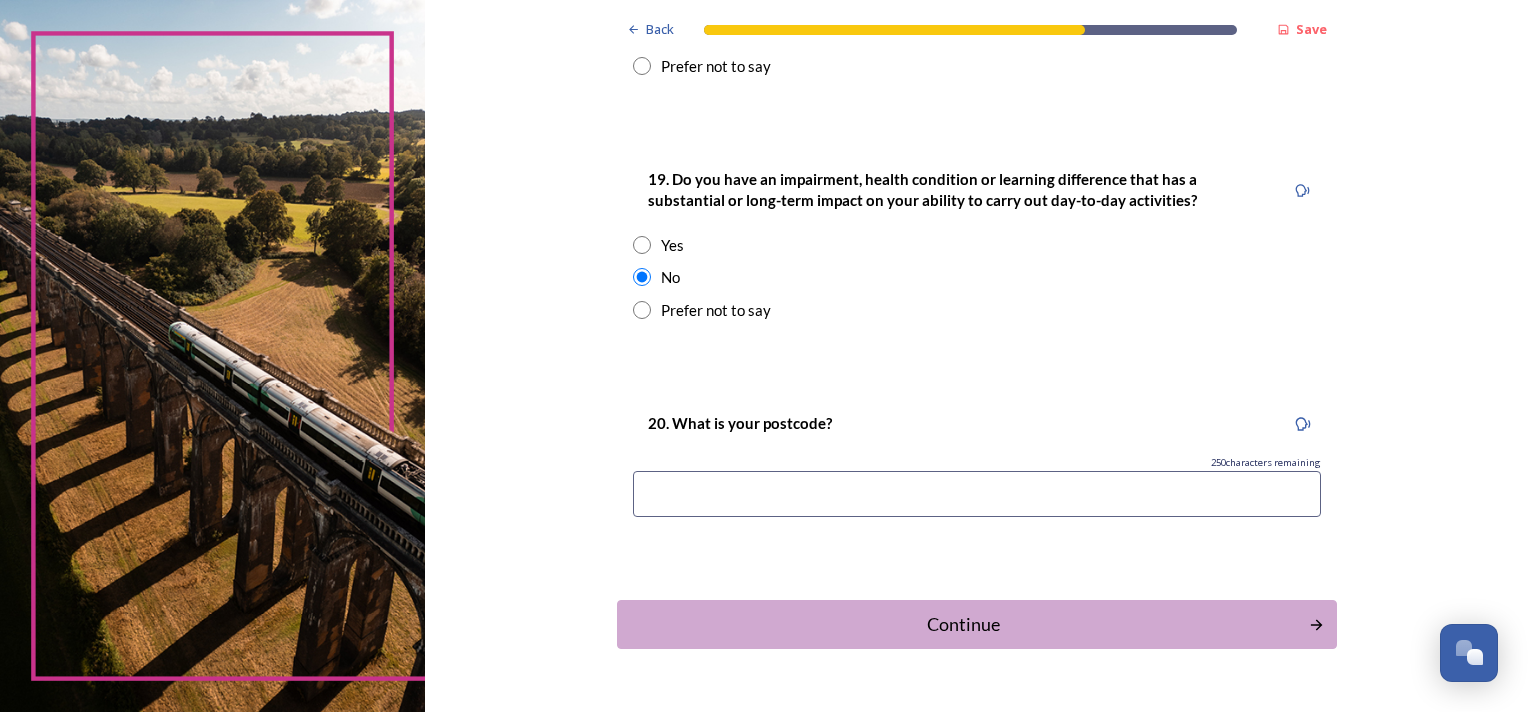 scroll, scrollTop: 1225, scrollLeft: 0, axis: vertical 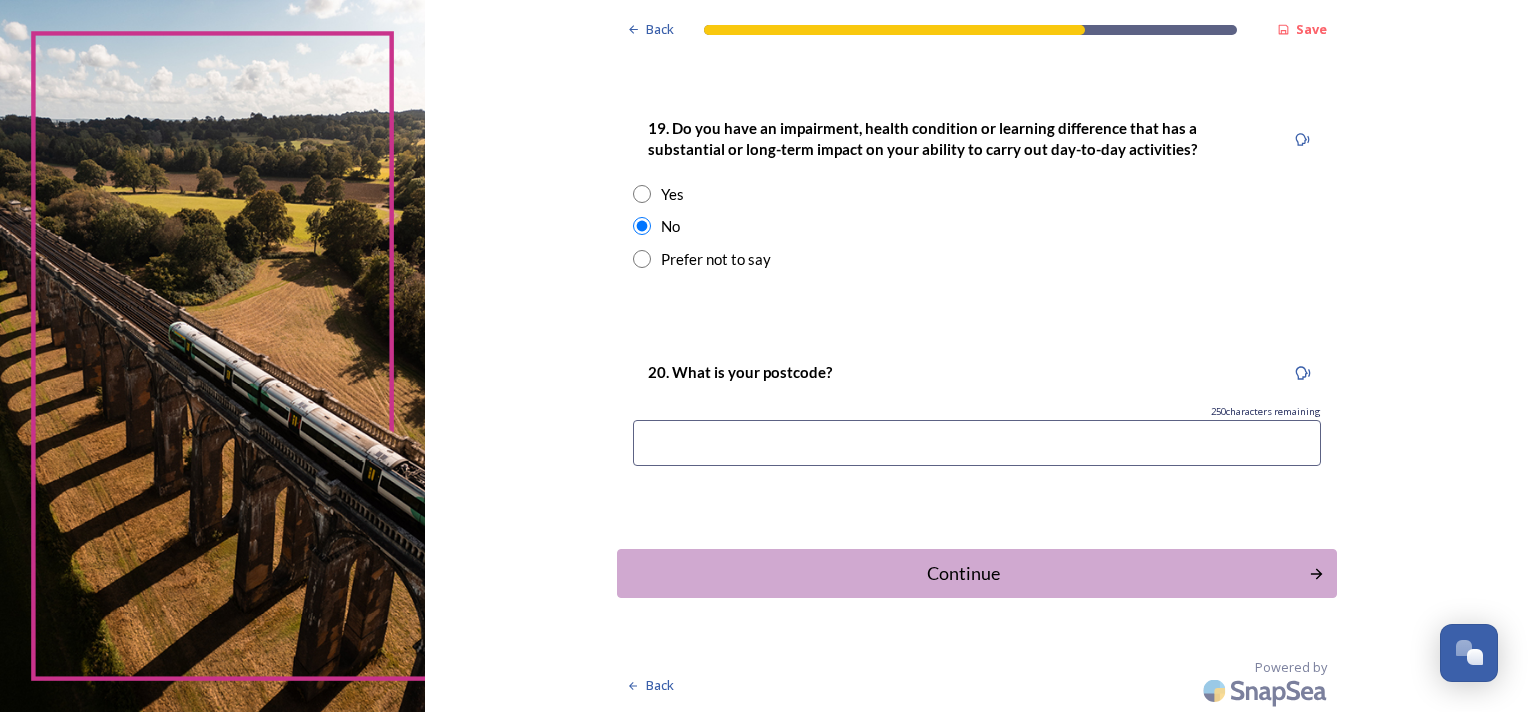 click at bounding box center [977, 443] 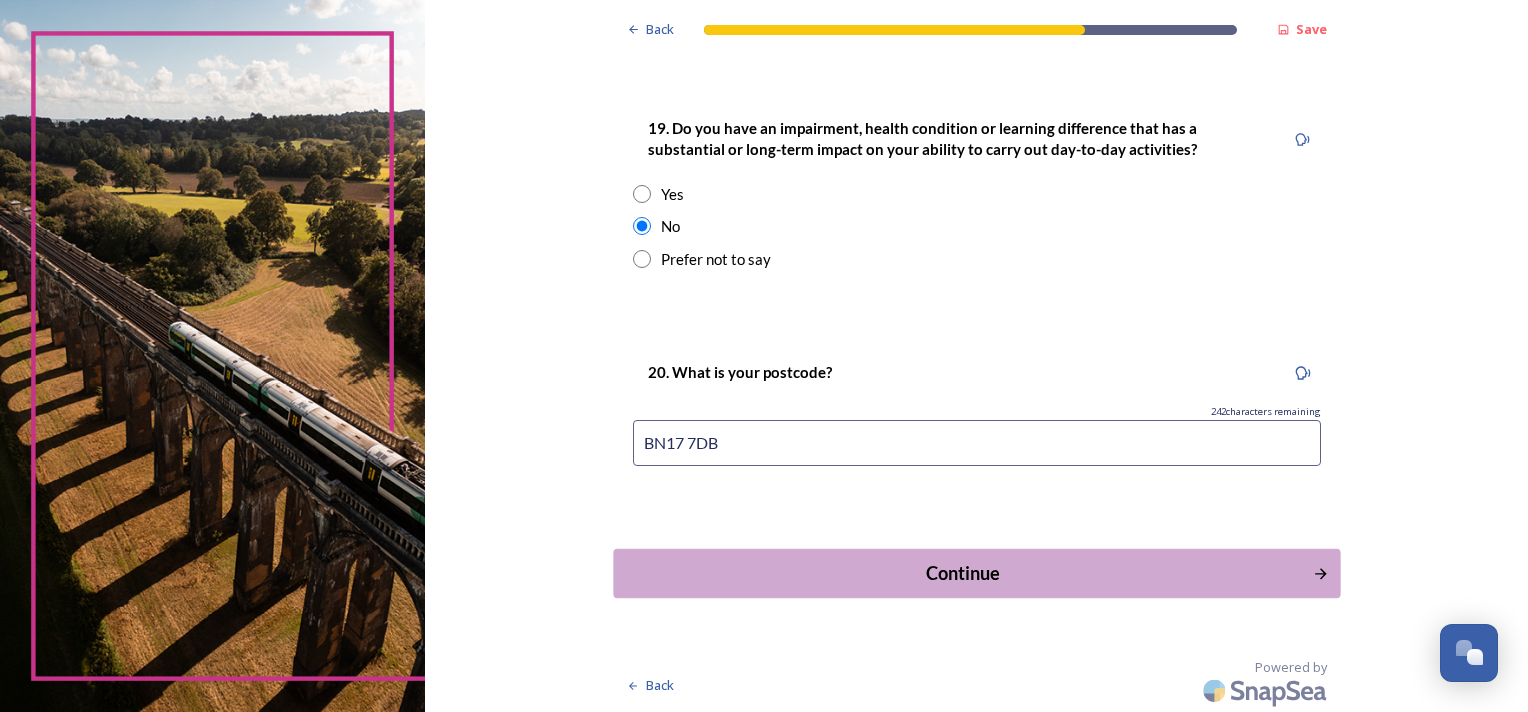 type on "BN17 7DB" 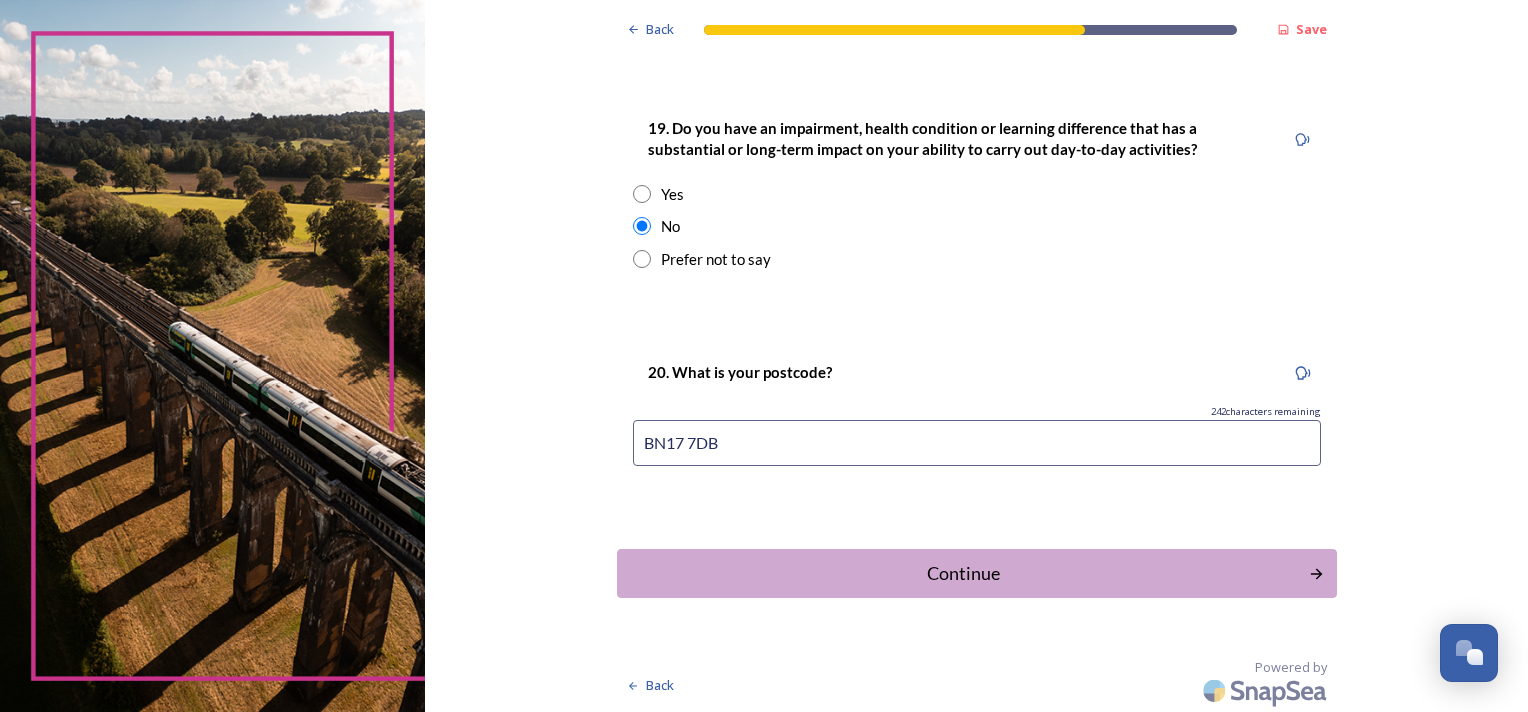 click on "Continue" at bounding box center (963, 573) 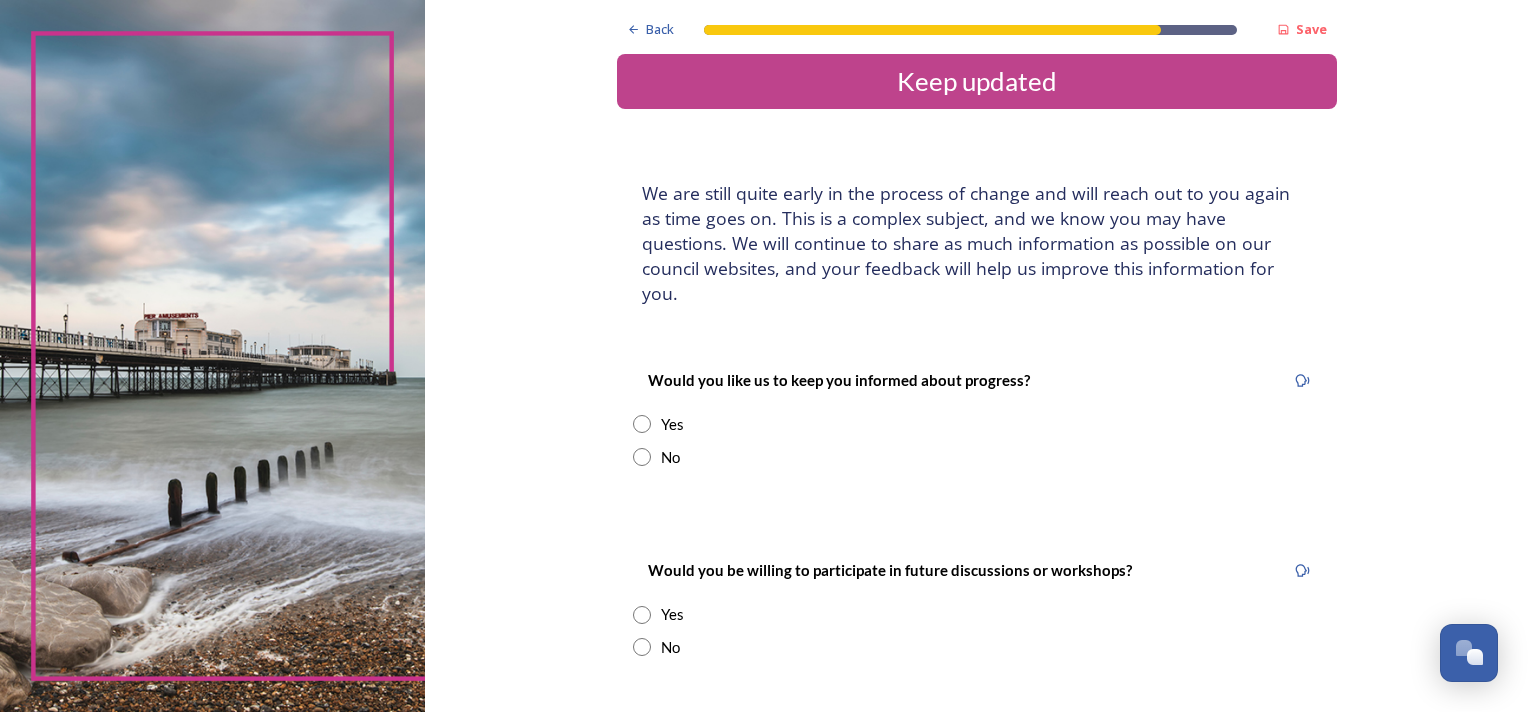 scroll, scrollTop: 25, scrollLeft: 0, axis: vertical 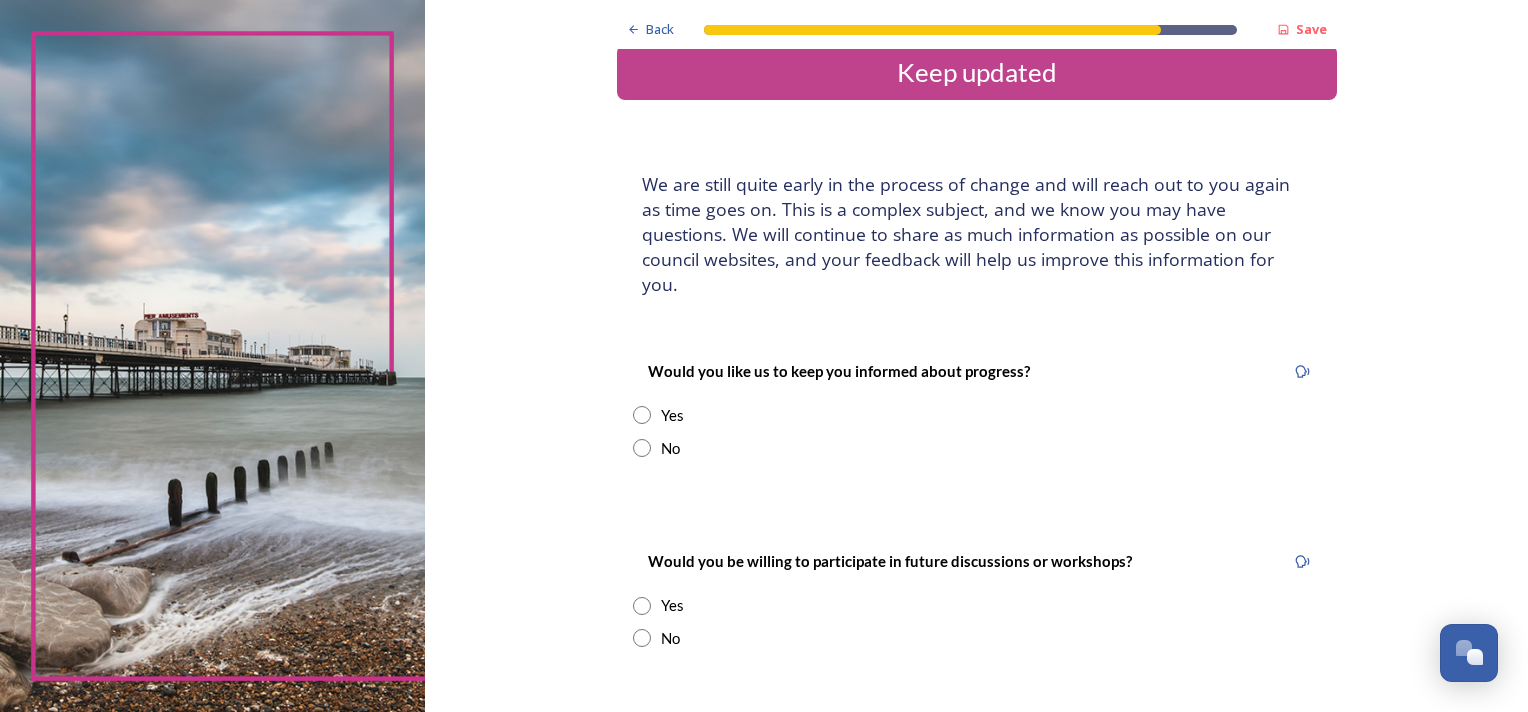 click on "No" at bounding box center [977, 448] 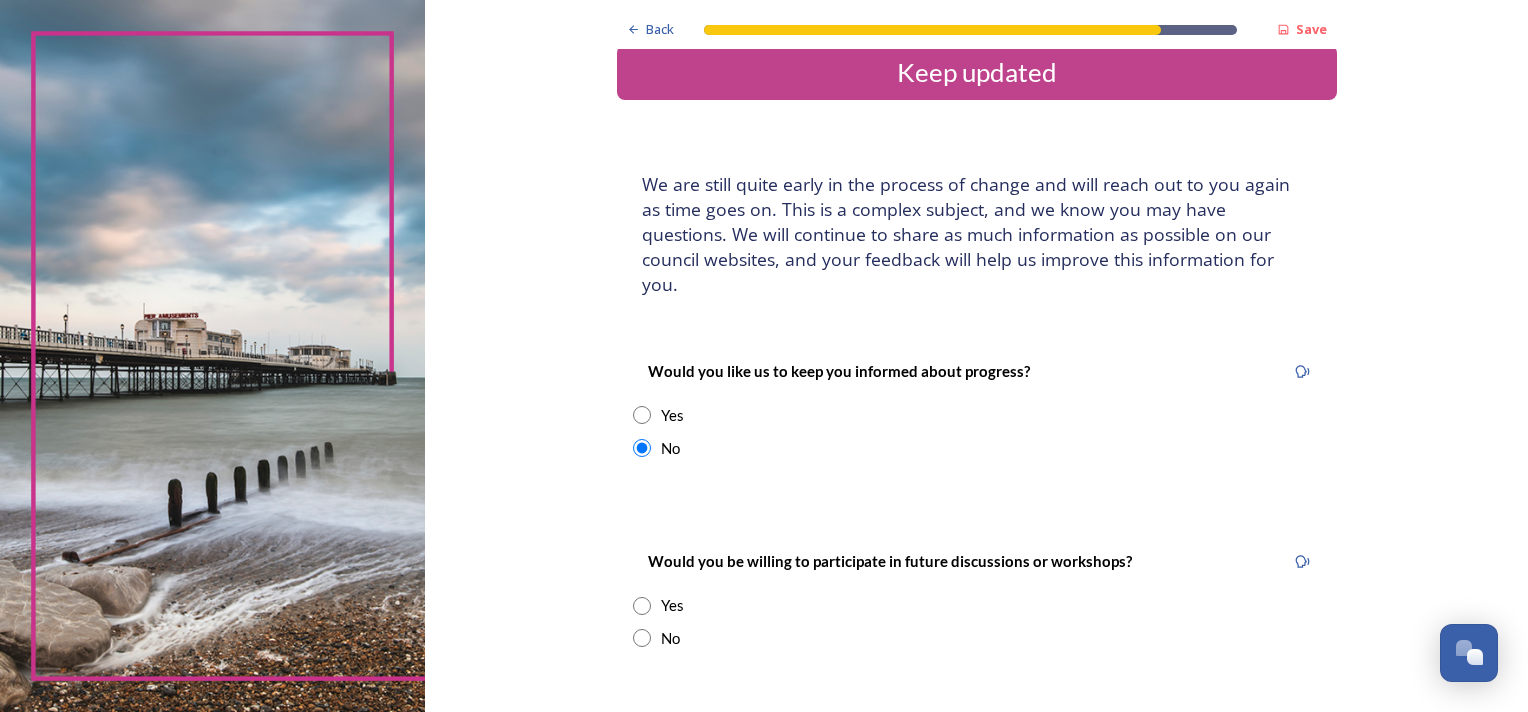 click on "Would you be willing to participate in future discussions or workshops? Yes No" at bounding box center [977, 599] 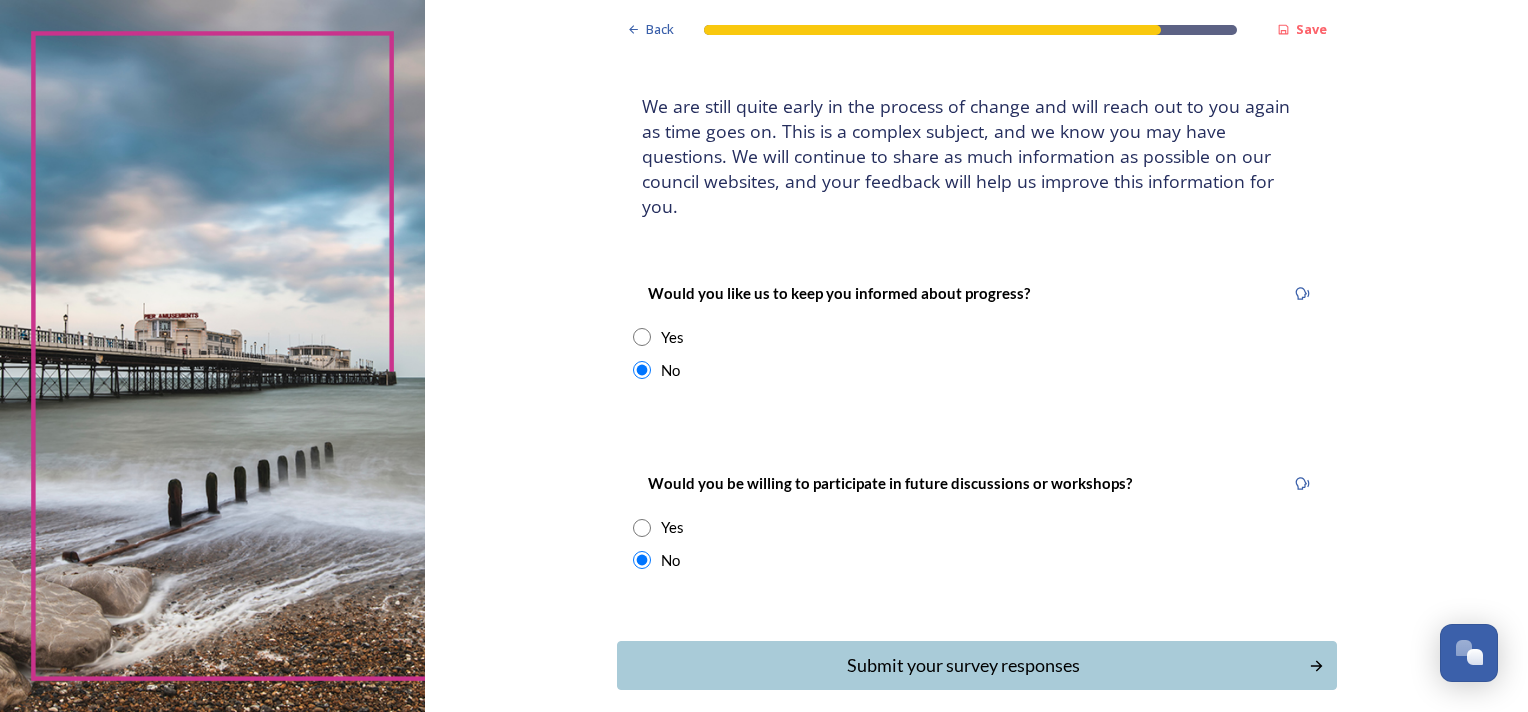 scroll, scrollTop: 141, scrollLeft: 0, axis: vertical 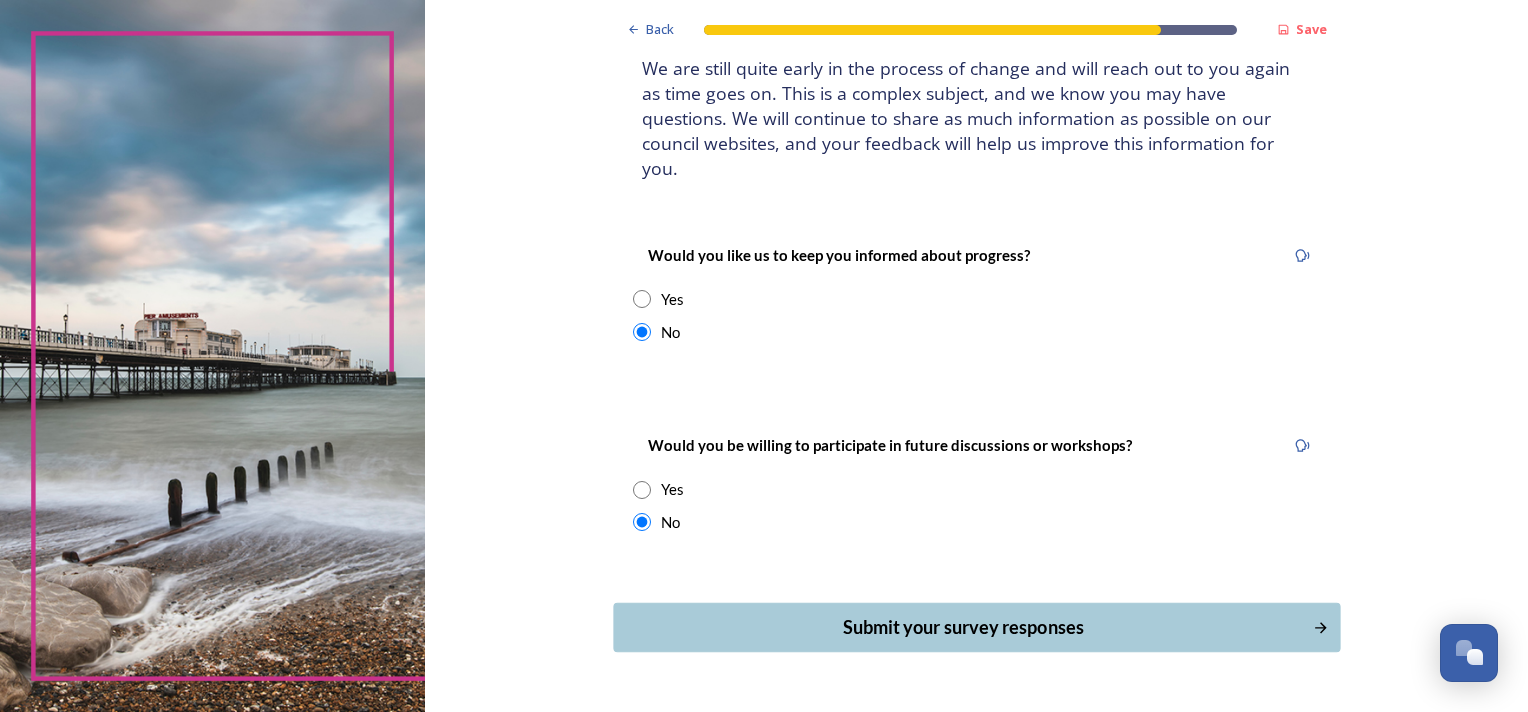 click on "Submit your survey responses" at bounding box center (962, 627) 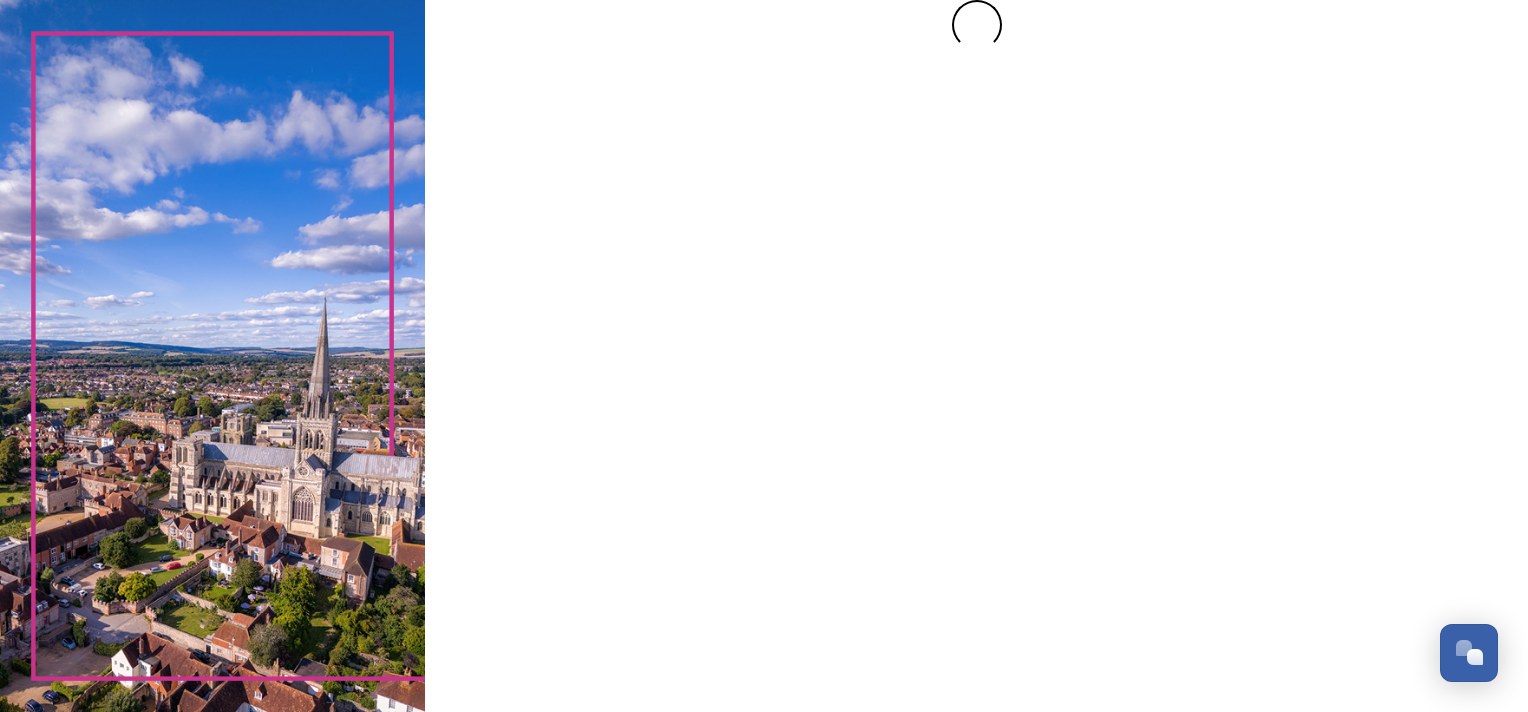 scroll, scrollTop: 0, scrollLeft: 0, axis: both 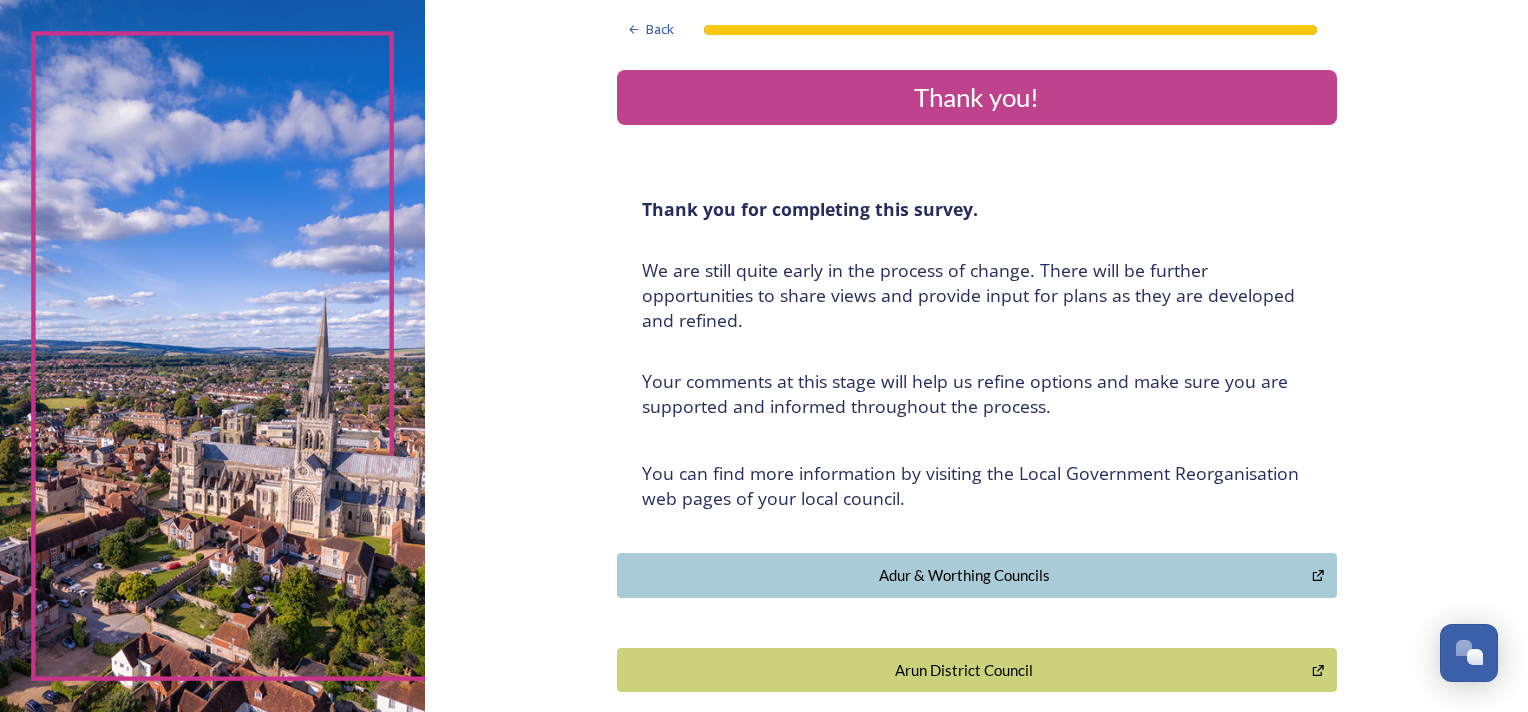 click at bounding box center [212, 356] 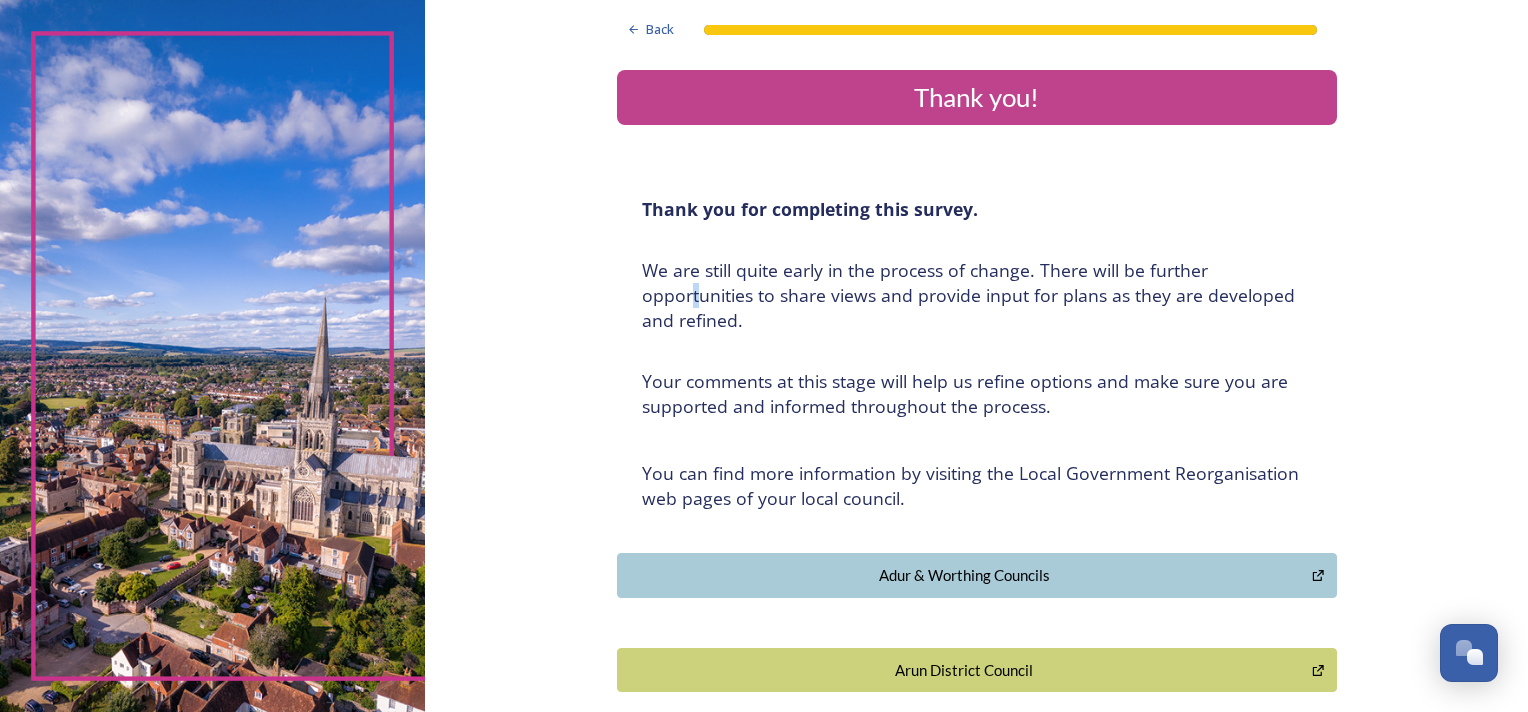 click on "﻿We are still quite early in the process of change. There will be further opportunities to share views and provide input for plans as they are developed and refined." at bounding box center (977, 295) 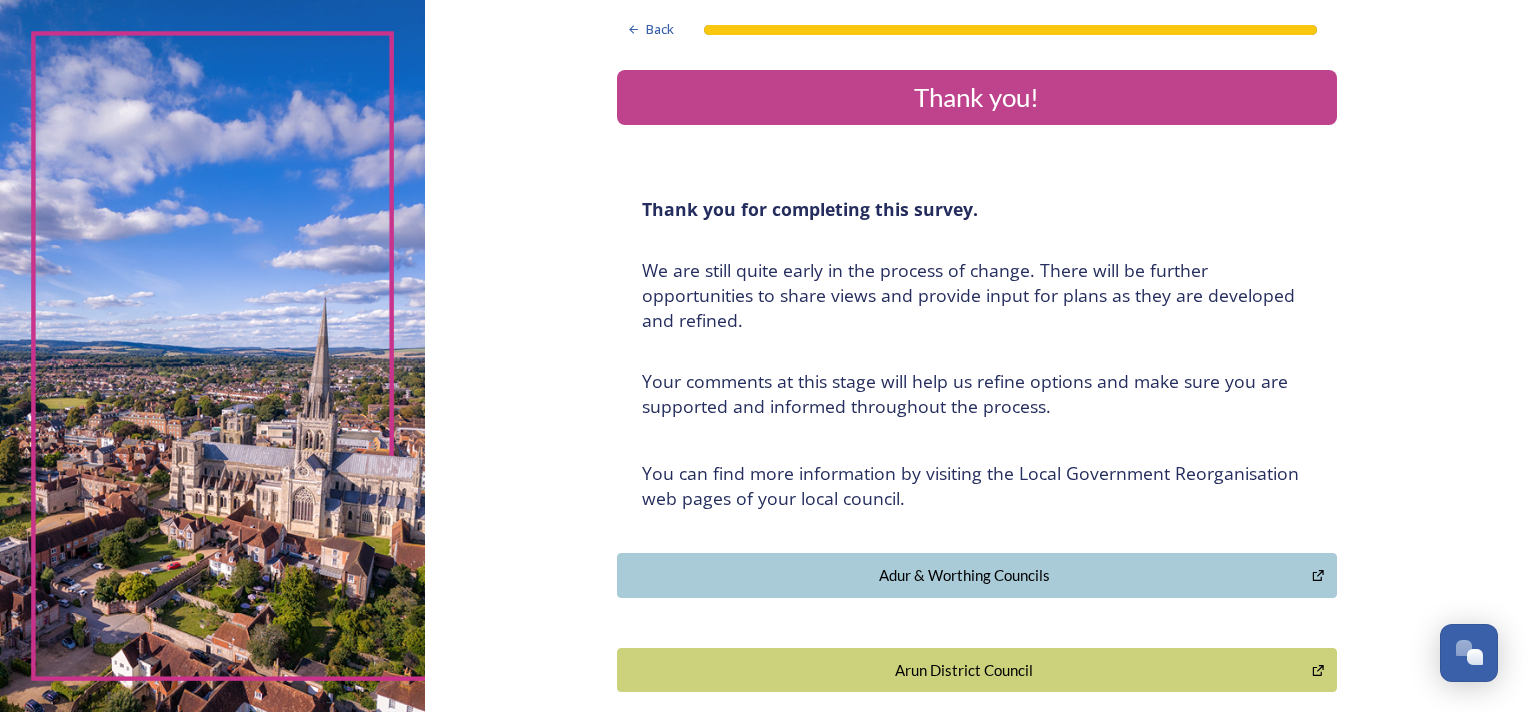 click on "Back Thank you! Thank you for completing this survey.  ﻿We are still quite early in the process of change. There will be further opportunities to share views and provide input for plans as they are developed and refined.  ﻿Your comments at this stage will help us refine options and make sure you are supported and informed throughout the process. You can find more information by visiting the Local Government Reorganisation web pages of your local council. Adur & Worthing Councils   Arun District Council   Chichester District Council   [PERSON_NAME] Borough Council   Horsham District Council   Mid Sussex District Council   West Sussex County Council   Back Powered by" at bounding box center (976, 644) 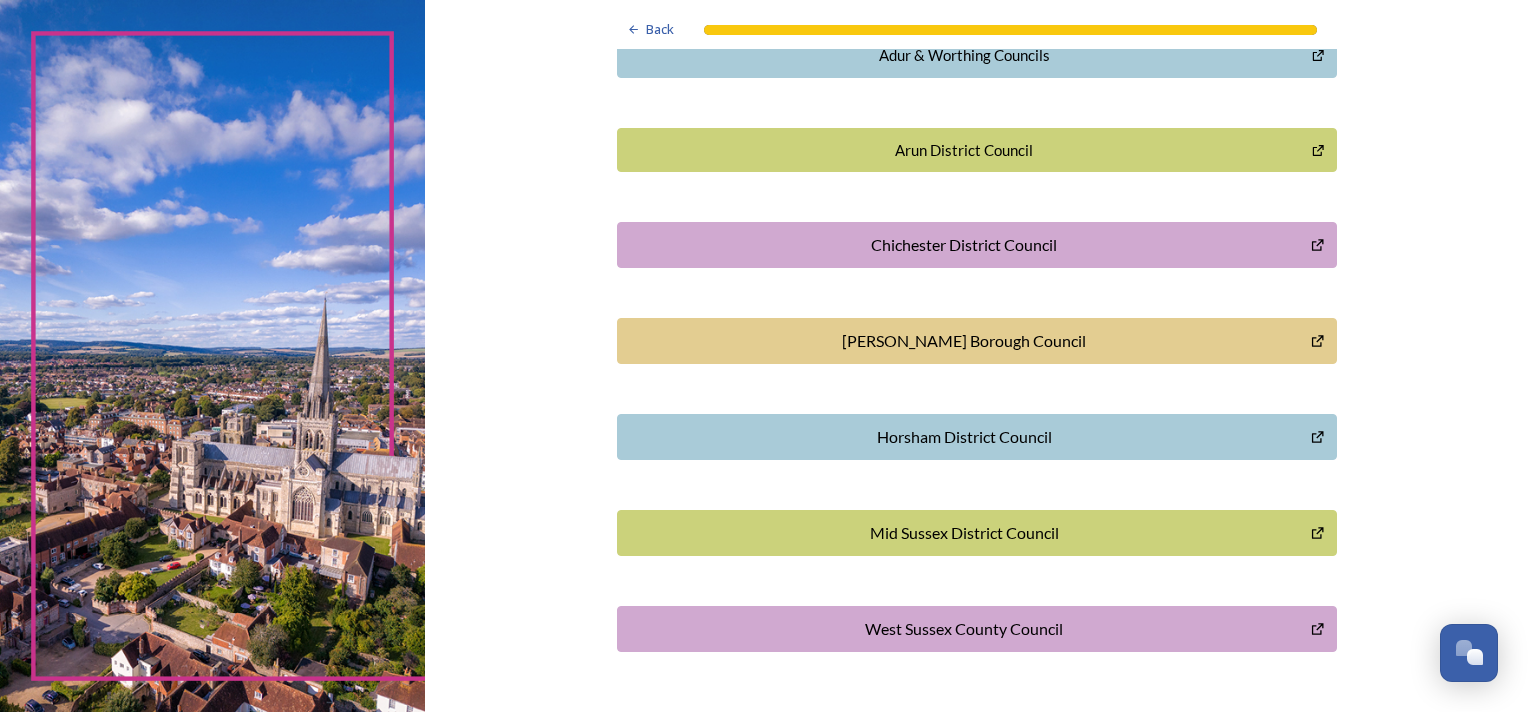 scroll, scrollTop: 573, scrollLeft: 0, axis: vertical 